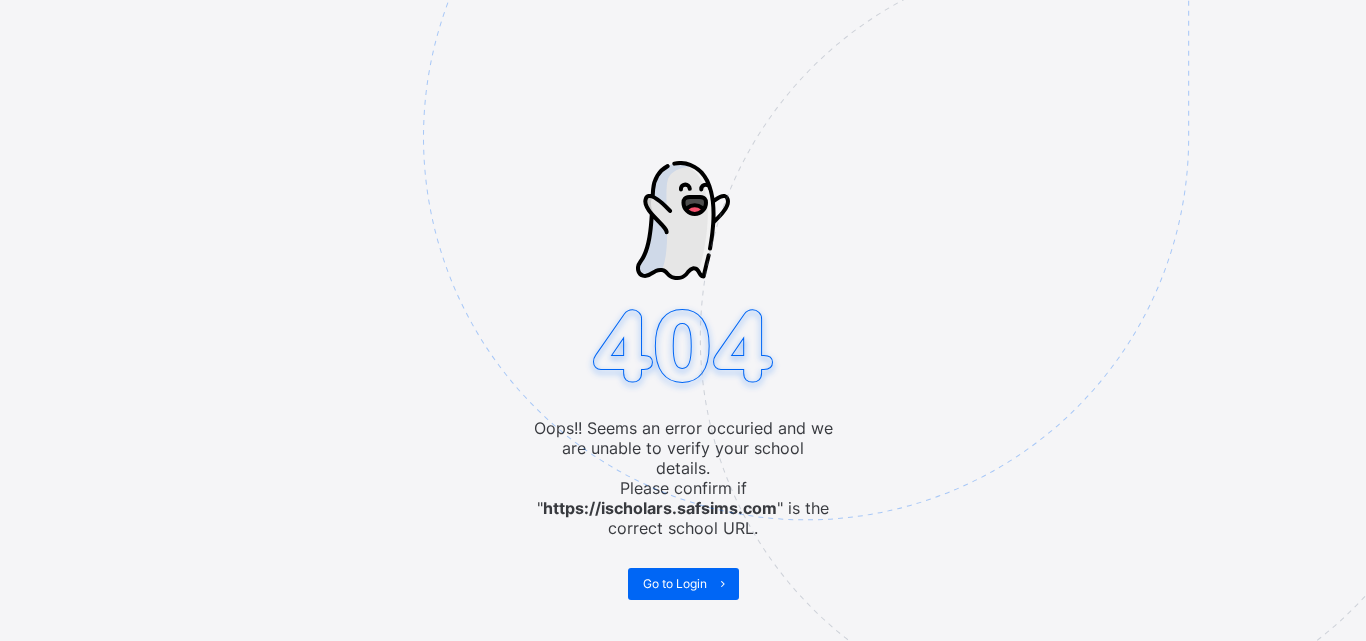 scroll, scrollTop: 0, scrollLeft: 0, axis: both 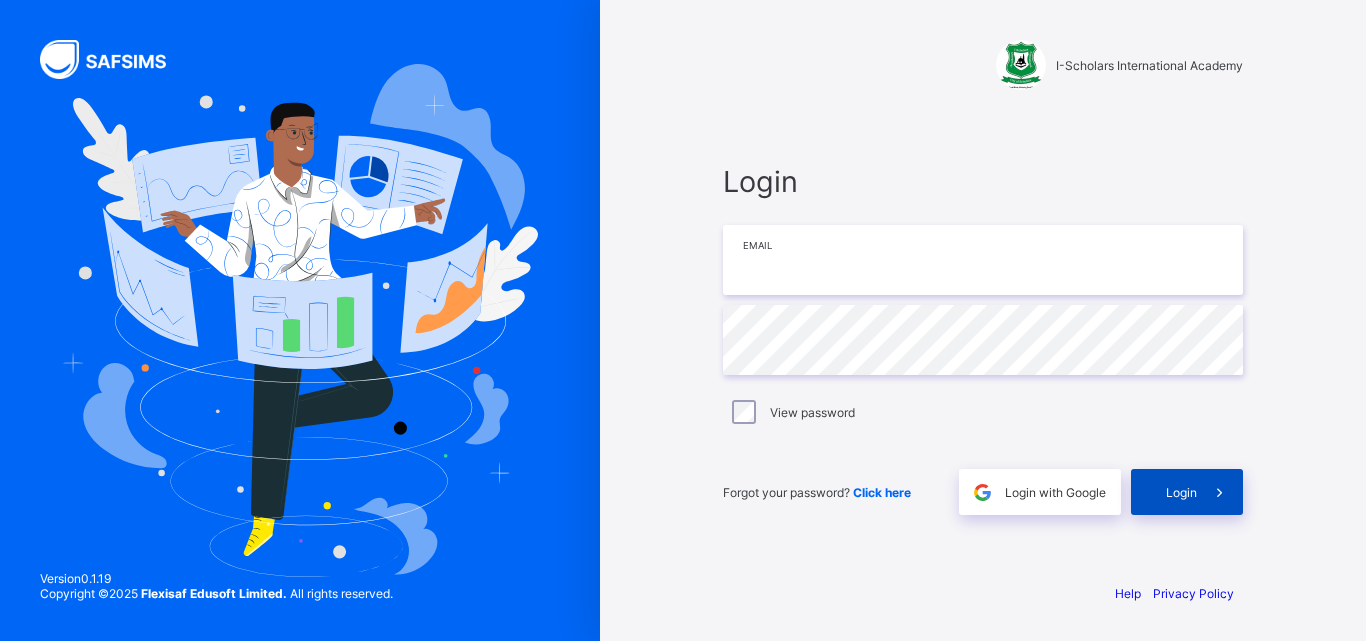 type on "**********" 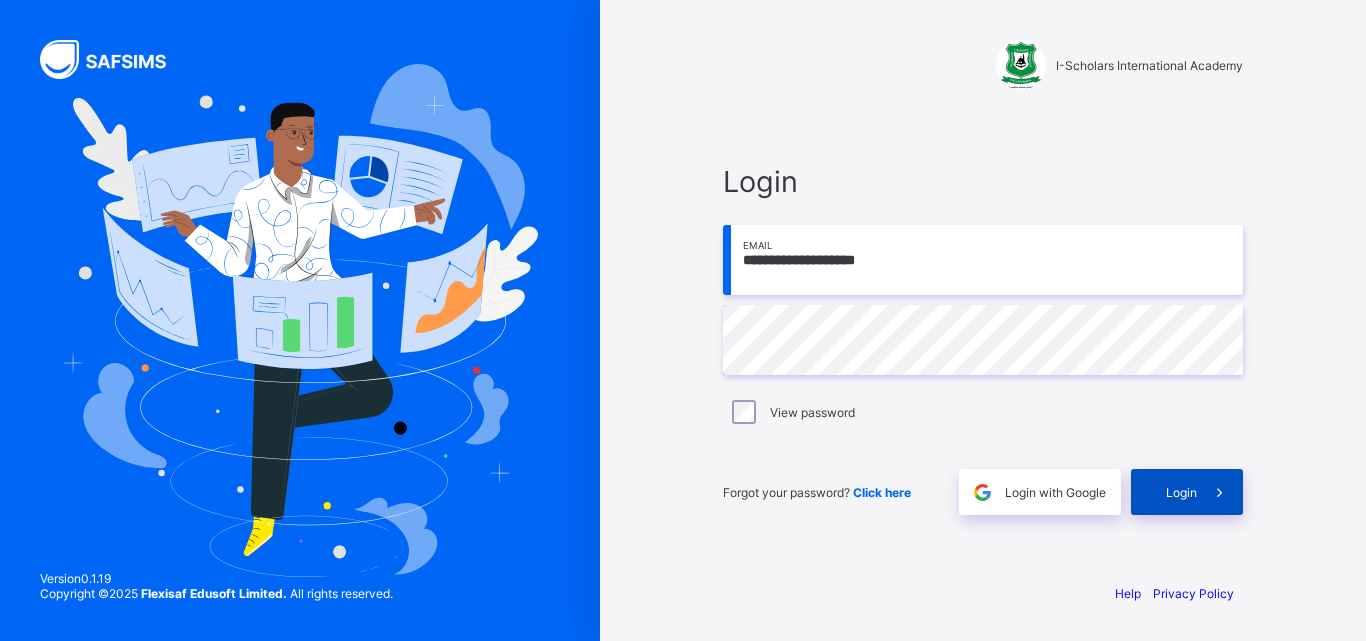 click on "Login" at bounding box center [1187, 492] 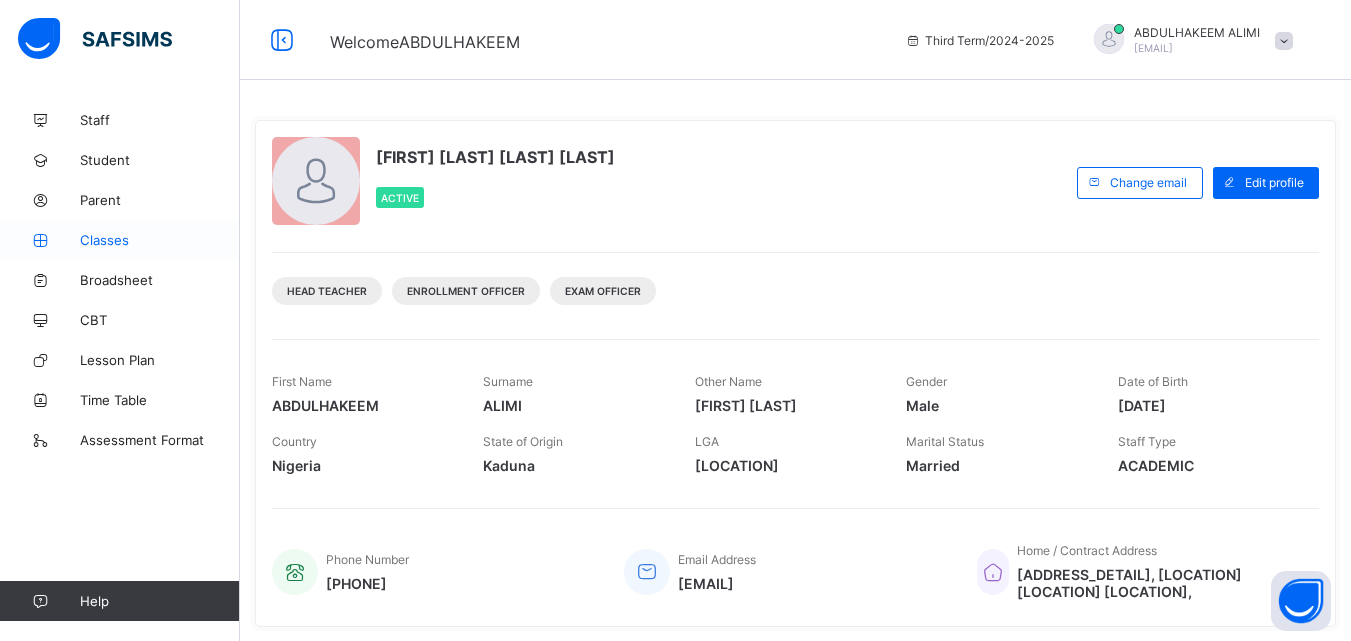 click on "Classes" at bounding box center [120, 240] 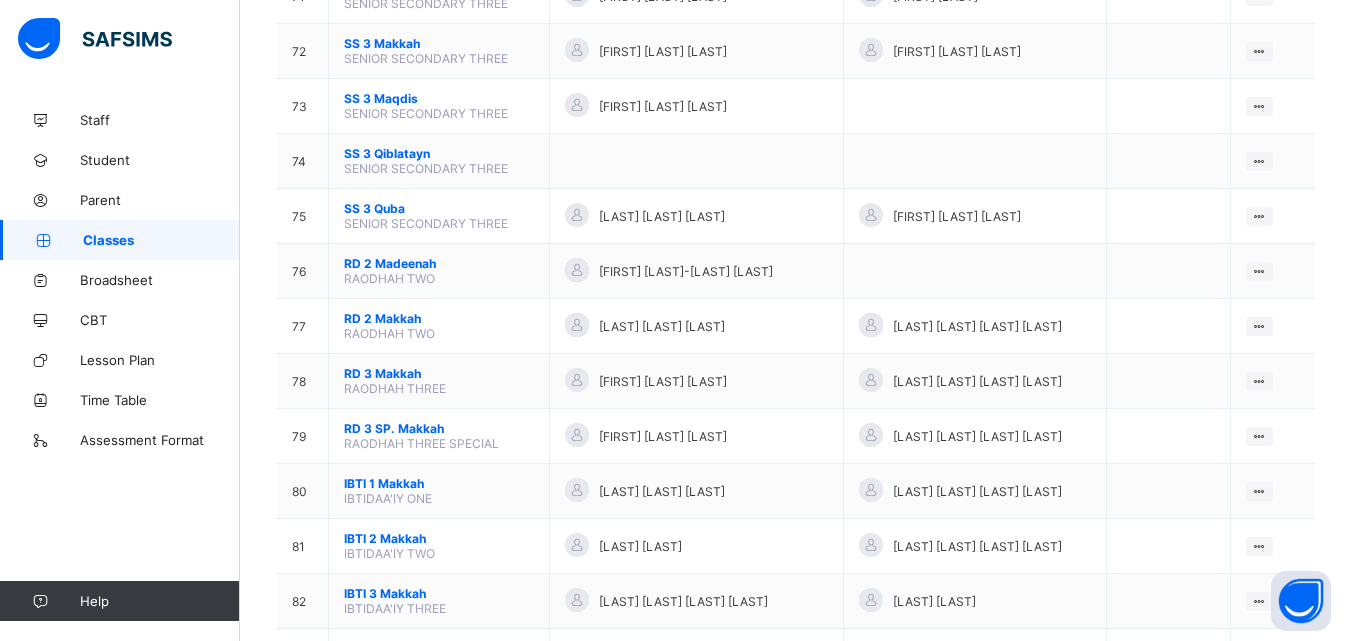 scroll, scrollTop: 4199, scrollLeft: 0, axis: vertical 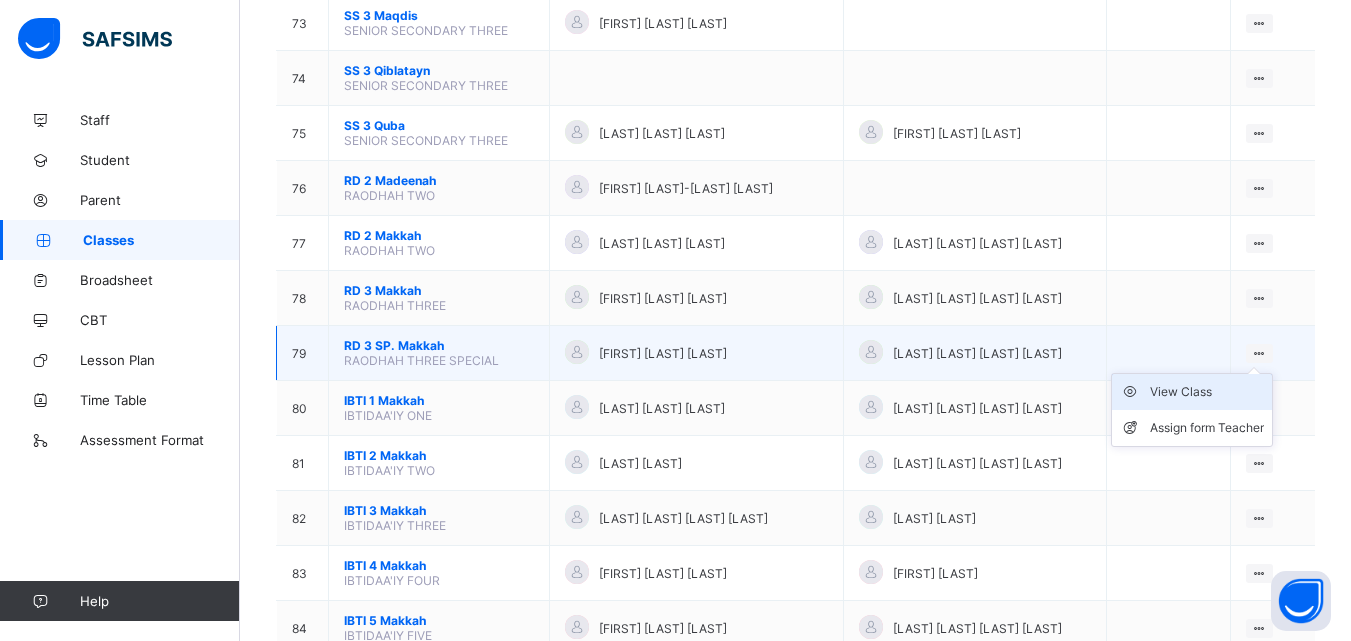 click on "View Class" at bounding box center [1207, 392] 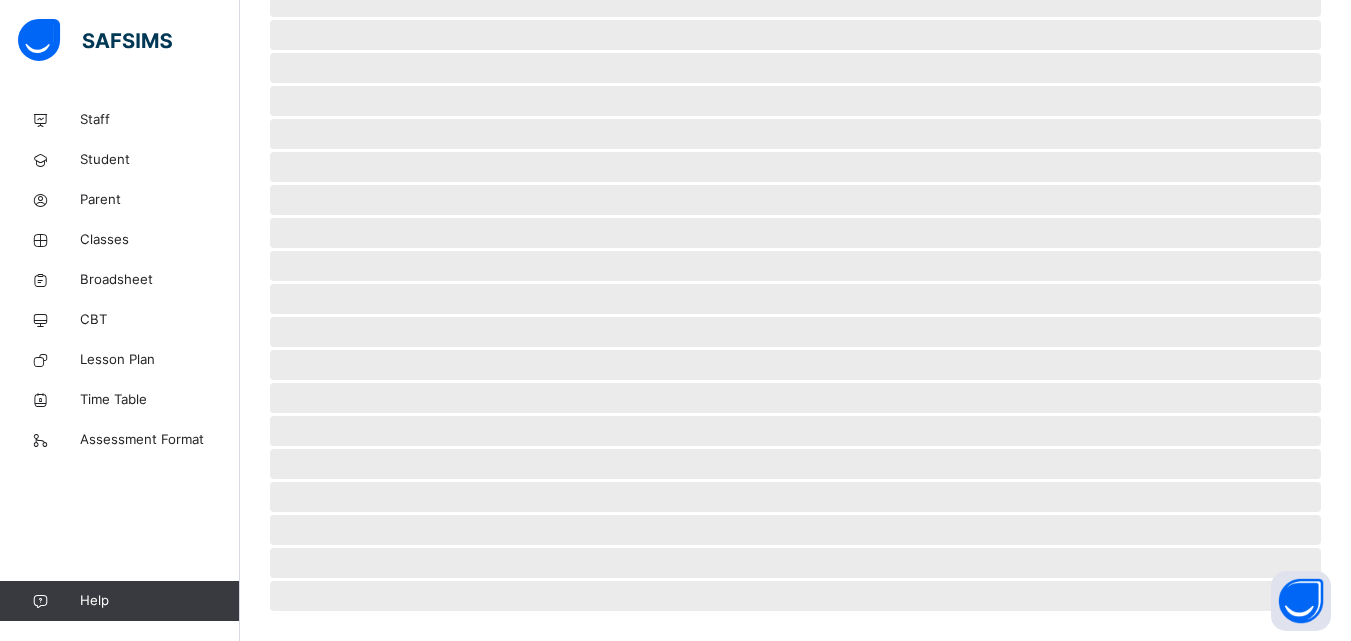 scroll, scrollTop: 0, scrollLeft: 0, axis: both 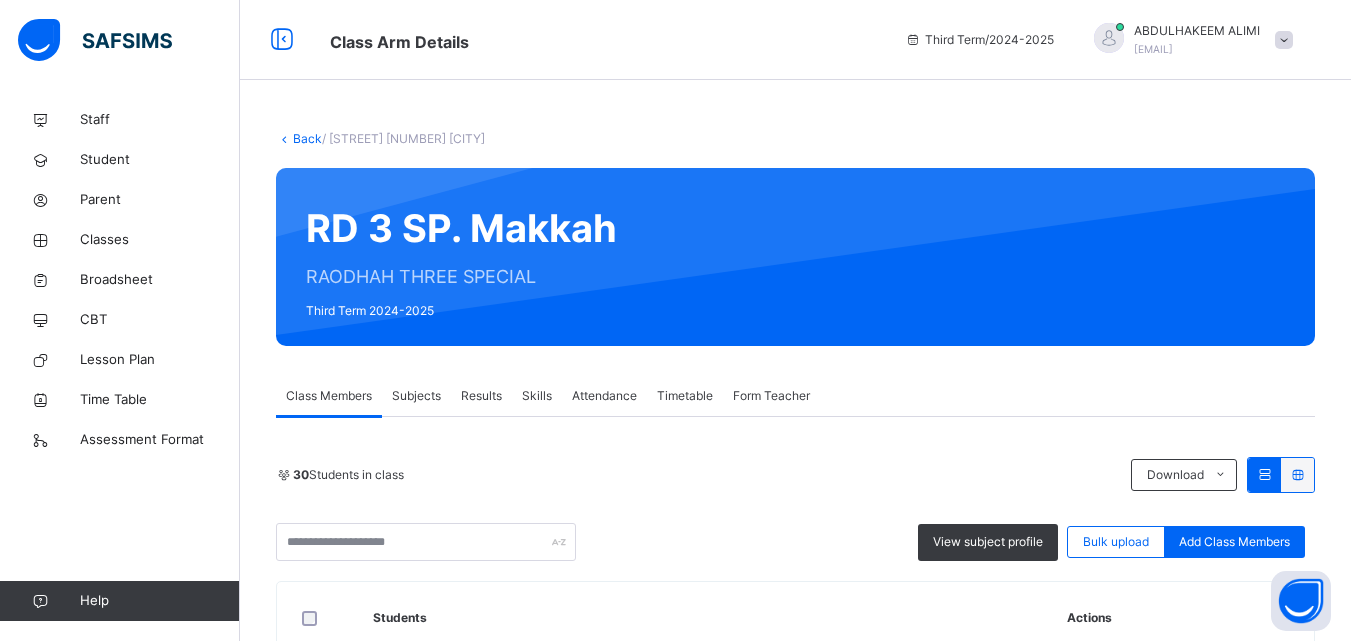 click on "Results" at bounding box center [481, 396] 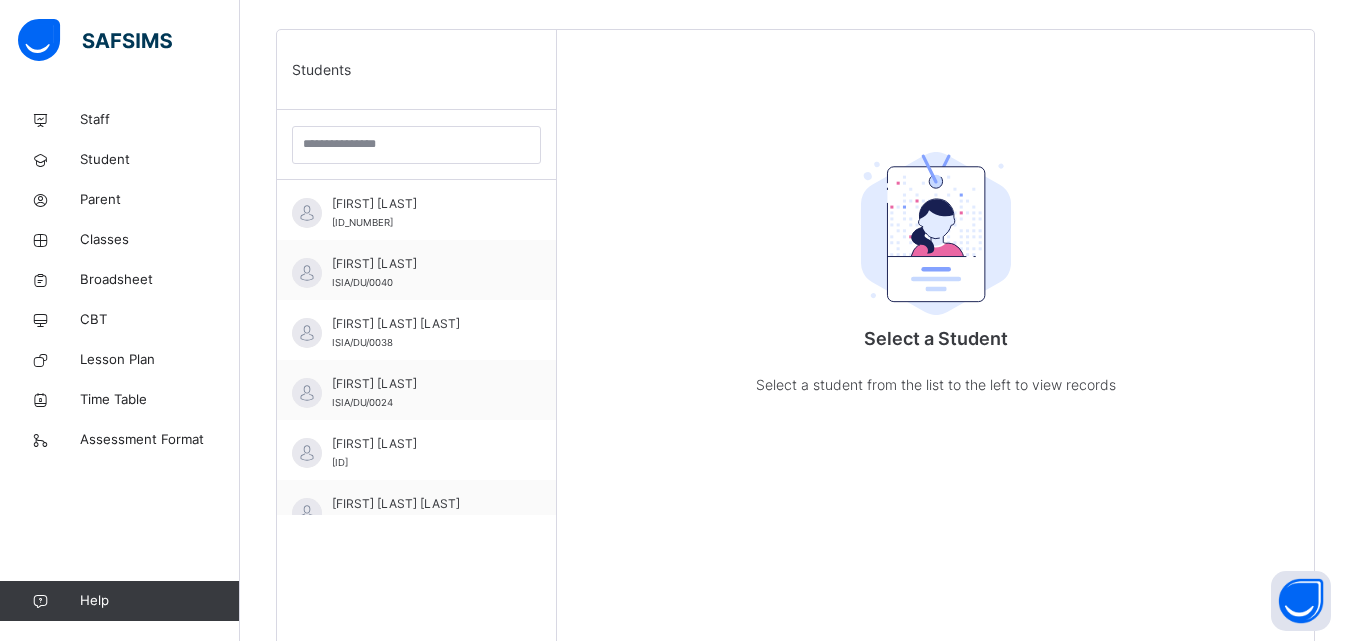 scroll, scrollTop: 494, scrollLeft: 0, axis: vertical 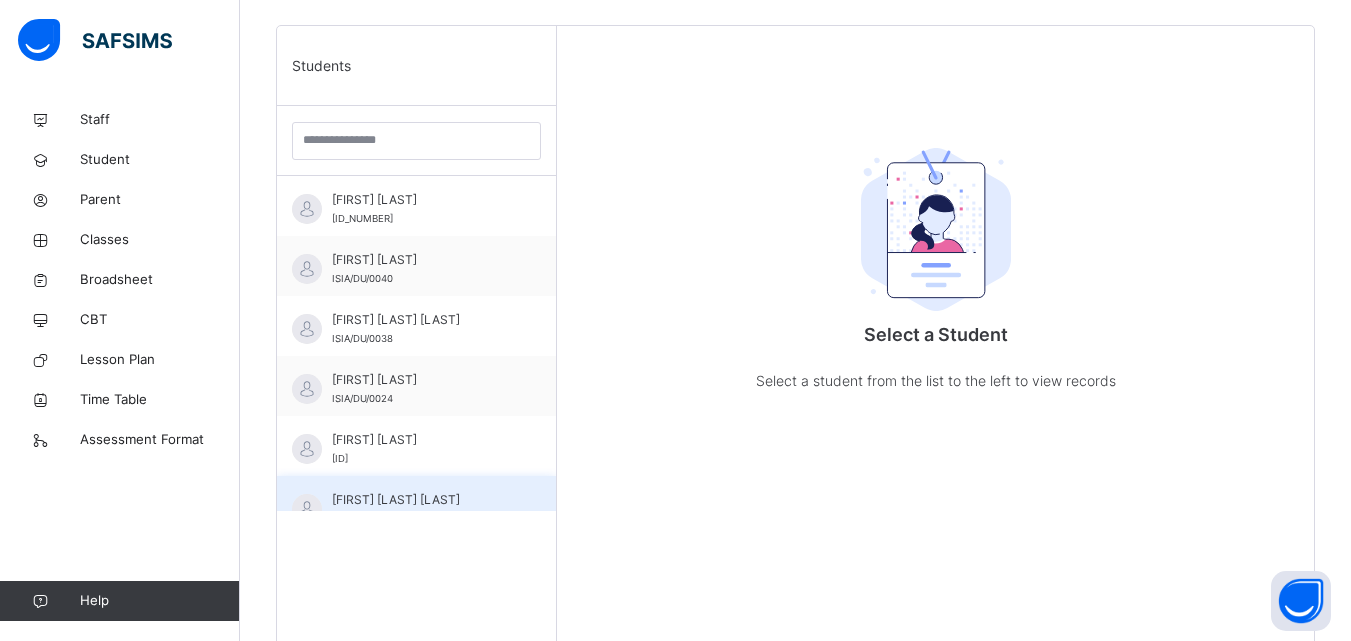 click on "[FIRST] [LAST] [LAST]" at bounding box center (421, 500) 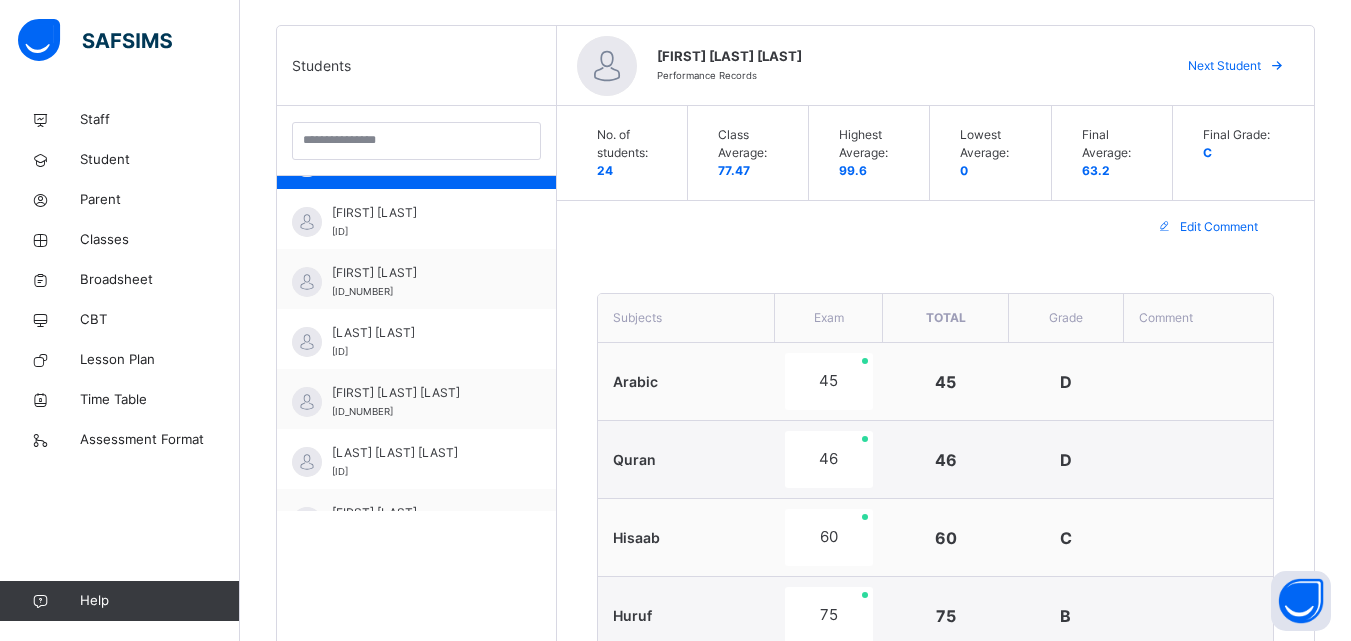 scroll, scrollTop: 360, scrollLeft: 0, axis: vertical 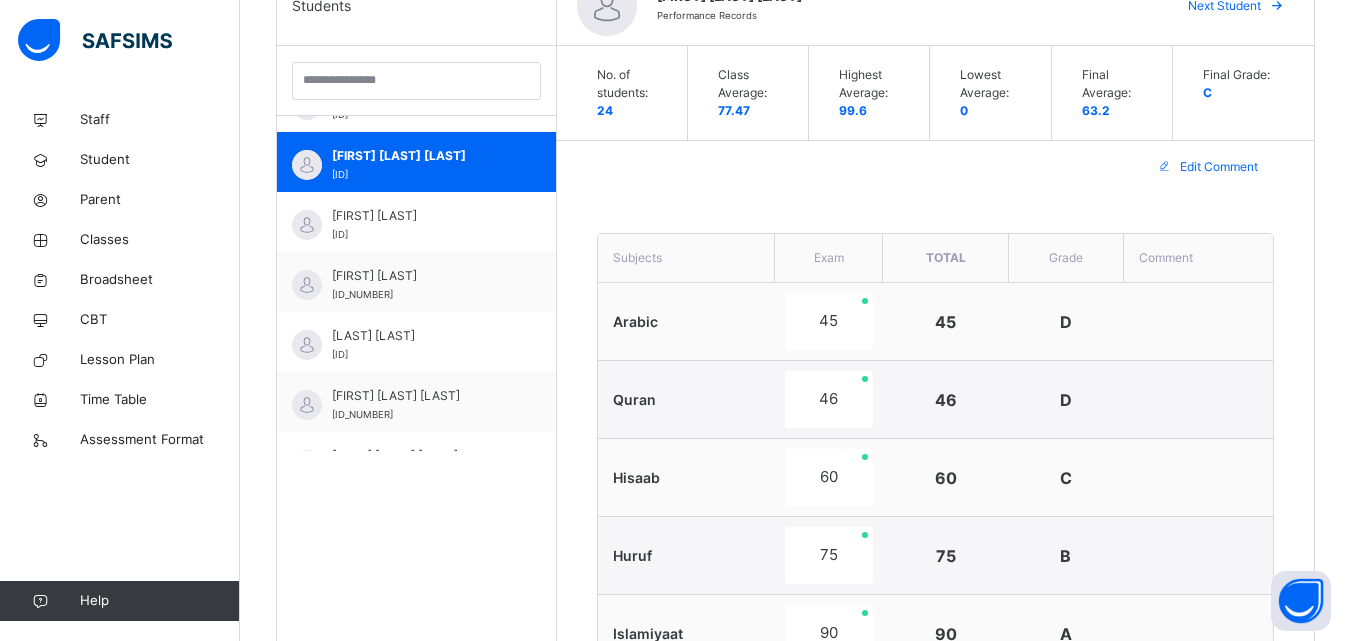 click on "Next Student" at bounding box center (1224, 6) 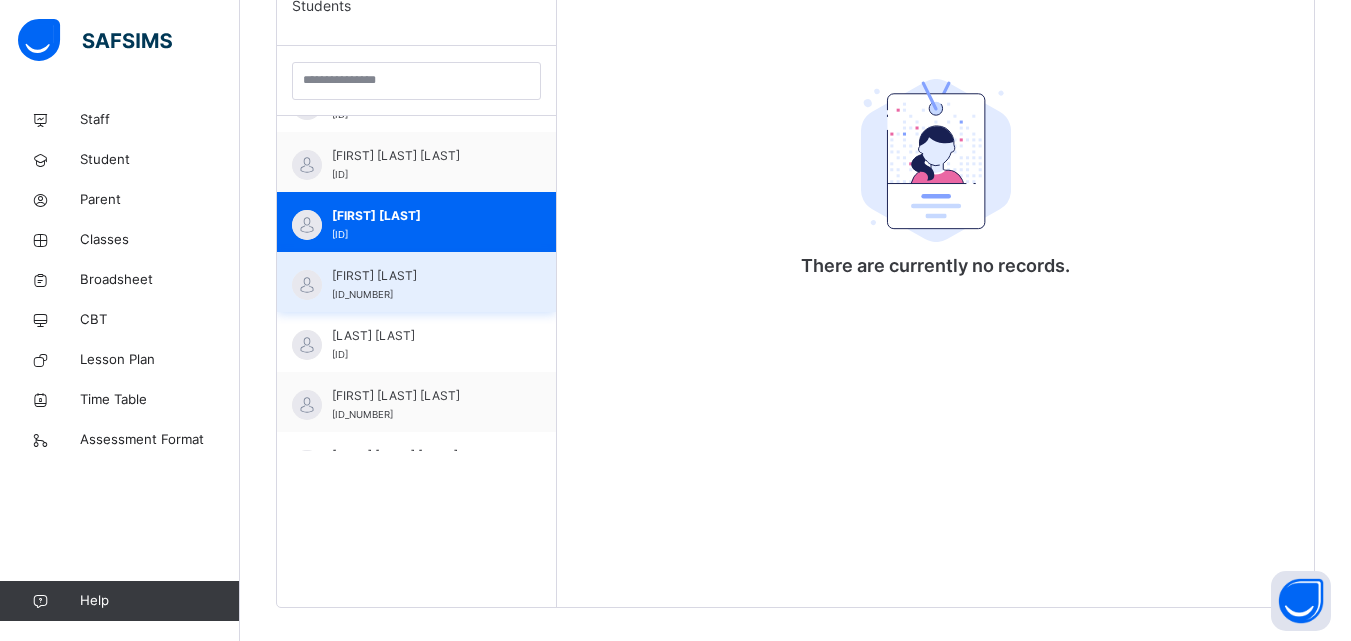 click on "[FIRST] [LAST]" at bounding box center [421, 276] 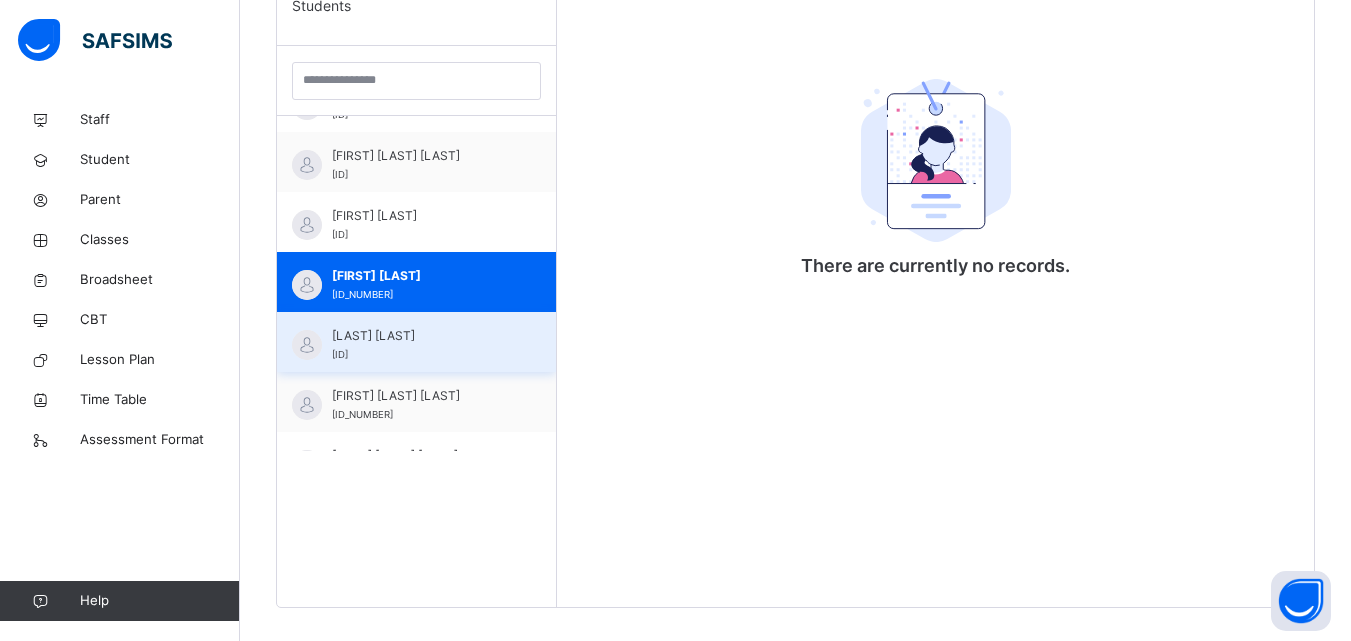 click on "[LAST]  [LAST]" at bounding box center [421, 336] 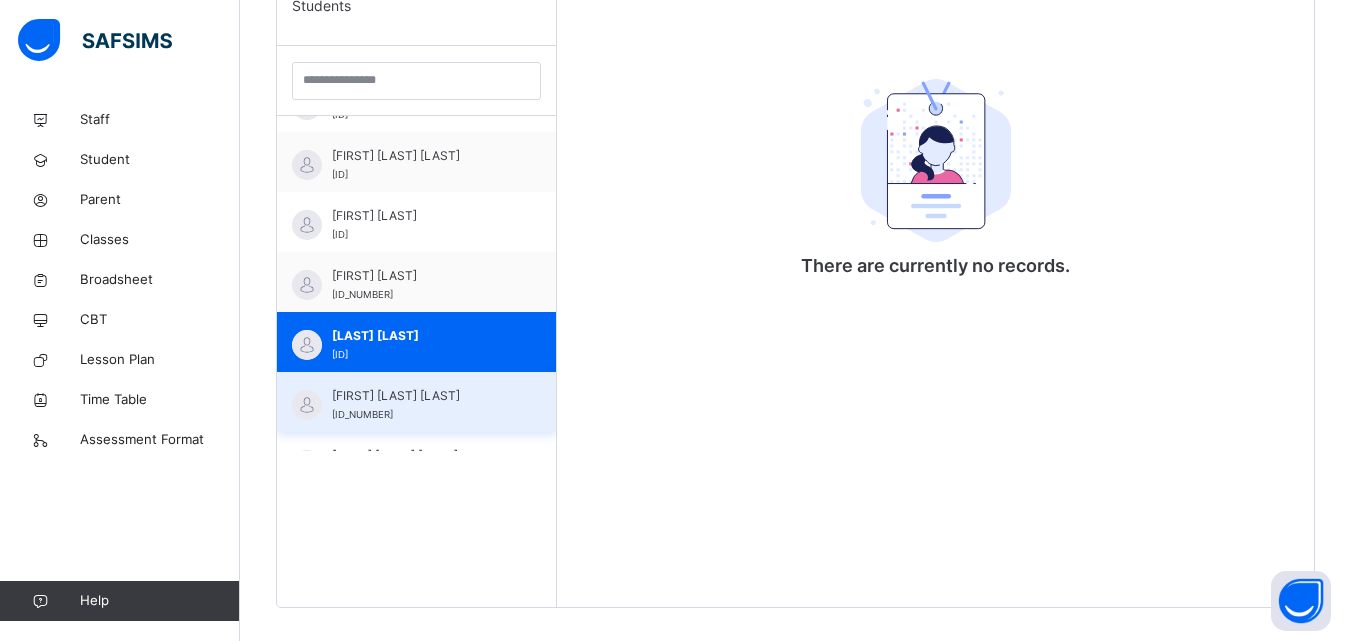 click on "[FIRST] [LAST] [LAST]" at bounding box center [421, 396] 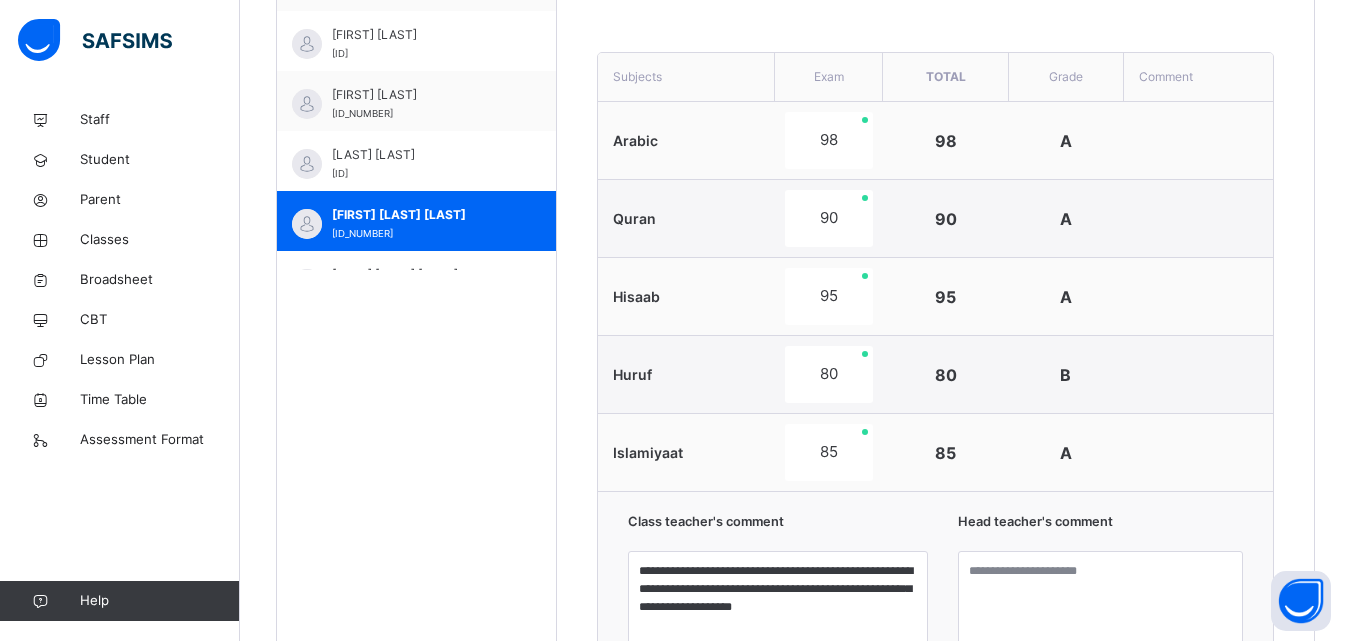 scroll, scrollTop: 761, scrollLeft: 0, axis: vertical 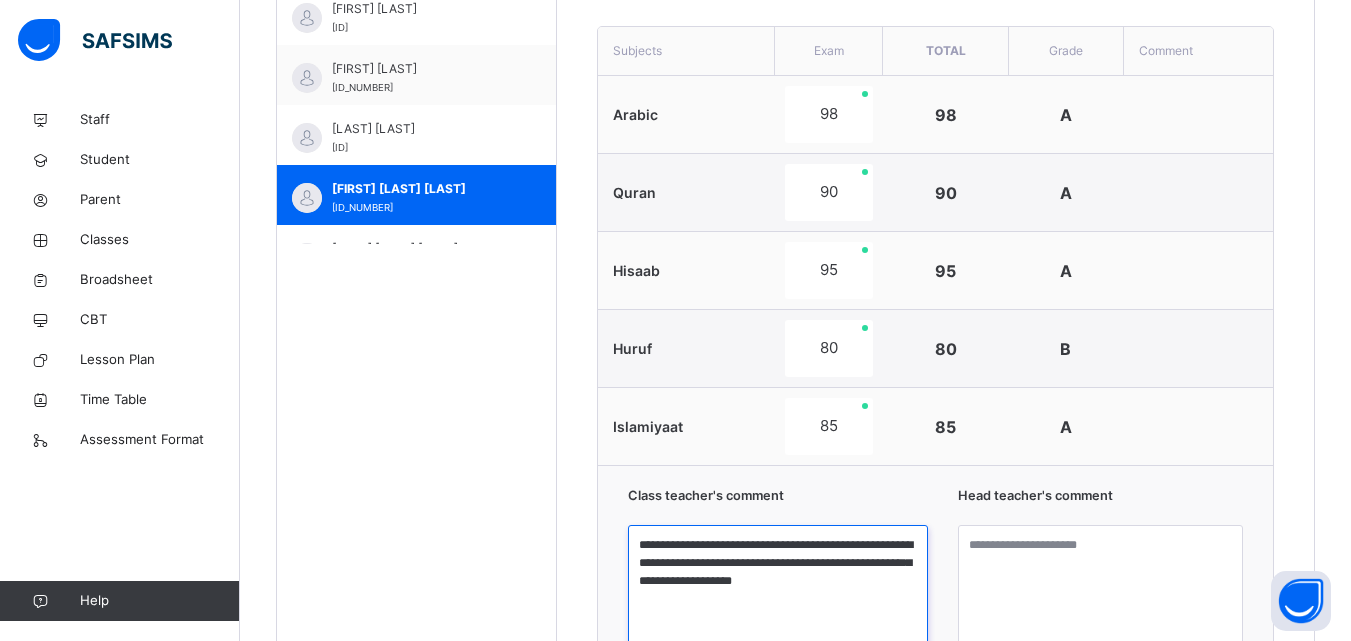 click on "**********" at bounding box center [778, 600] 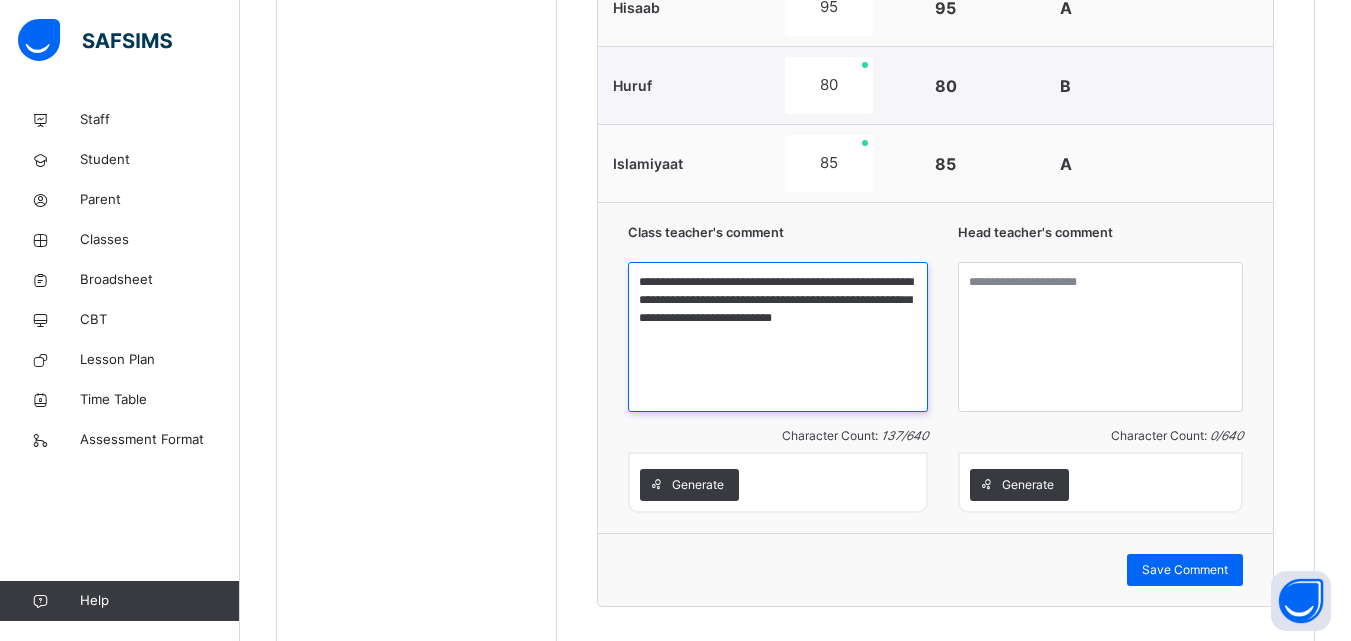 scroll, scrollTop: 1056, scrollLeft: 0, axis: vertical 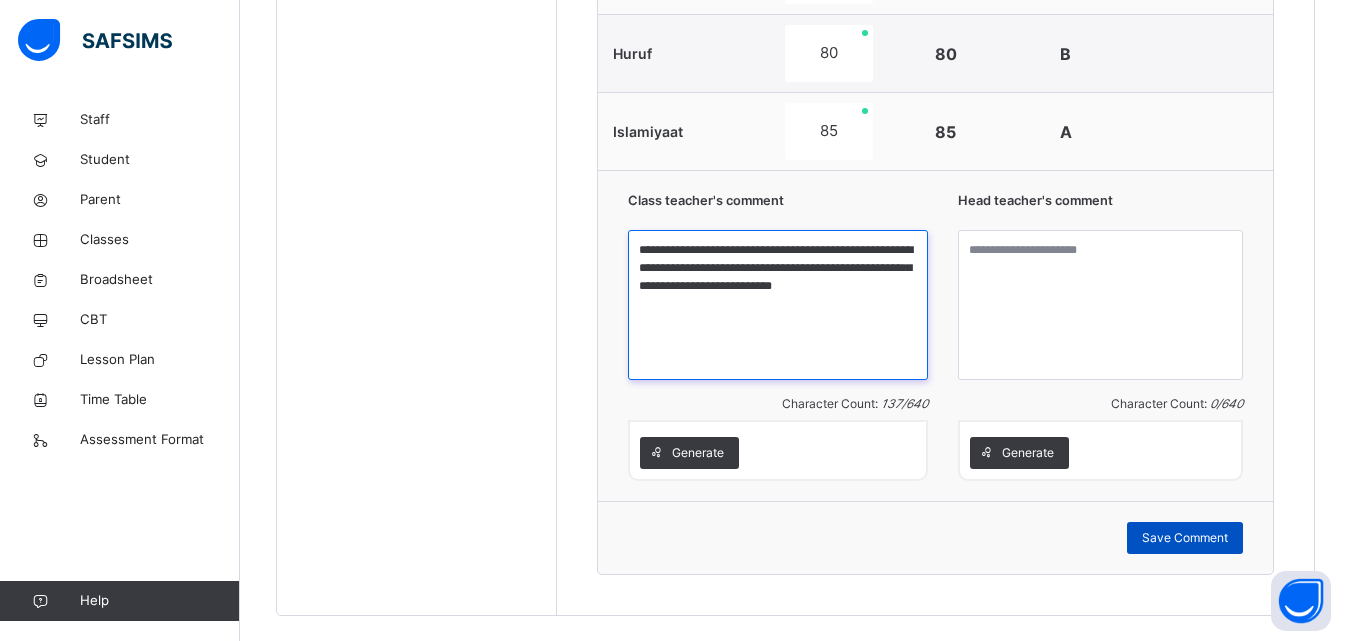 type on "**********" 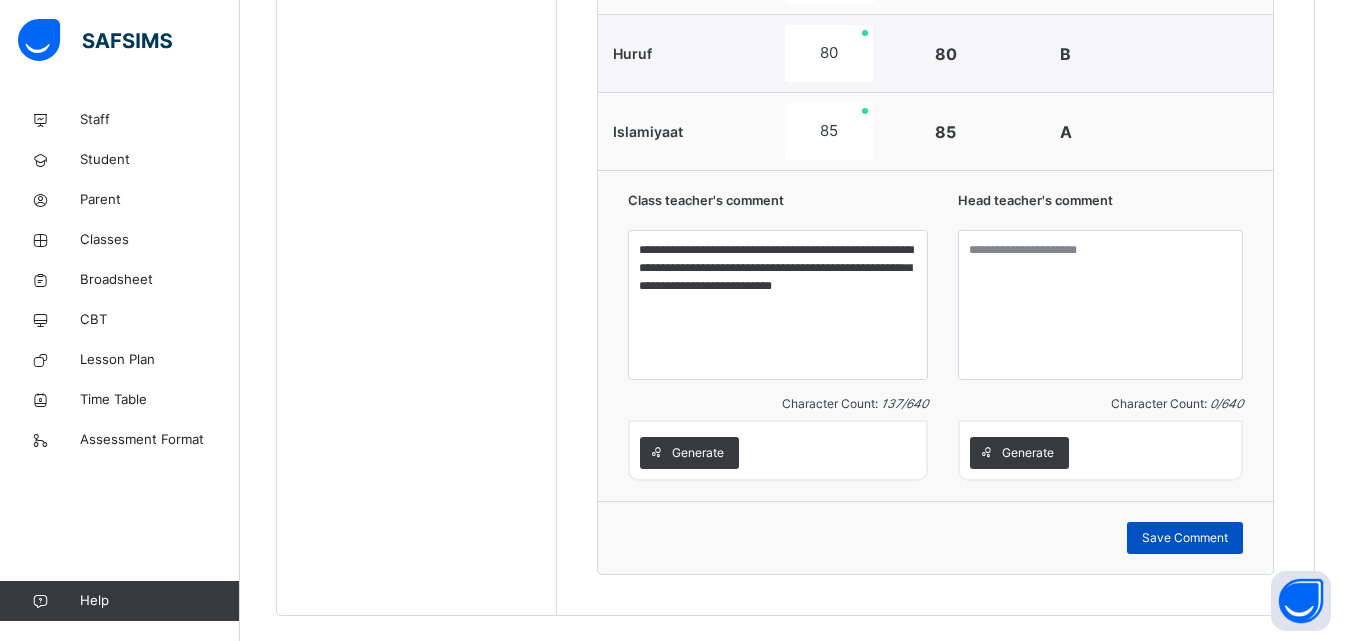 click on "Save Comment" at bounding box center [1185, 538] 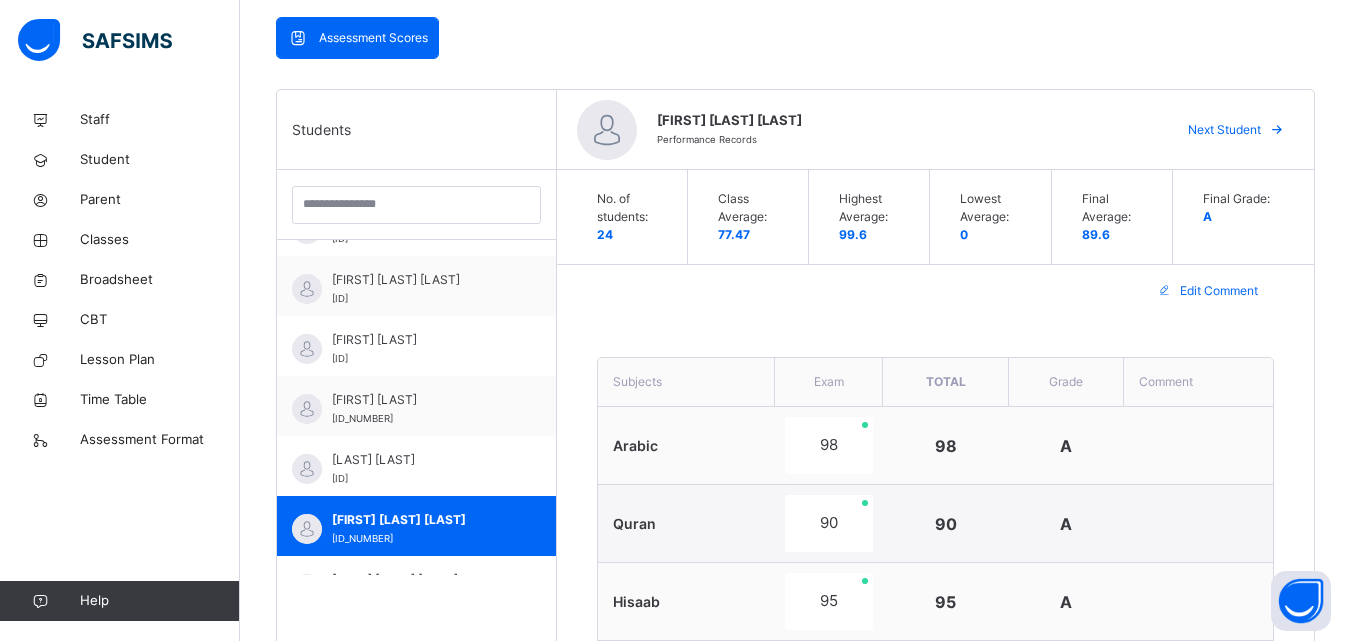 scroll, scrollTop: 416, scrollLeft: 0, axis: vertical 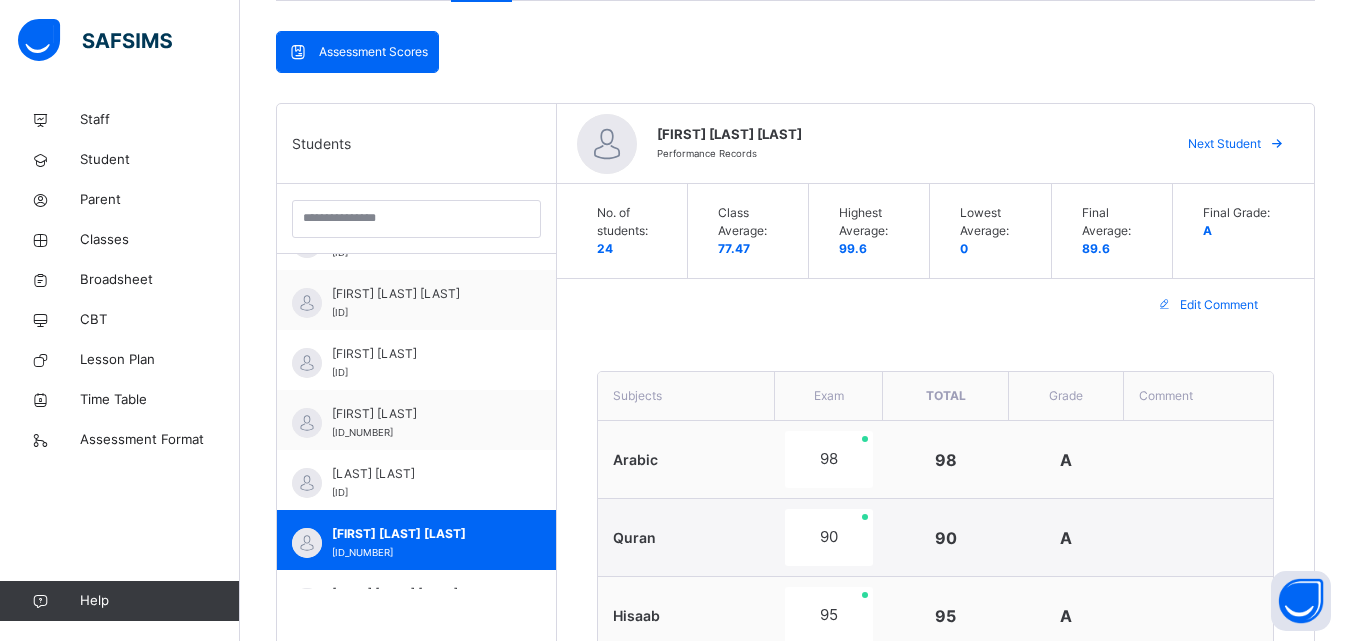 click on "Next Student" at bounding box center [1224, 144] 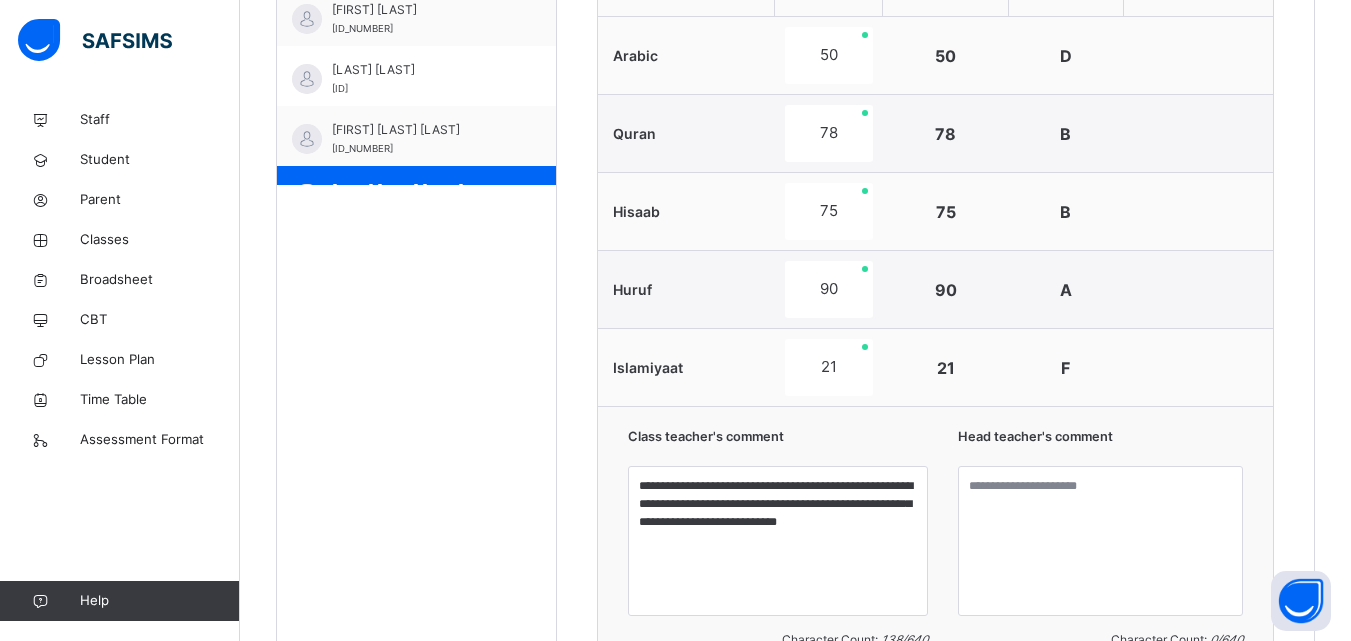 scroll, scrollTop: 826, scrollLeft: 0, axis: vertical 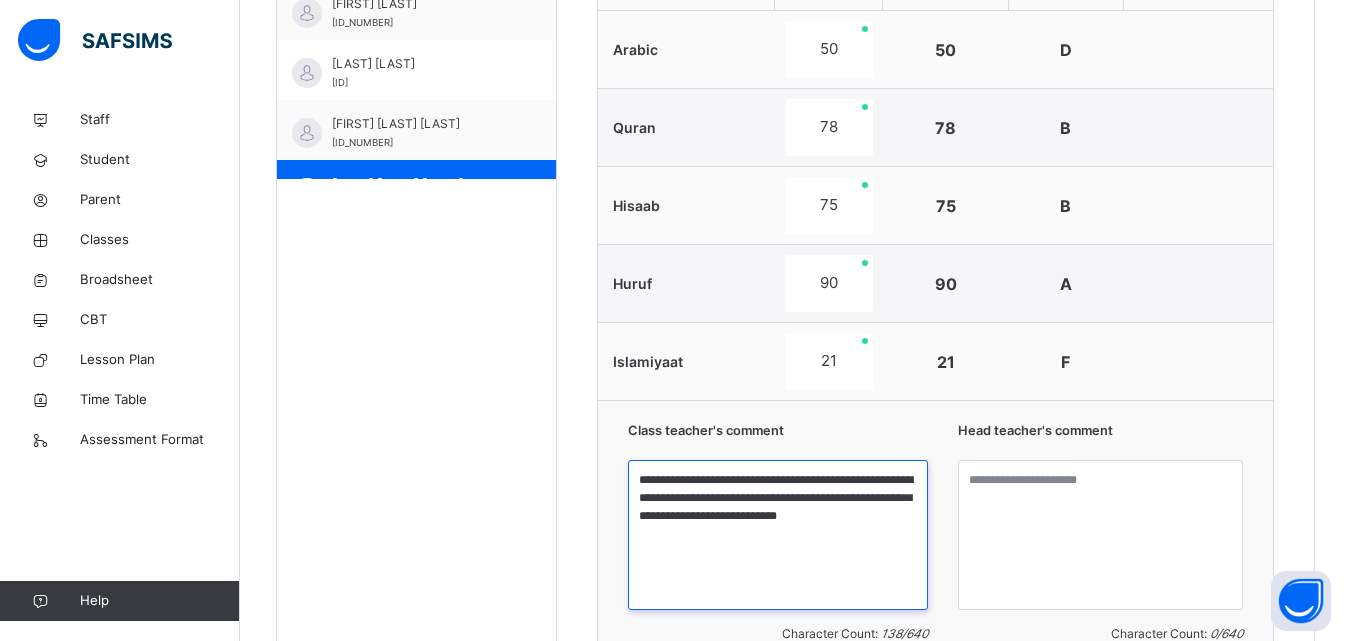 click on "**********" at bounding box center [778, 535] 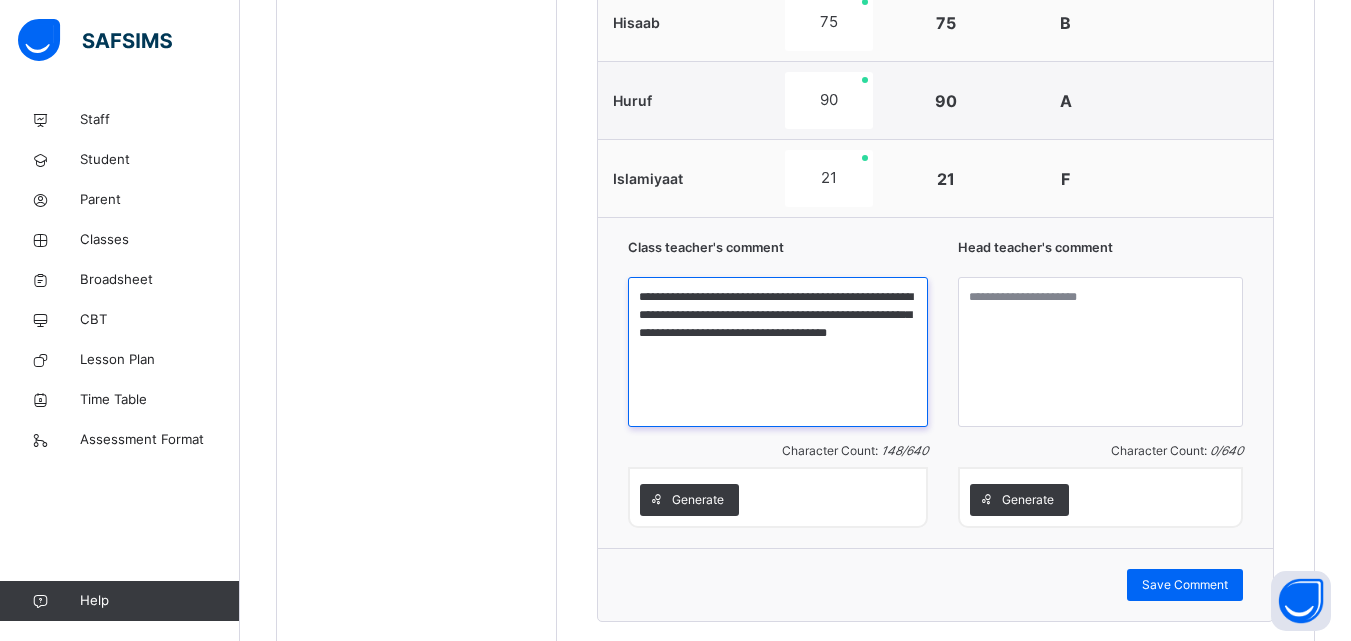 scroll, scrollTop: 1026, scrollLeft: 0, axis: vertical 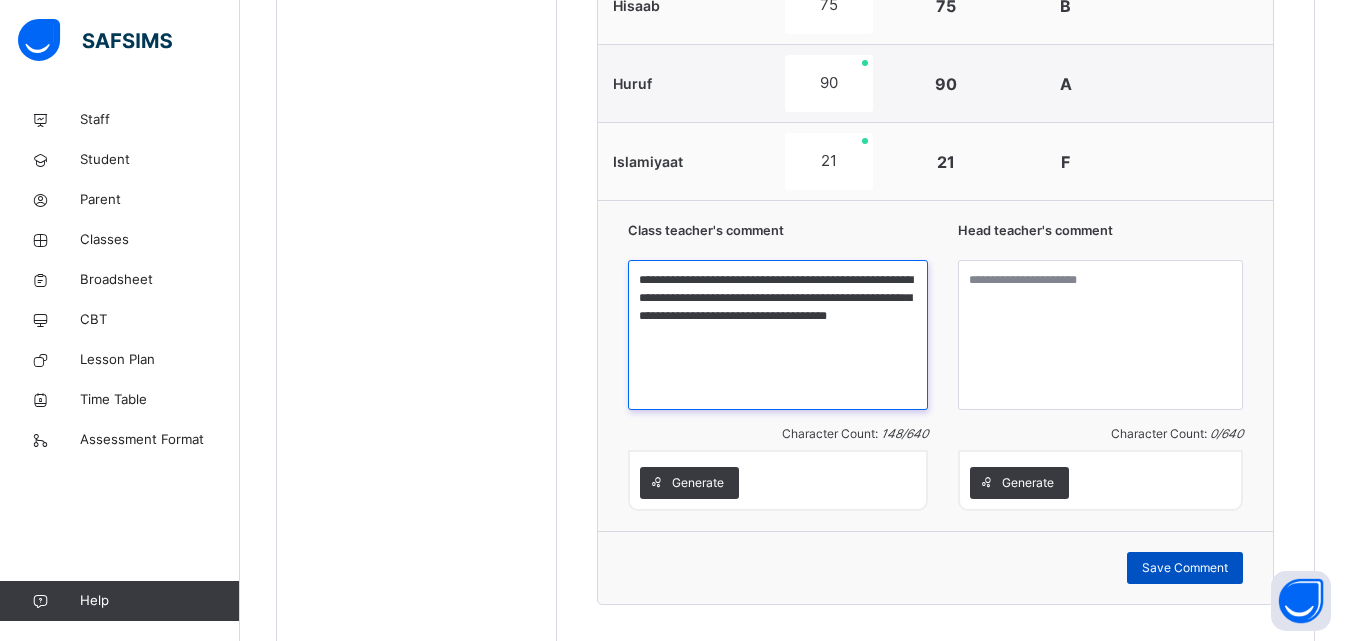 type on "**********" 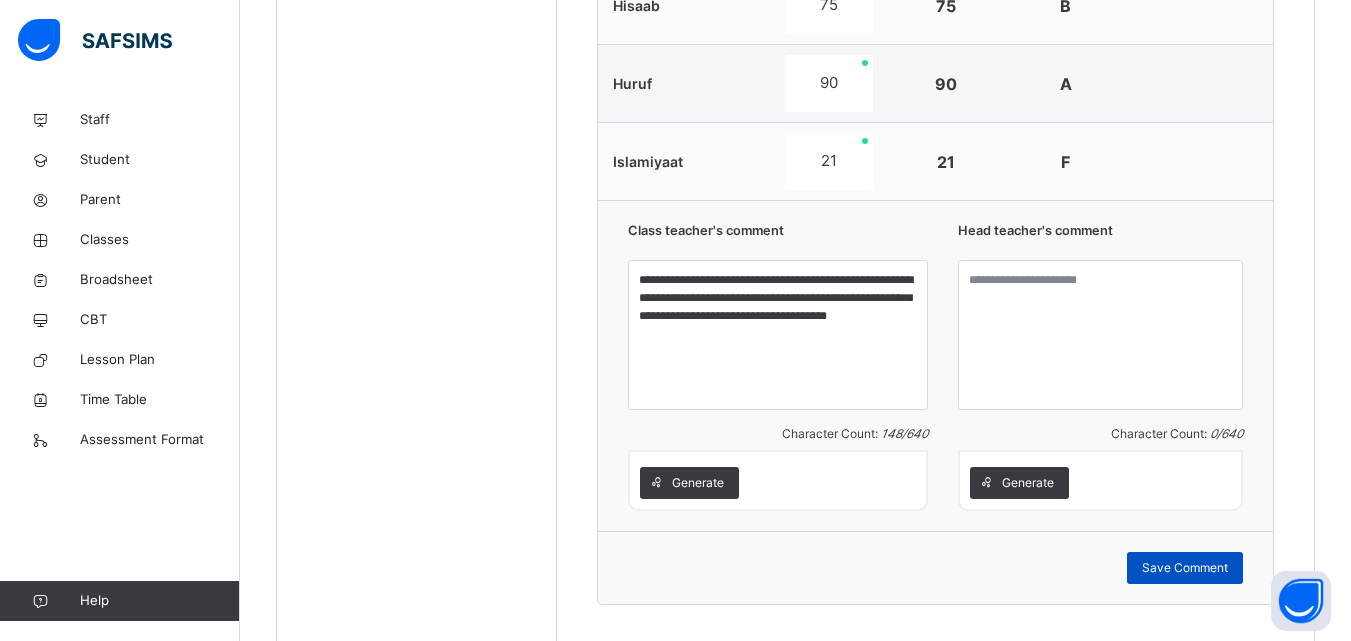 click on "Save Comment" at bounding box center [1185, 568] 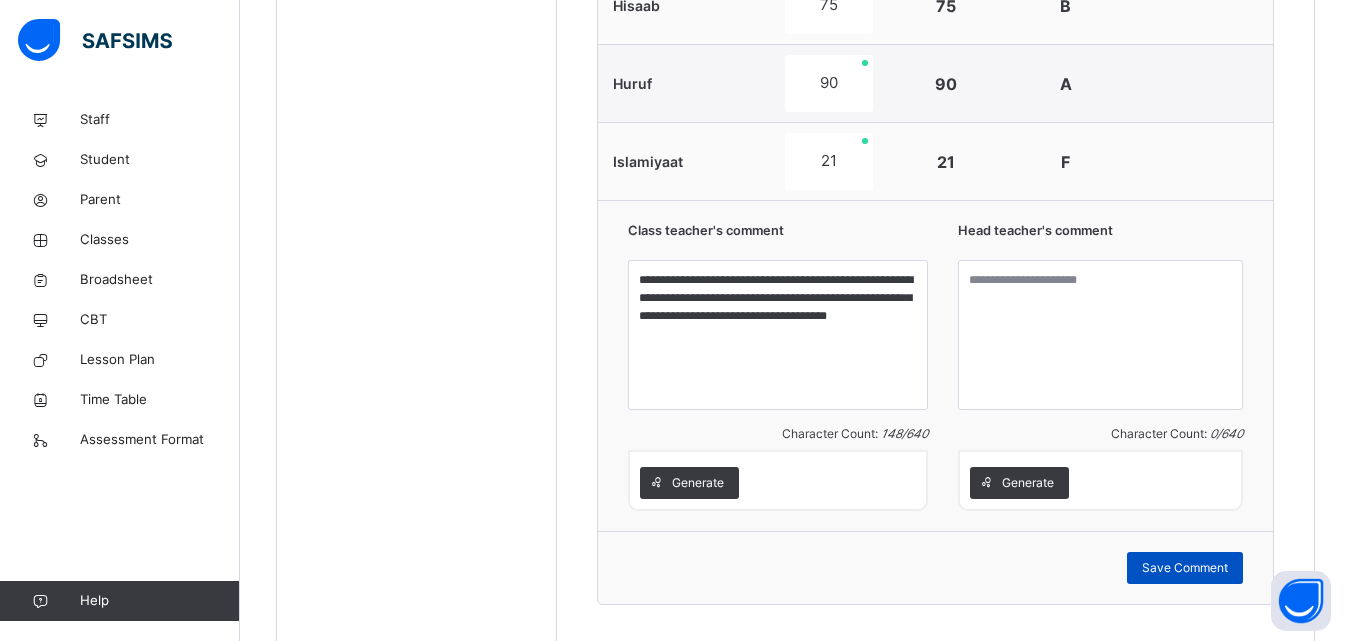 click on "Save Comment" at bounding box center (1185, 568) 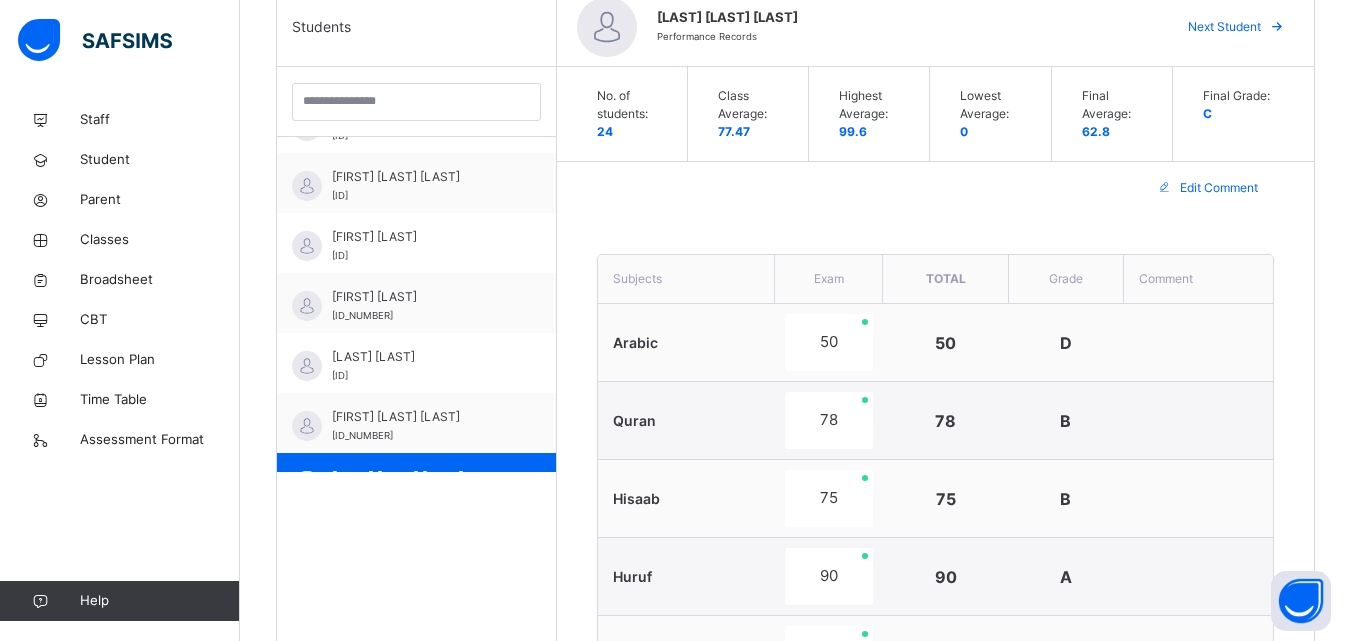 scroll, scrollTop: 493, scrollLeft: 0, axis: vertical 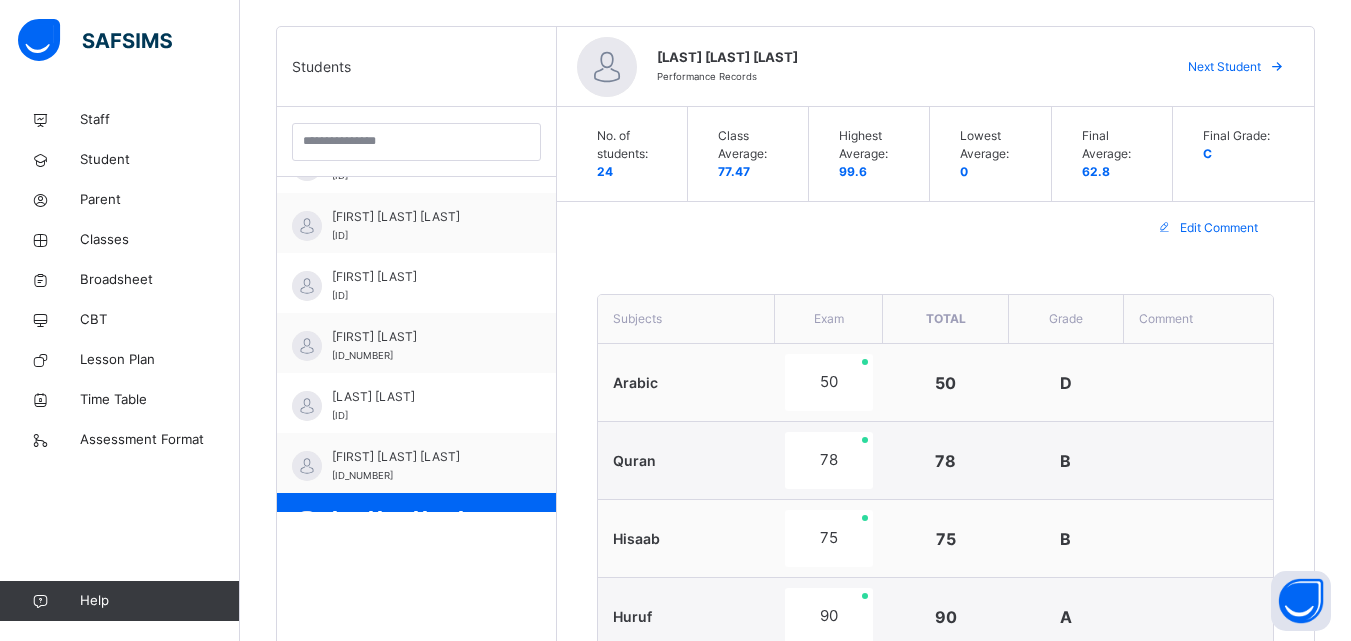 click on "Next Student" at bounding box center (1224, 67) 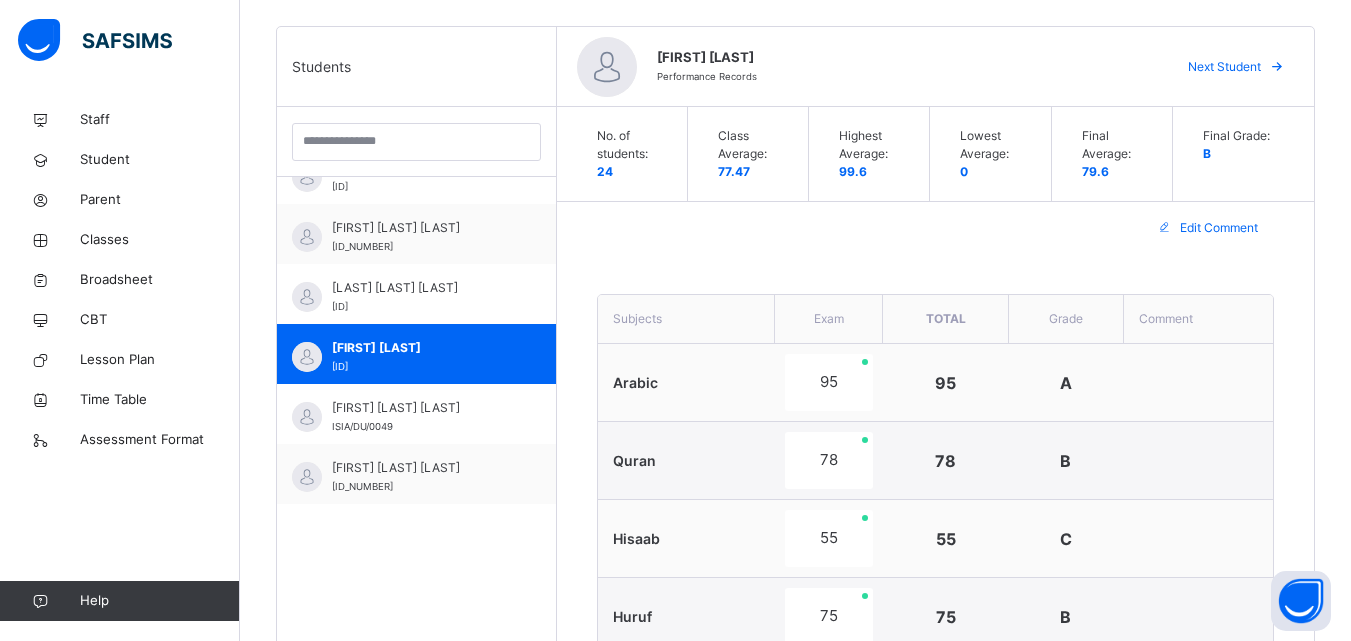 scroll, scrollTop: 518, scrollLeft: 0, axis: vertical 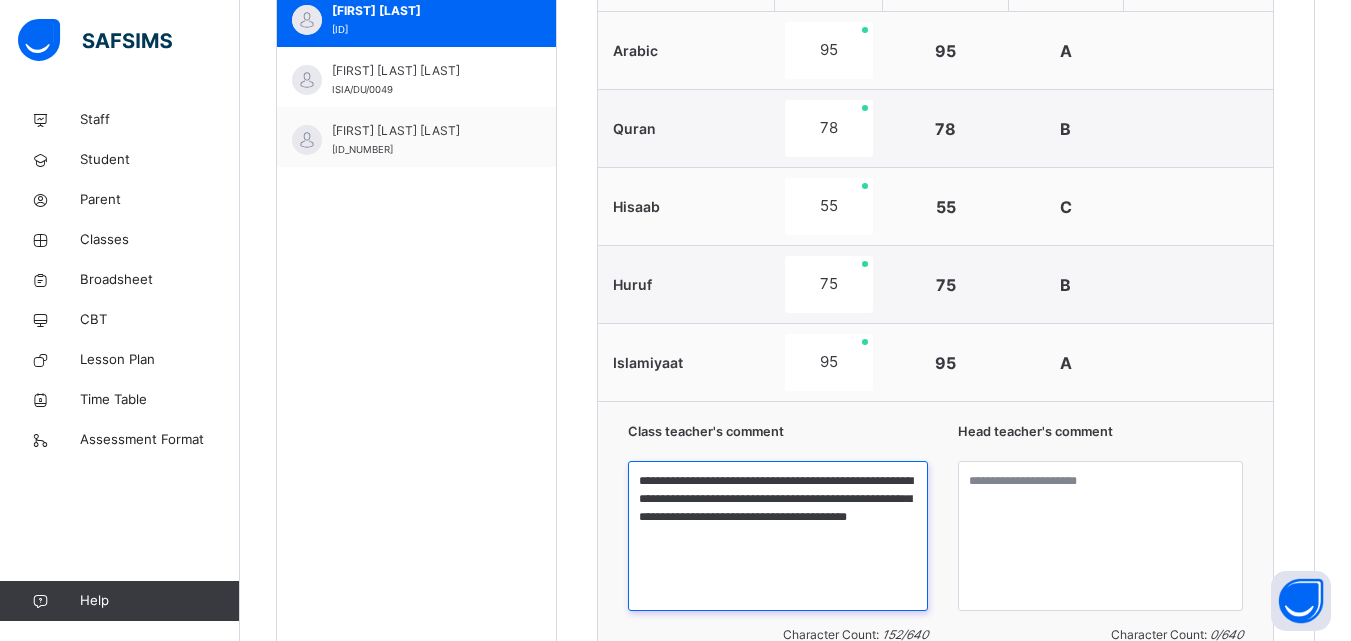 click on "**********" at bounding box center (778, 536) 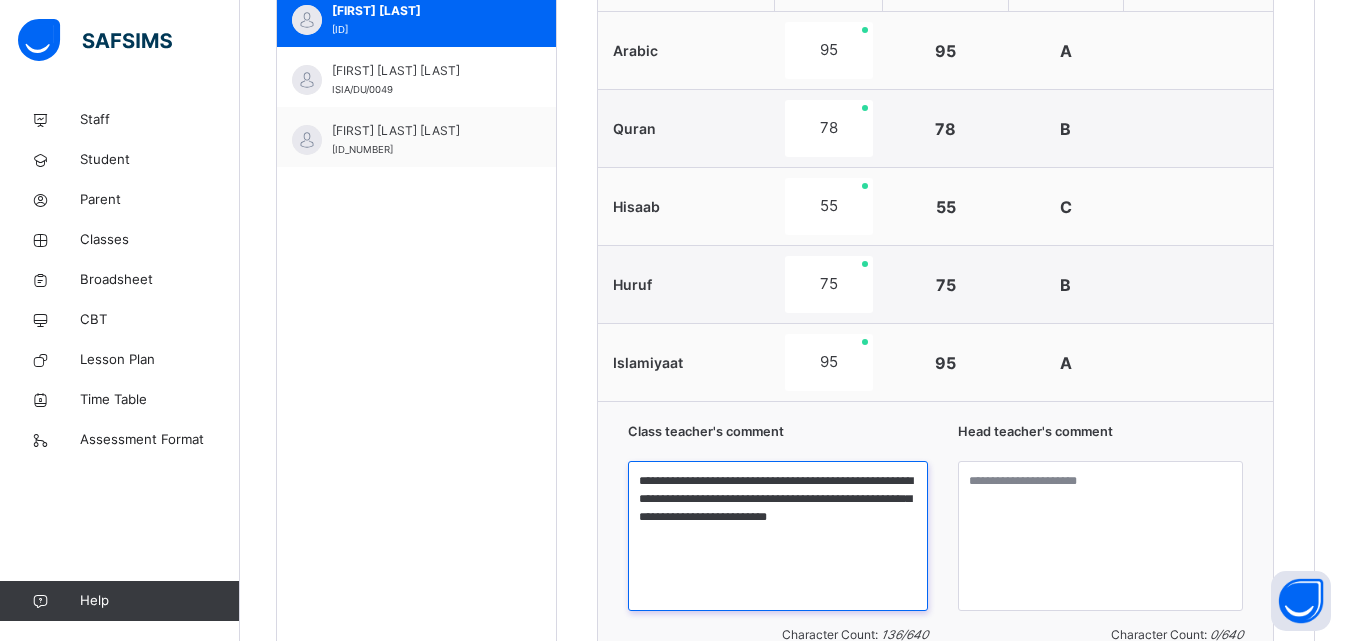 paste on "*******" 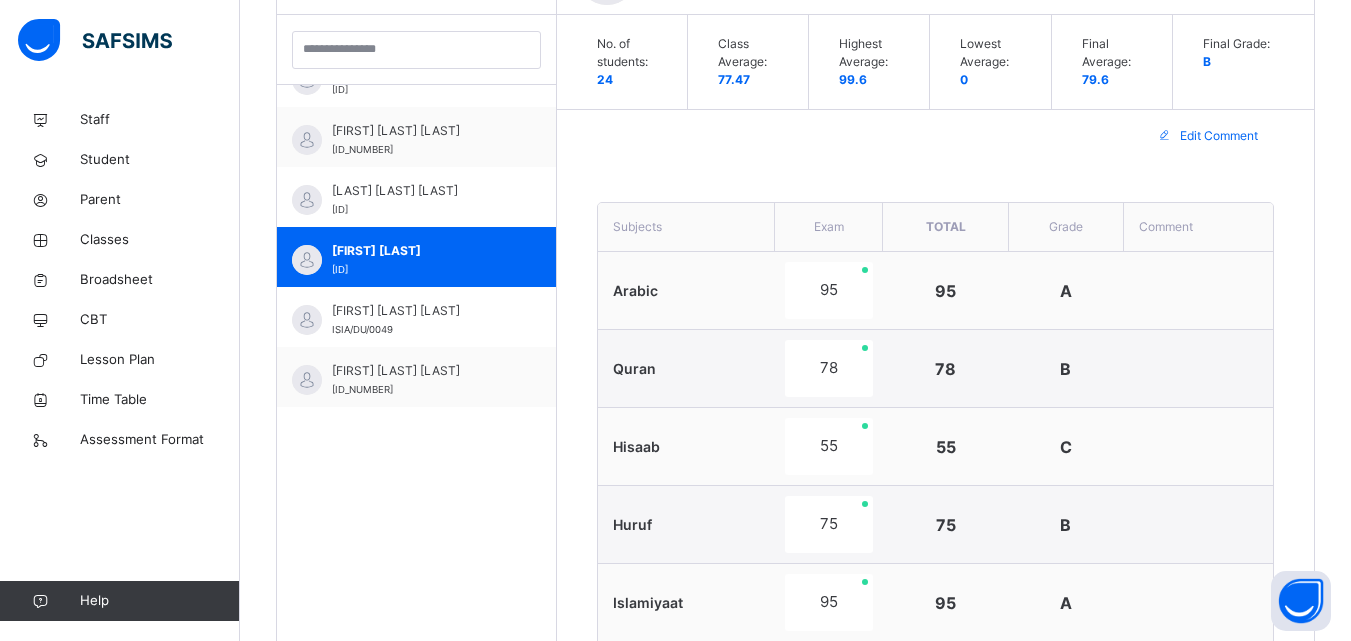 scroll, scrollTop: 519, scrollLeft: 0, axis: vertical 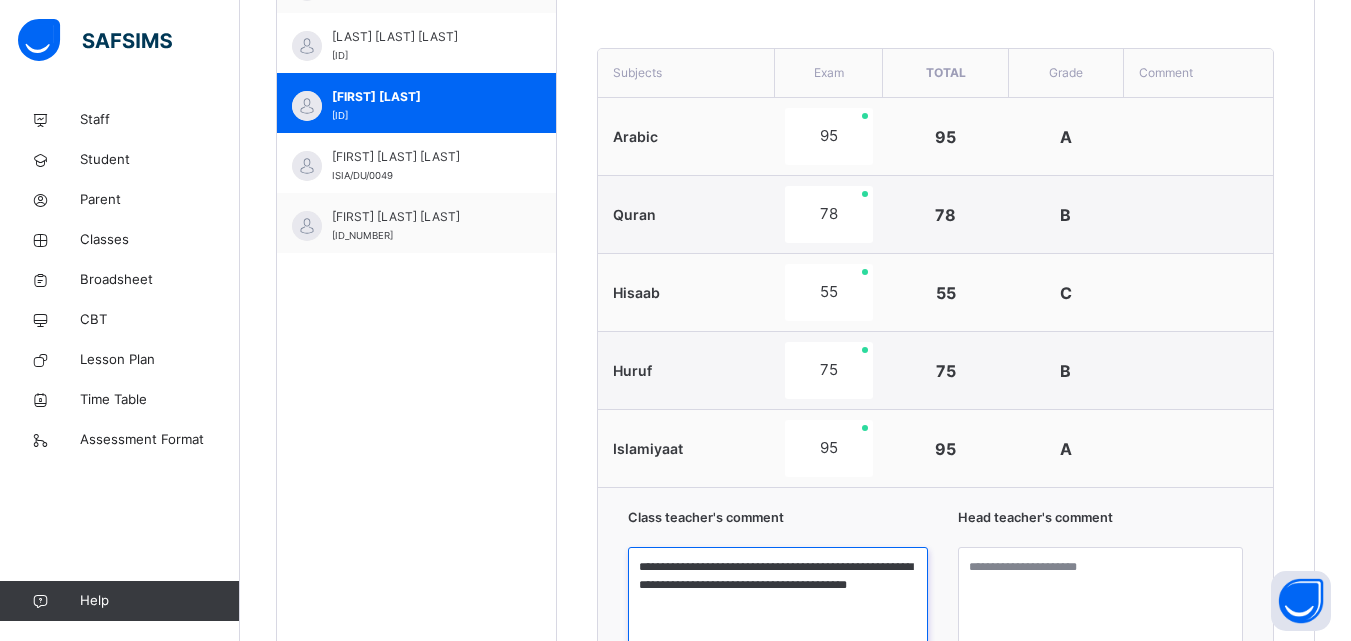click on "**********" at bounding box center (778, 622) 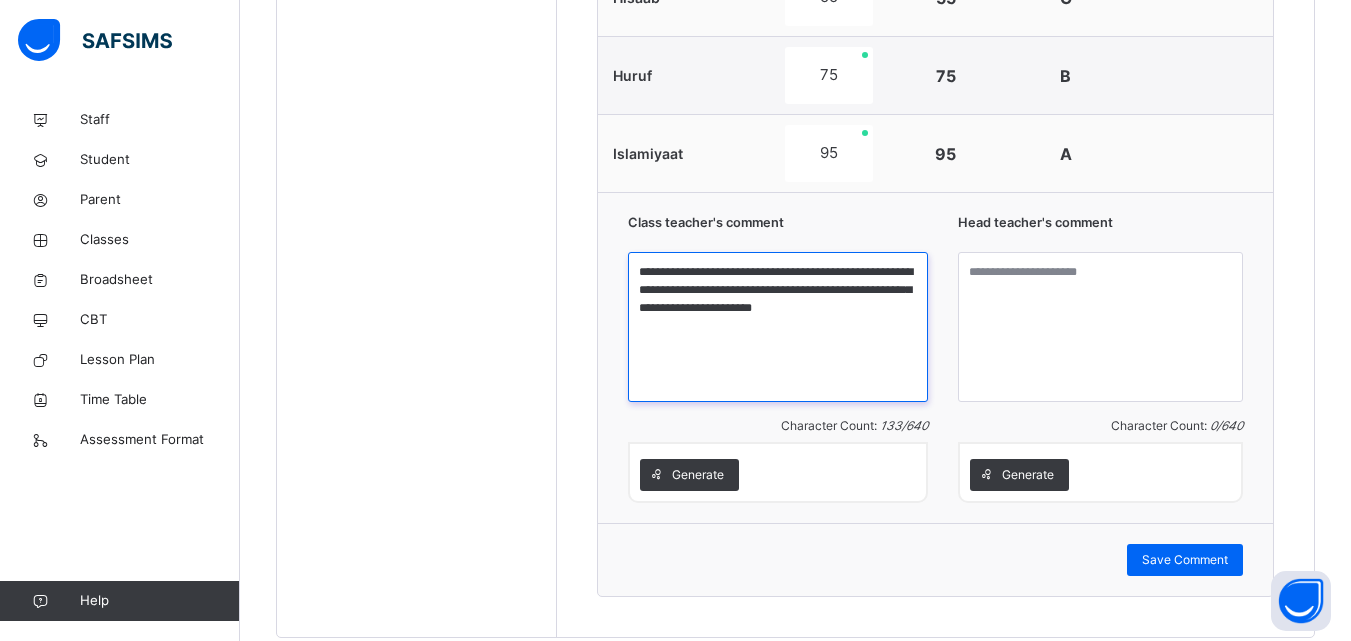 scroll, scrollTop: 1037, scrollLeft: 0, axis: vertical 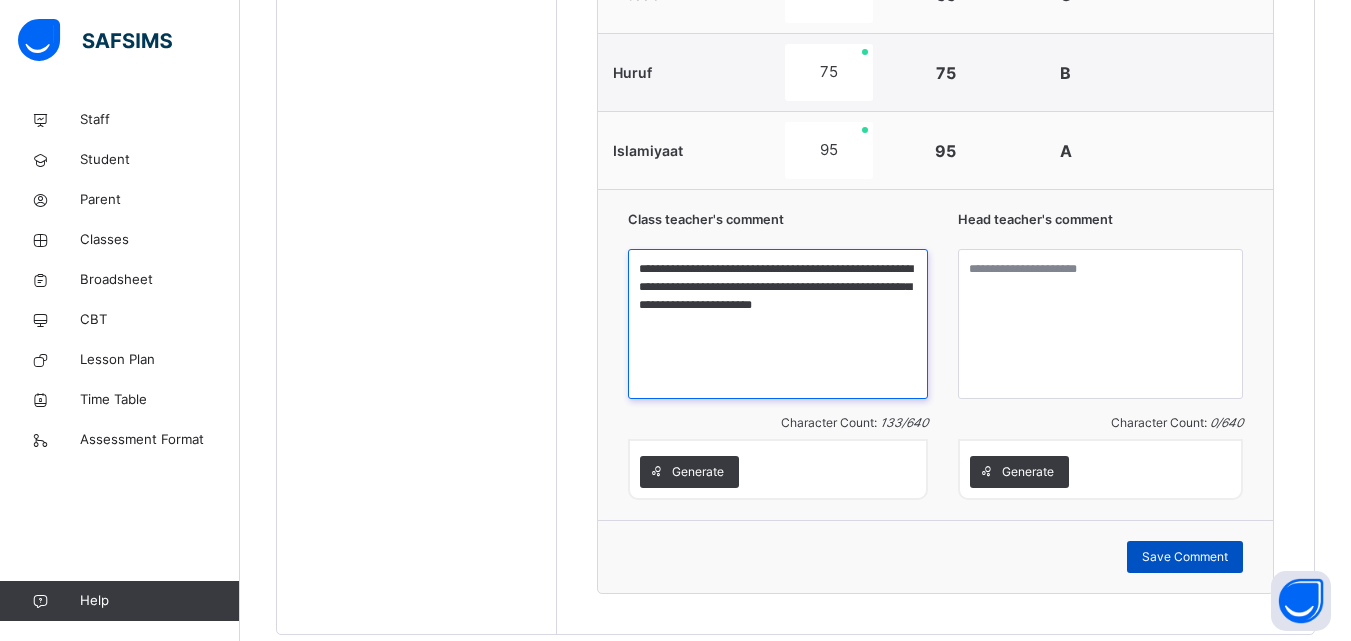 type on "**********" 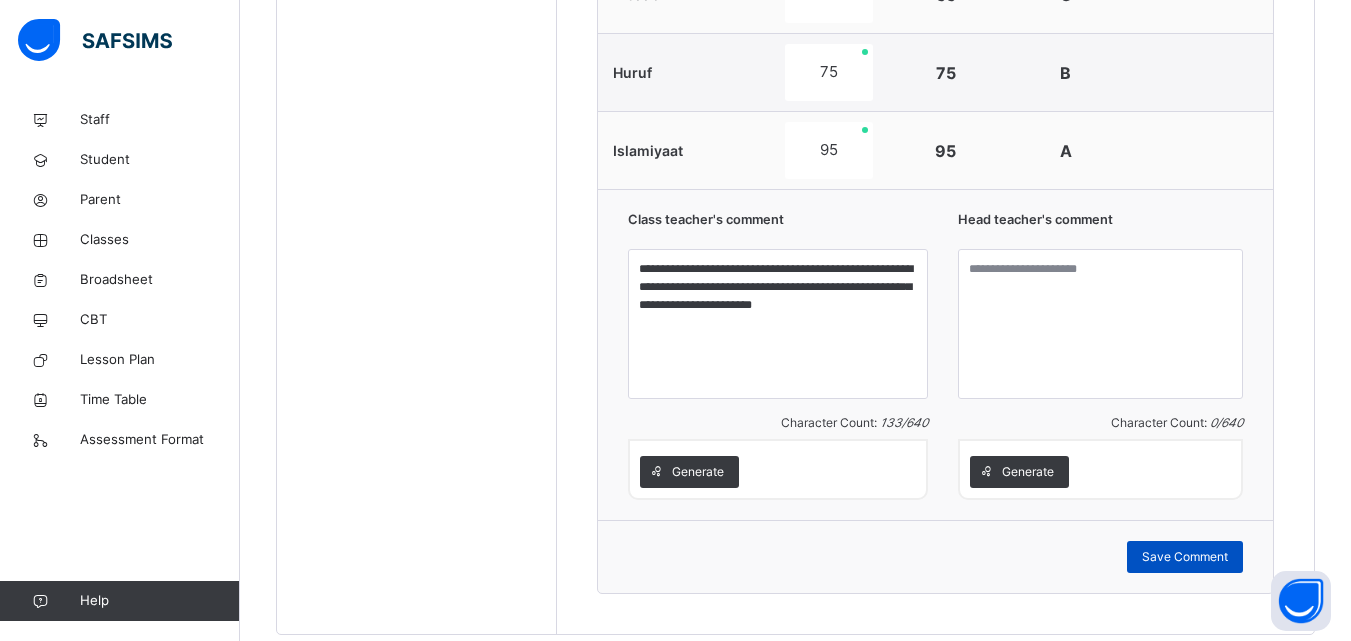 click on "Save Comment" at bounding box center (1185, 557) 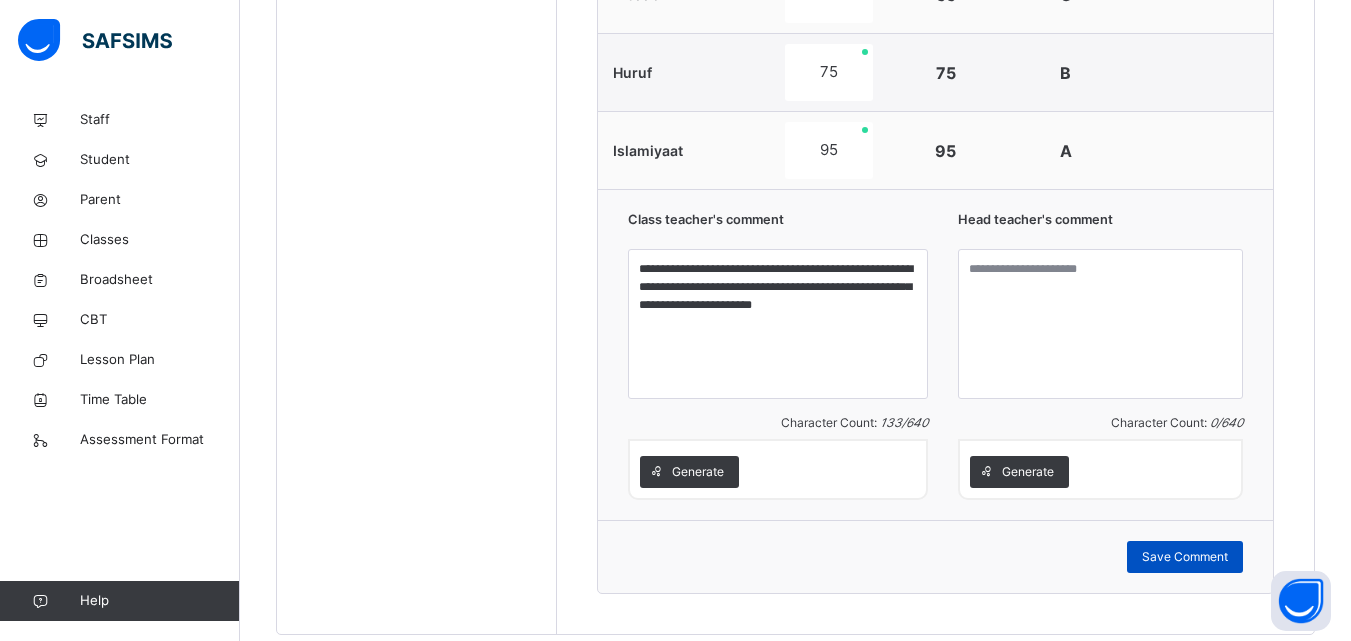 click on "Save Comment" at bounding box center [1185, 557] 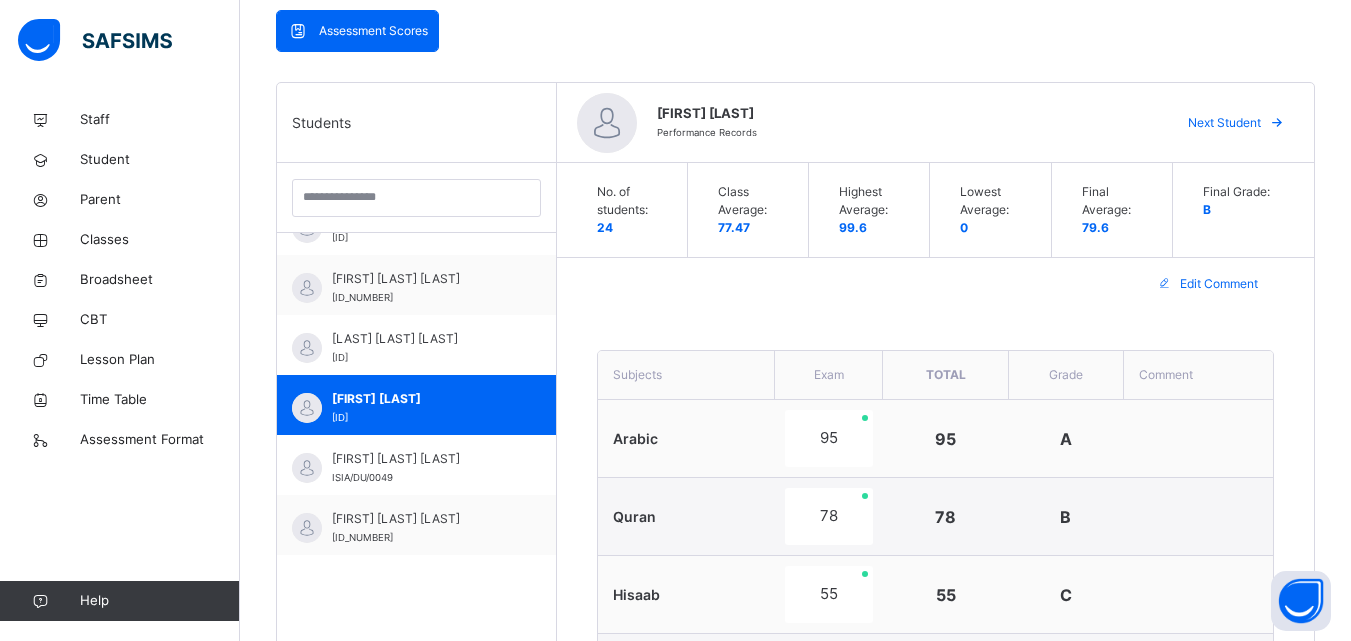 scroll, scrollTop: 397, scrollLeft: 0, axis: vertical 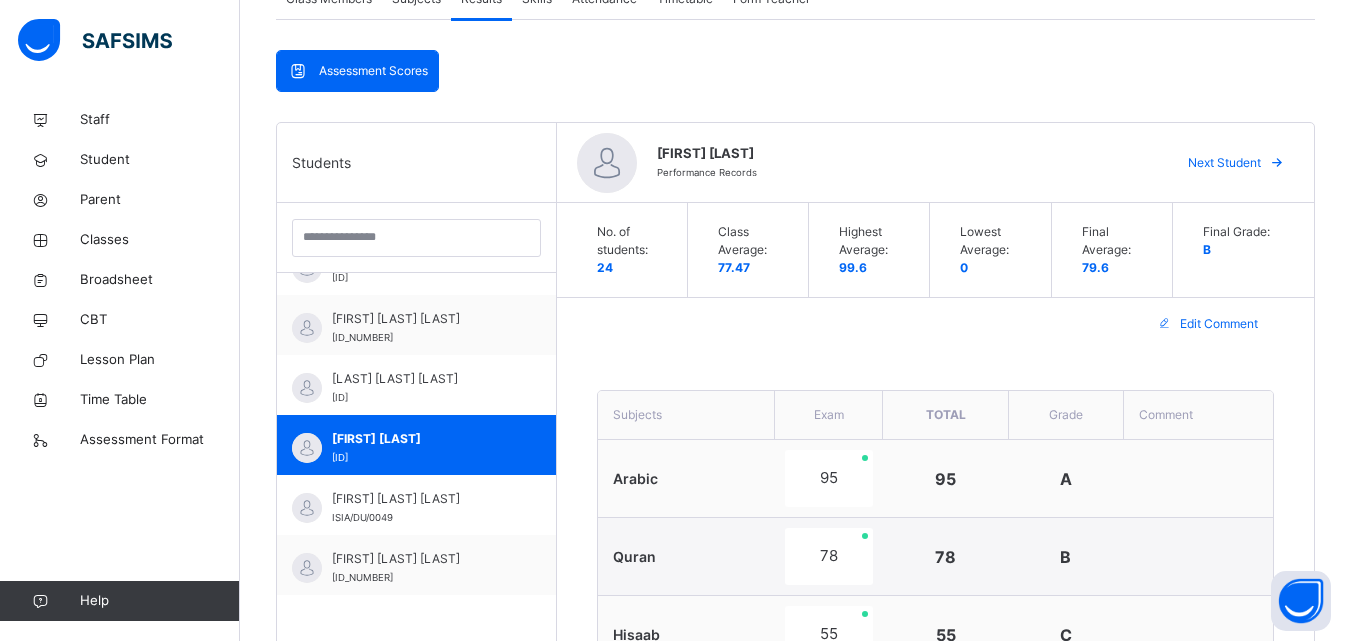 click on "Next Student" at bounding box center [1224, 163] 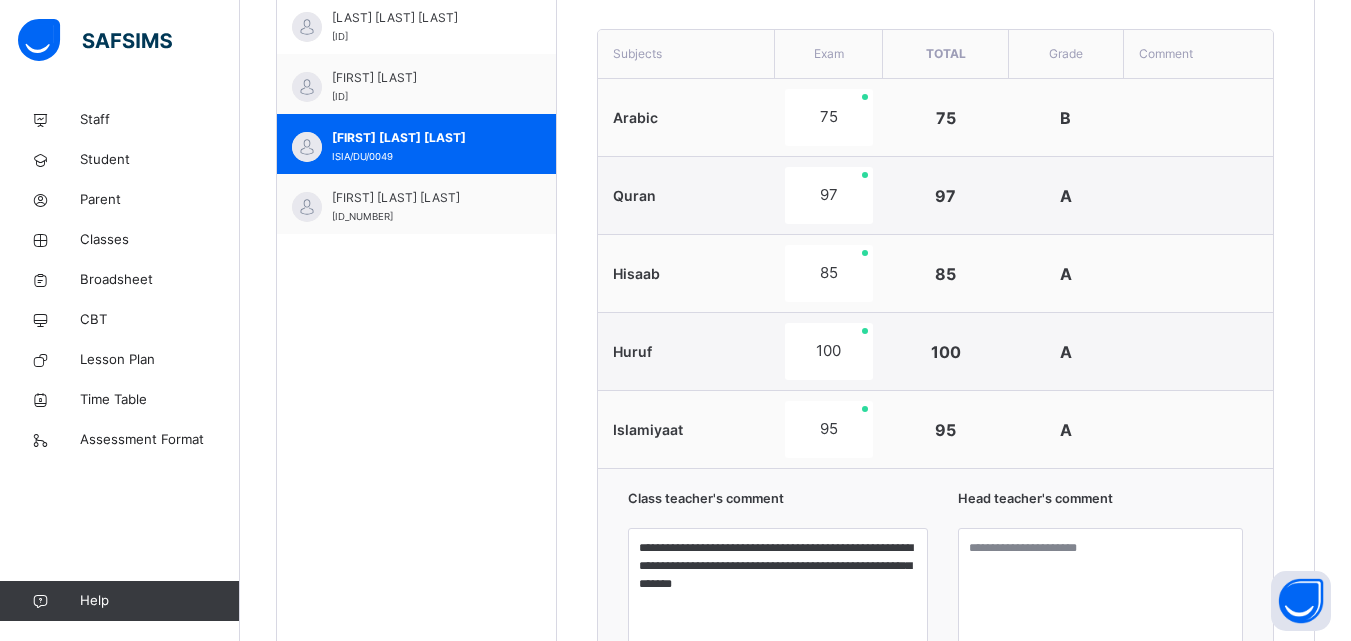 scroll, scrollTop: 813, scrollLeft: 0, axis: vertical 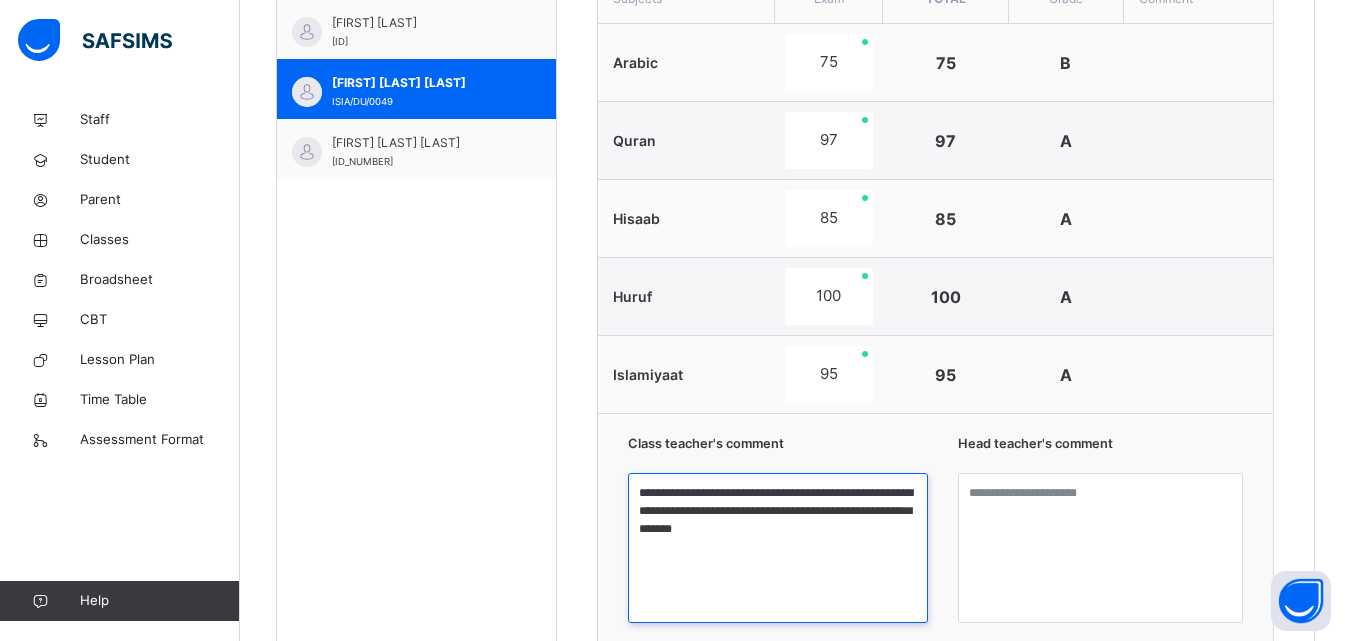 click on "**********" at bounding box center [778, 548] 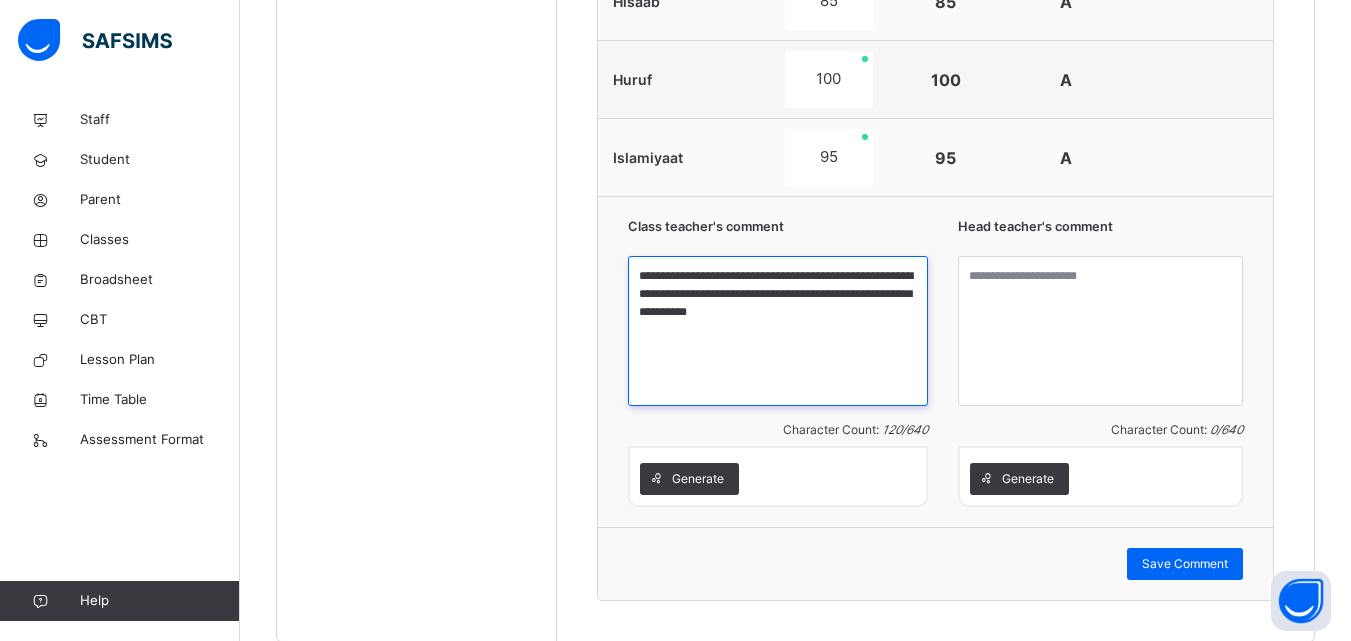 scroll, scrollTop: 1056, scrollLeft: 0, axis: vertical 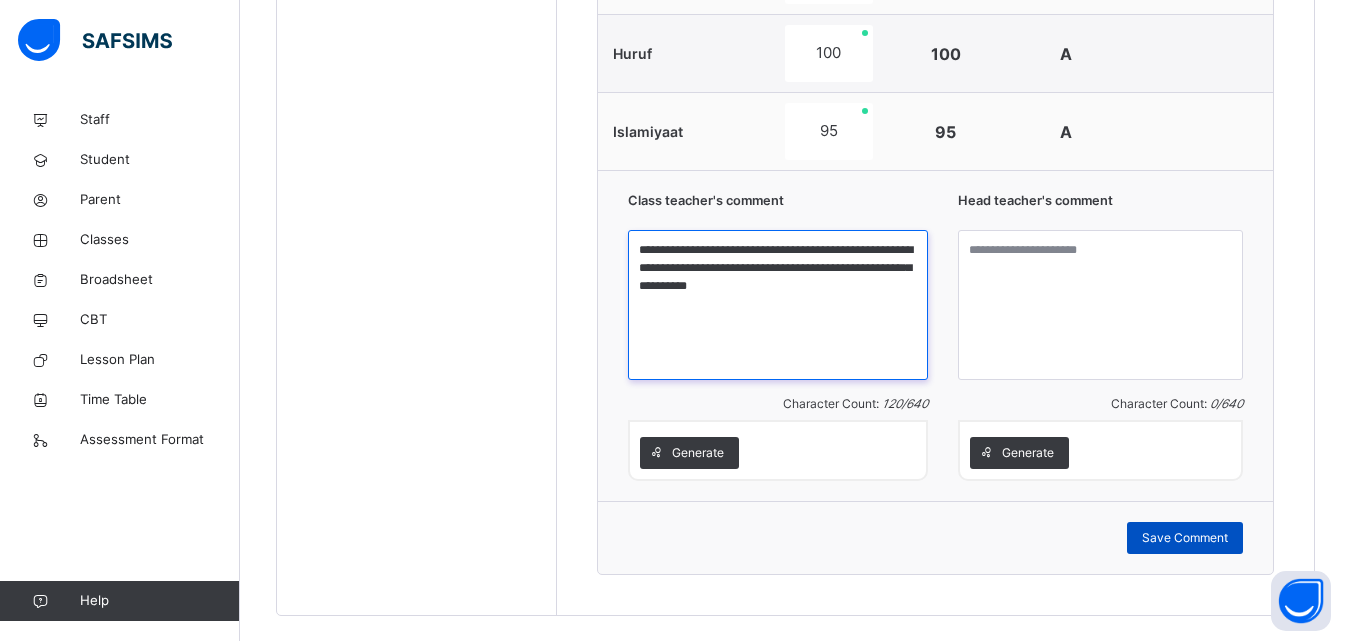 type on "**********" 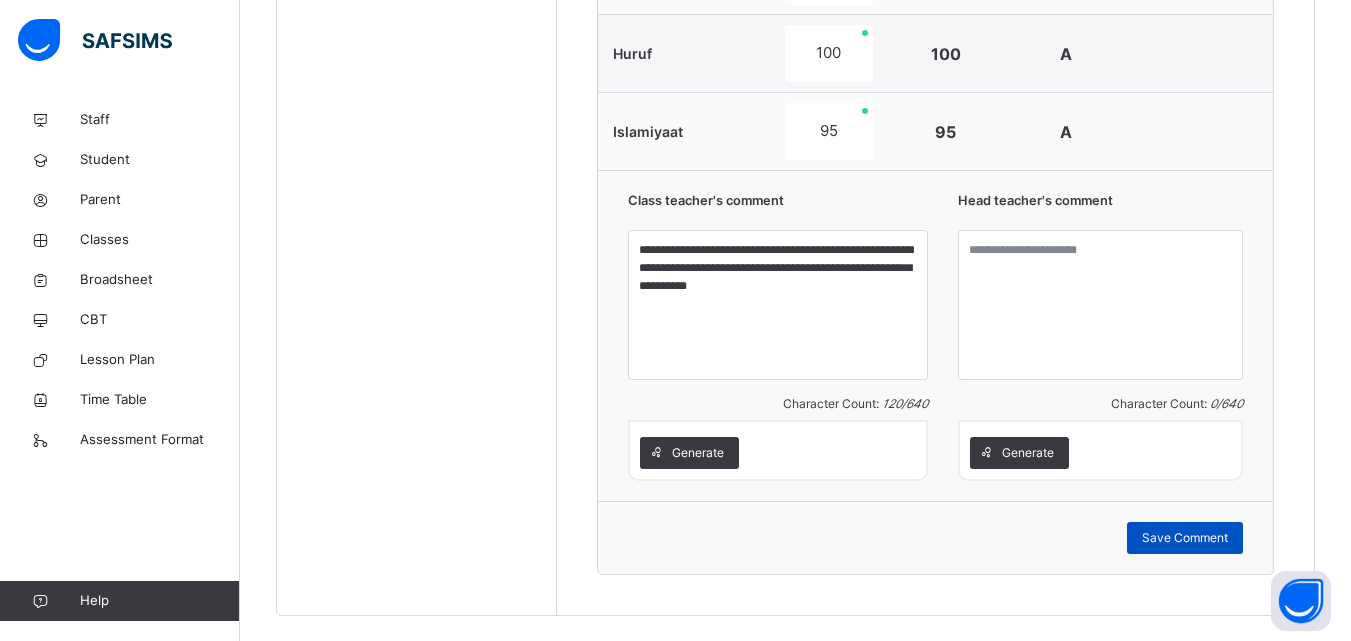 click on "Save Comment" at bounding box center [1185, 538] 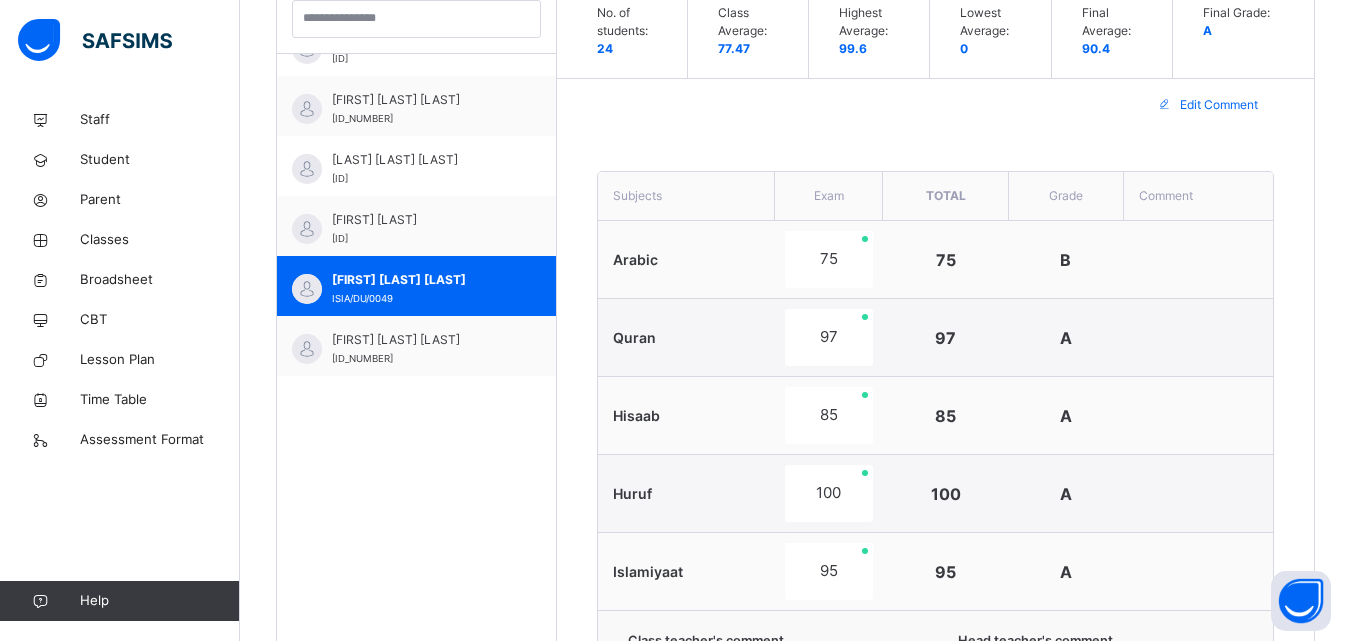 scroll, scrollTop: 603, scrollLeft: 0, axis: vertical 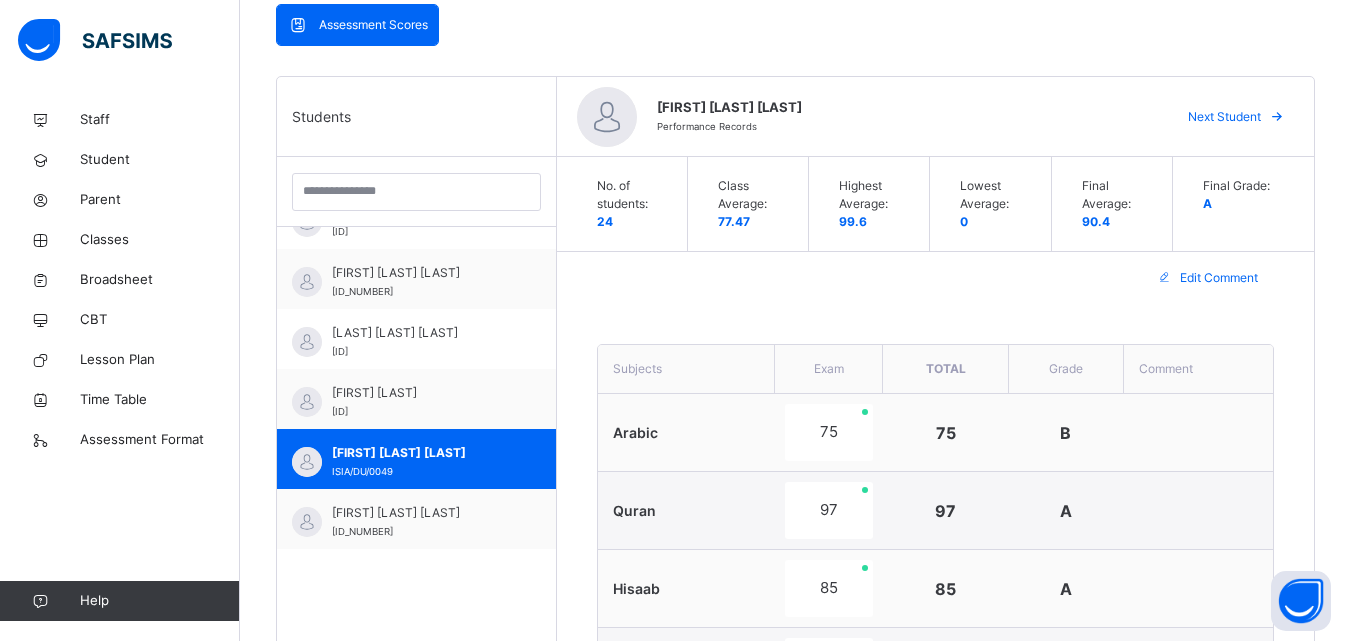 click on "Next Student" at bounding box center (1224, 117) 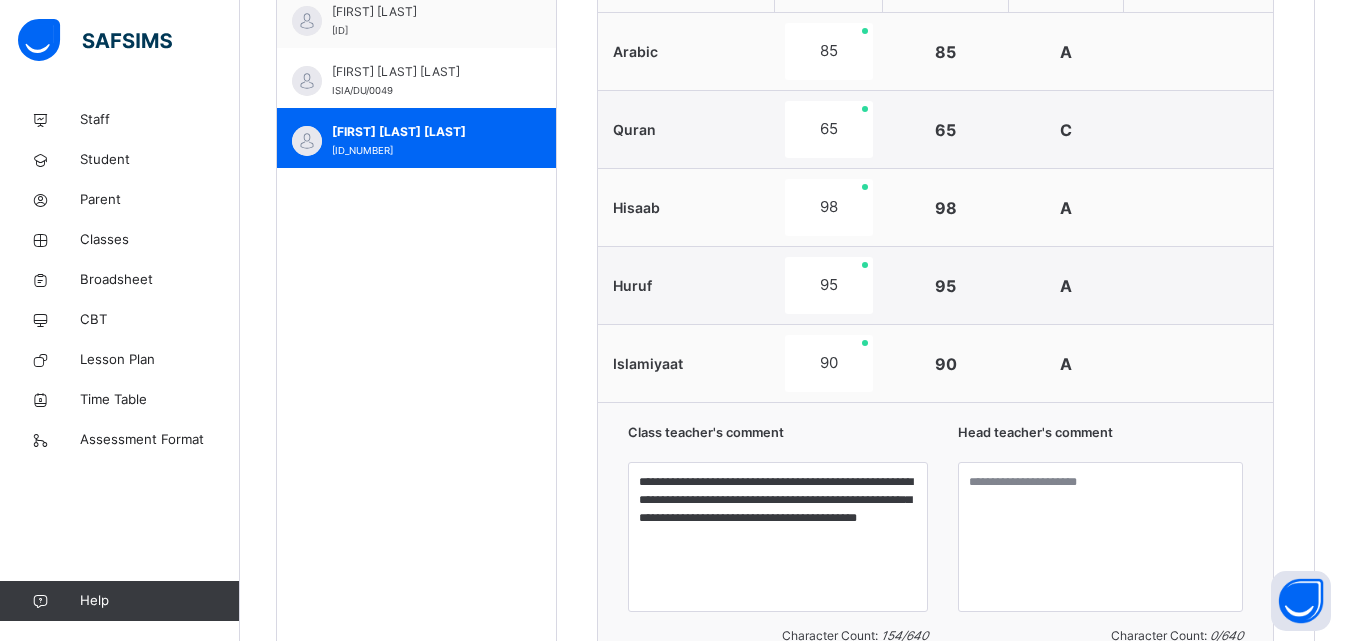 scroll, scrollTop: 850, scrollLeft: 0, axis: vertical 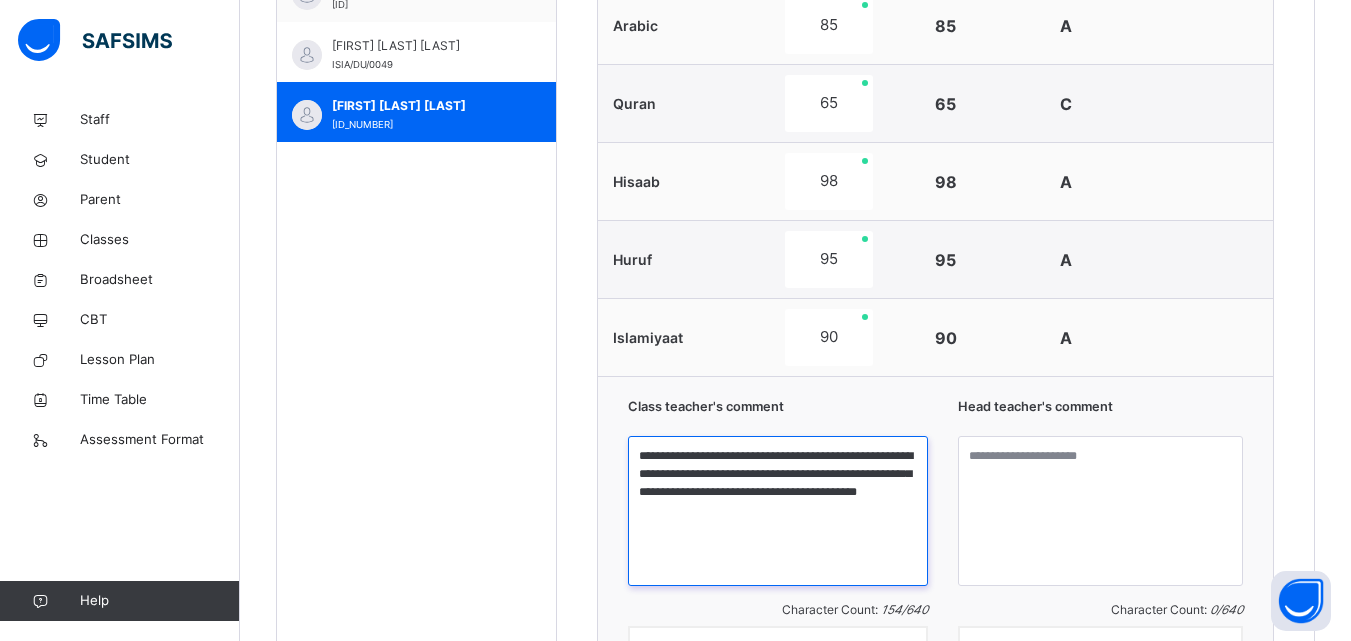 click on "**********" at bounding box center [778, 511] 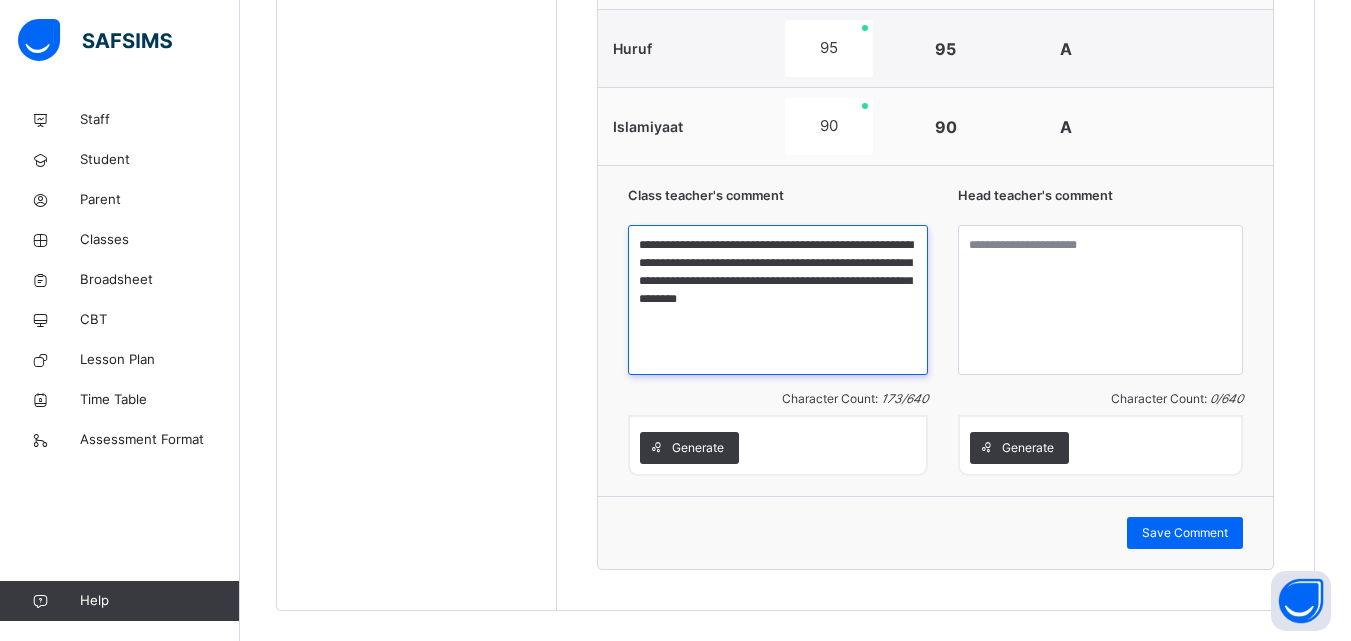 scroll, scrollTop: 1067, scrollLeft: 0, axis: vertical 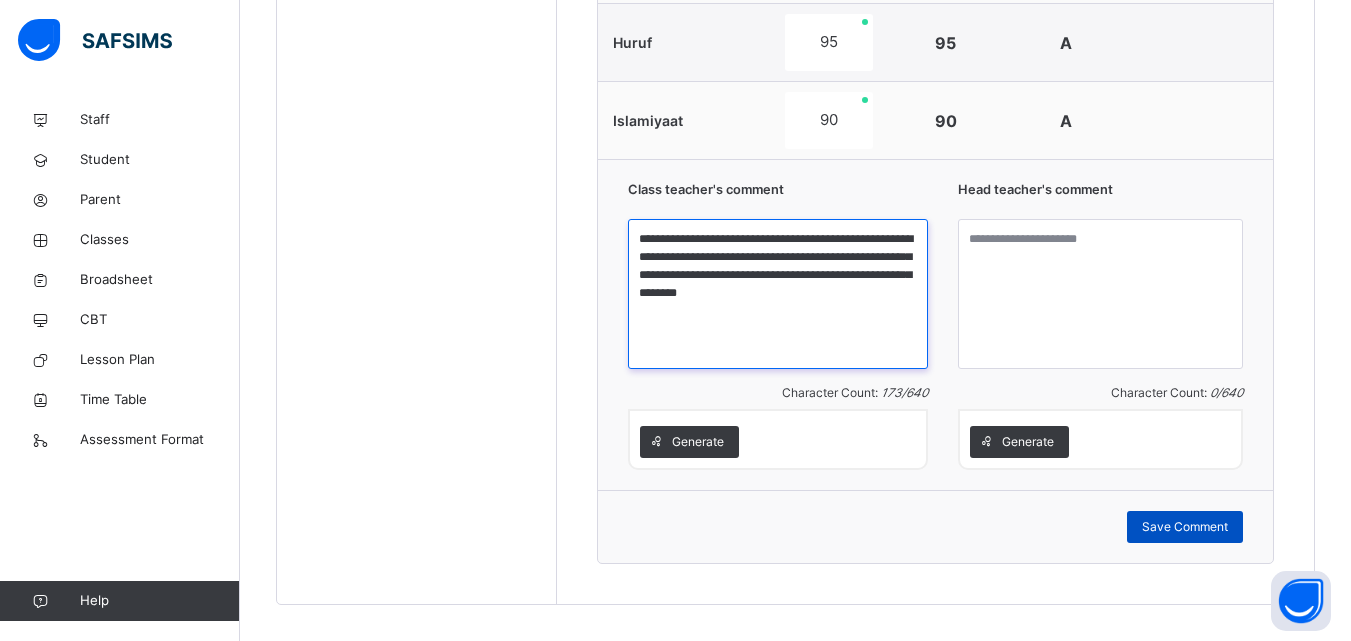 type on "**********" 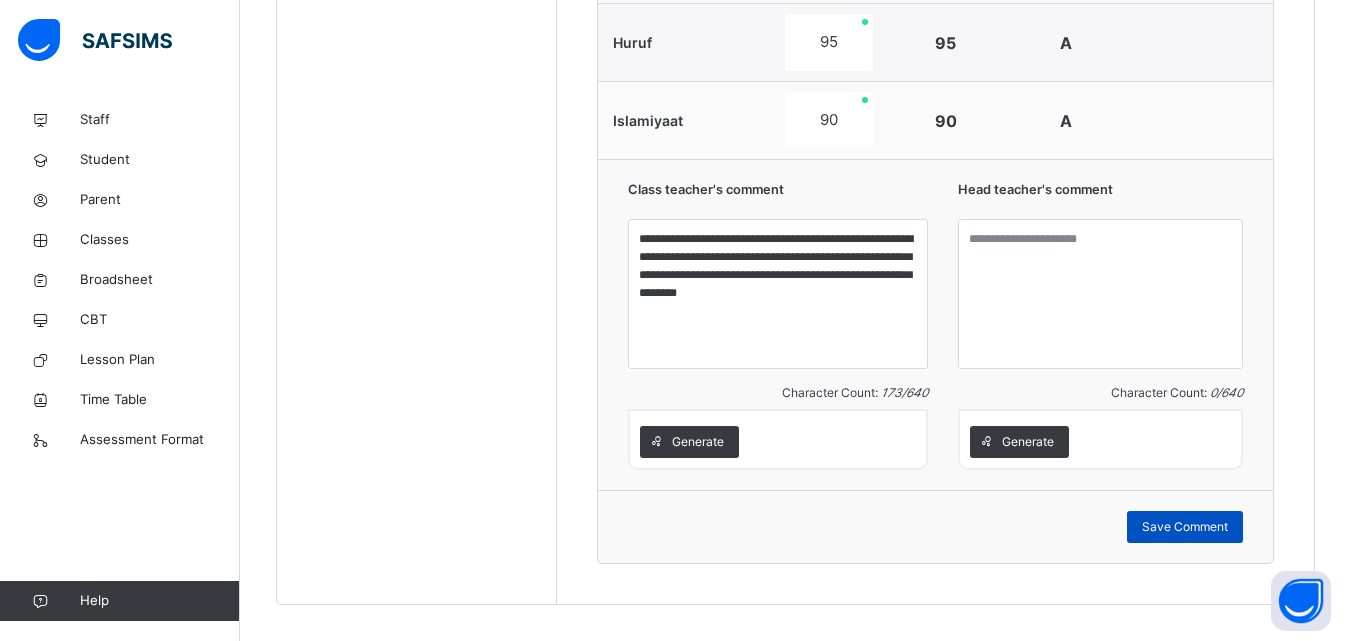 click on "Save Comment" at bounding box center [1185, 527] 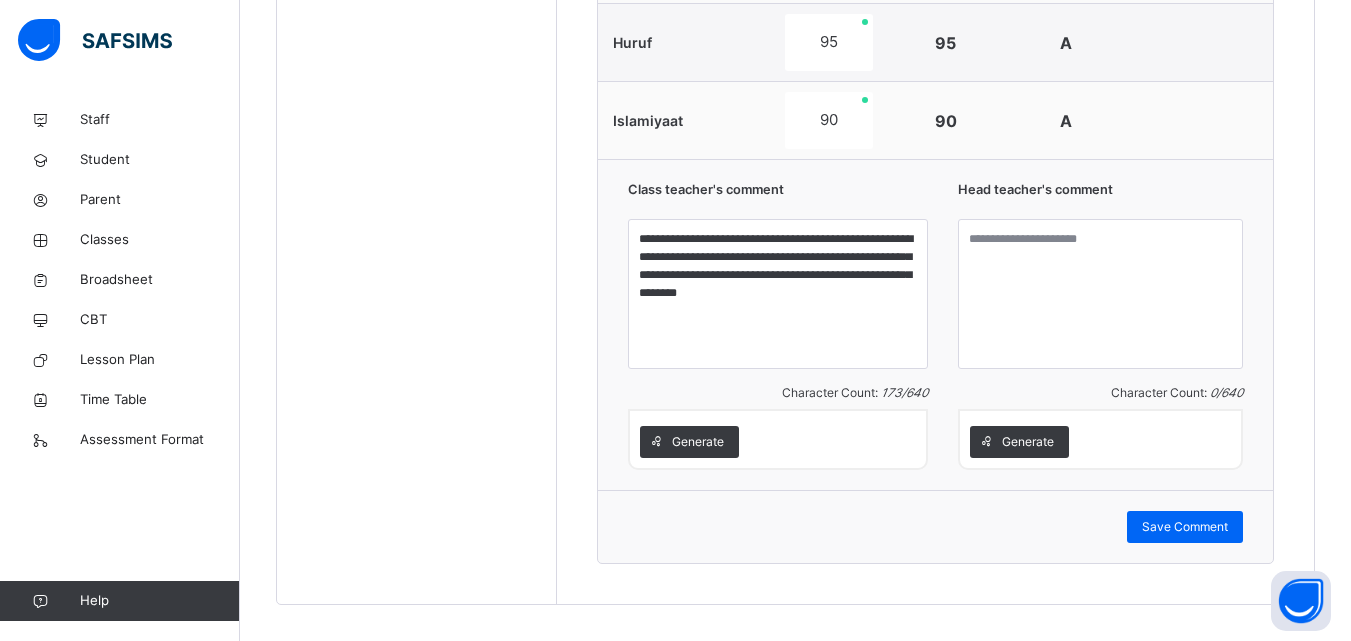 scroll, scrollTop: 507, scrollLeft: 0, axis: vertical 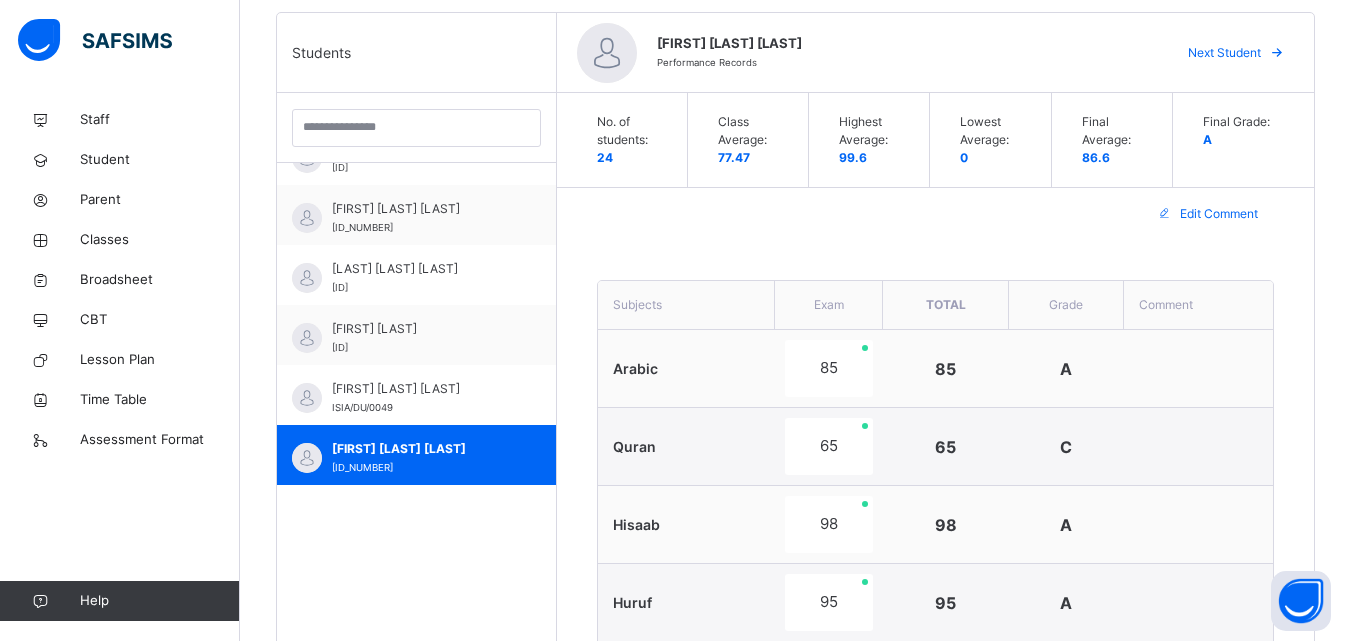 click on "Next Student" at bounding box center (1224, 53) 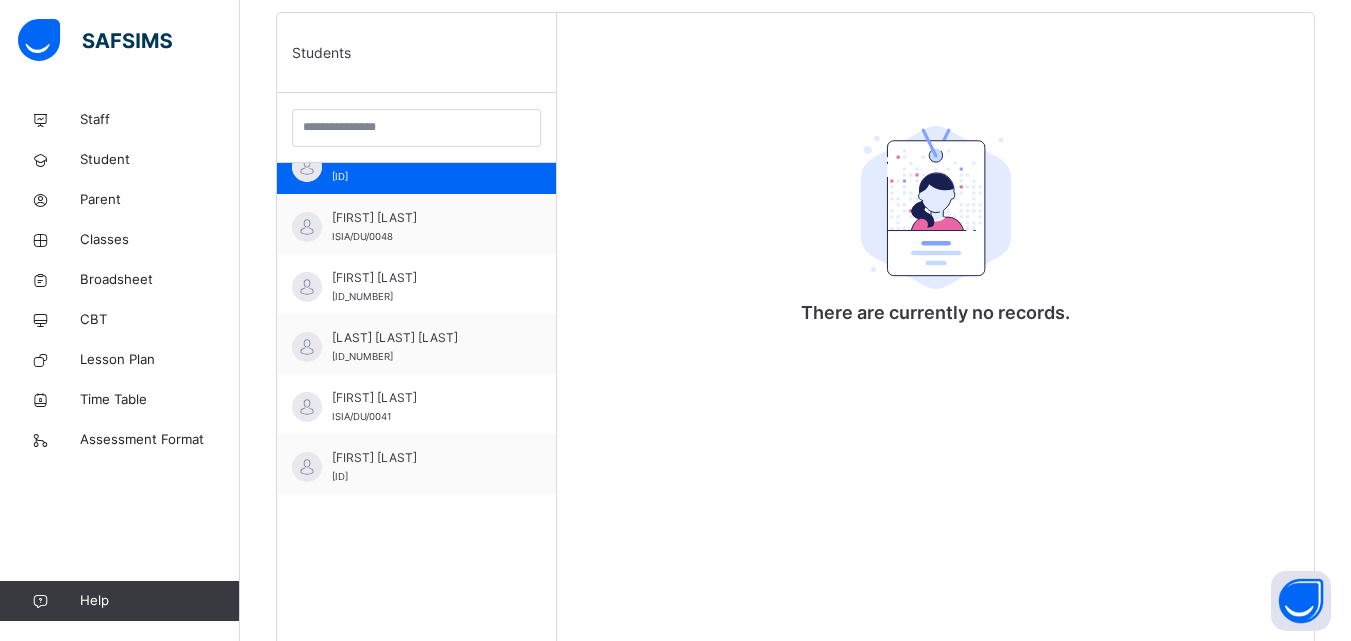 scroll, scrollTop: 874, scrollLeft: 0, axis: vertical 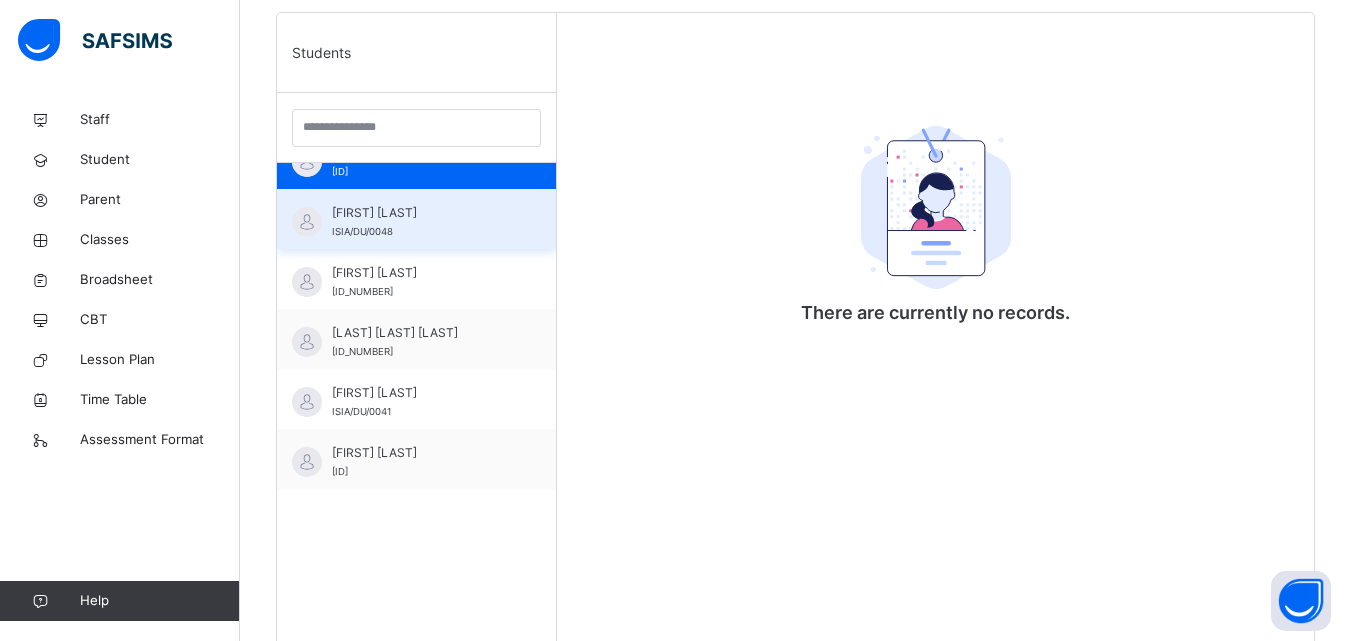 click on "[FIRST] [LAST] [ID]" at bounding box center [421, 222] 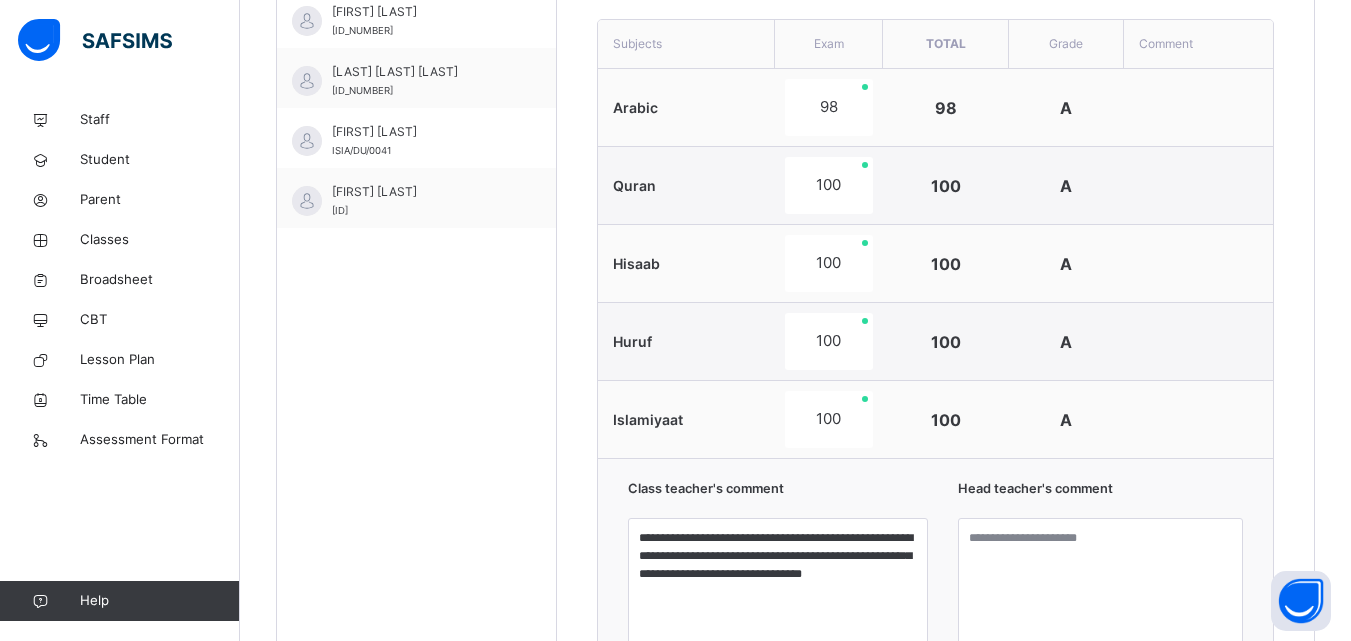 scroll, scrollTop: 796, scrollLeft: 0, axis: vertical 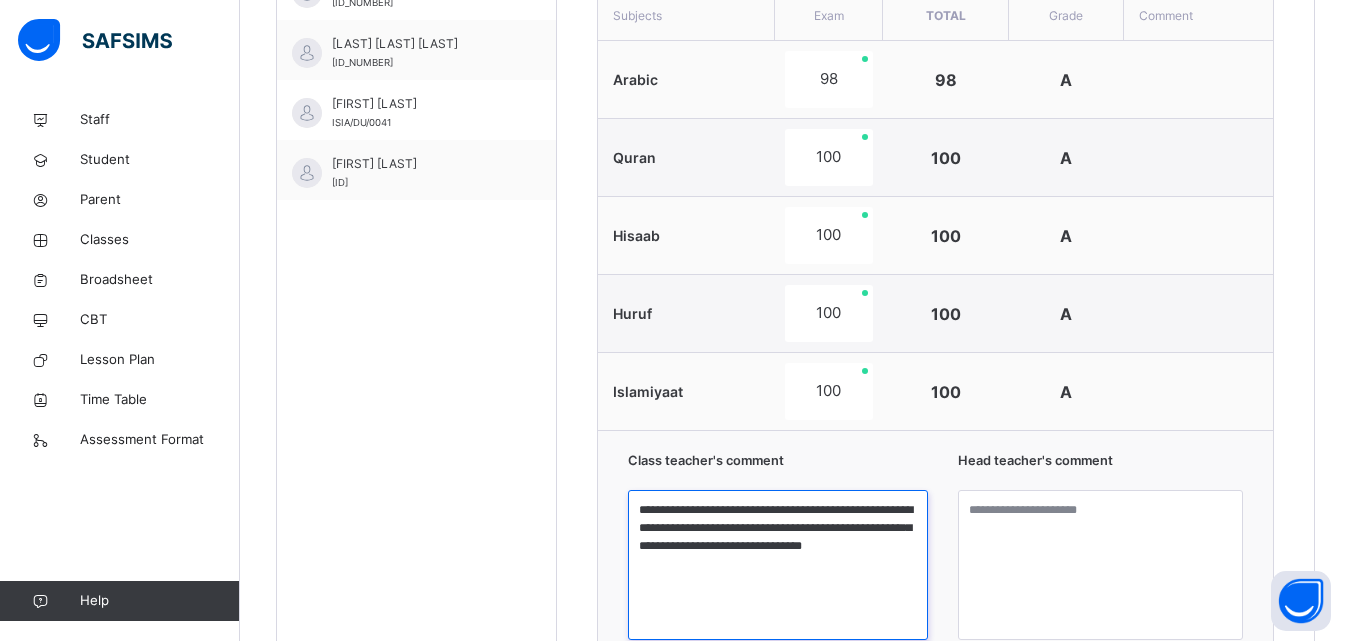 click on "**********" at bounding box center [778, 565] 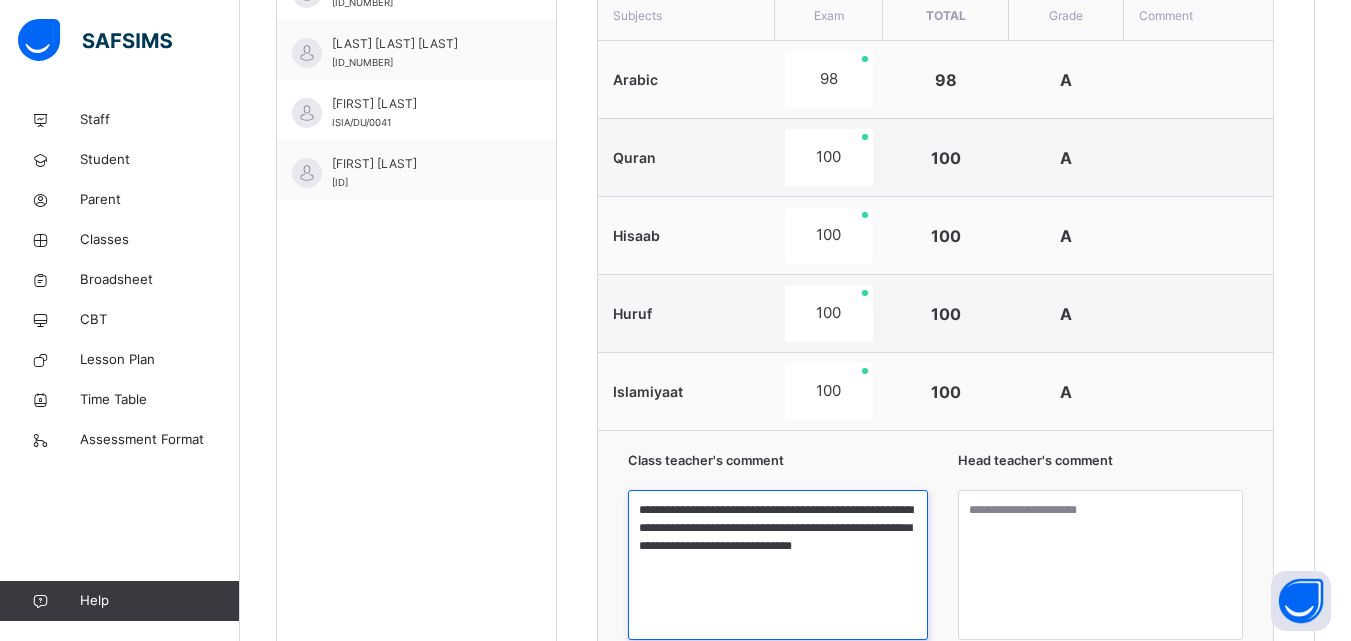 paste on "**********" 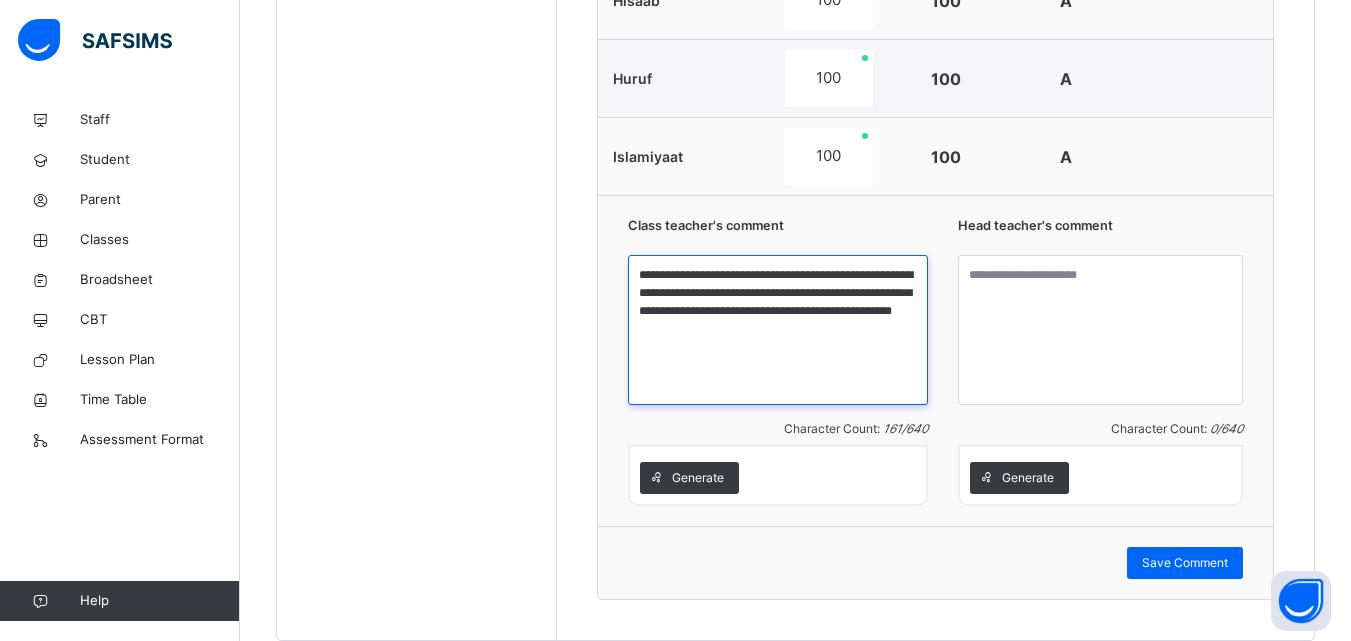 scroll, scrollTop: 1043, scrollLeft: 0, axis: vertical 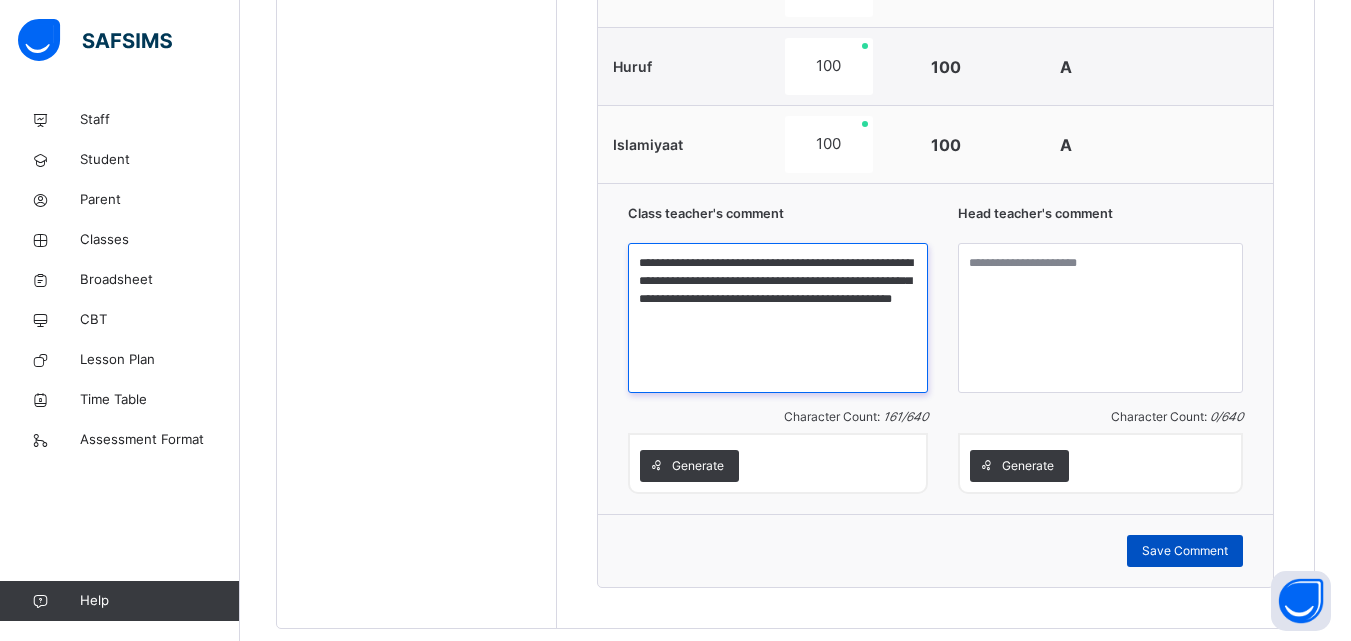 type on "**********" 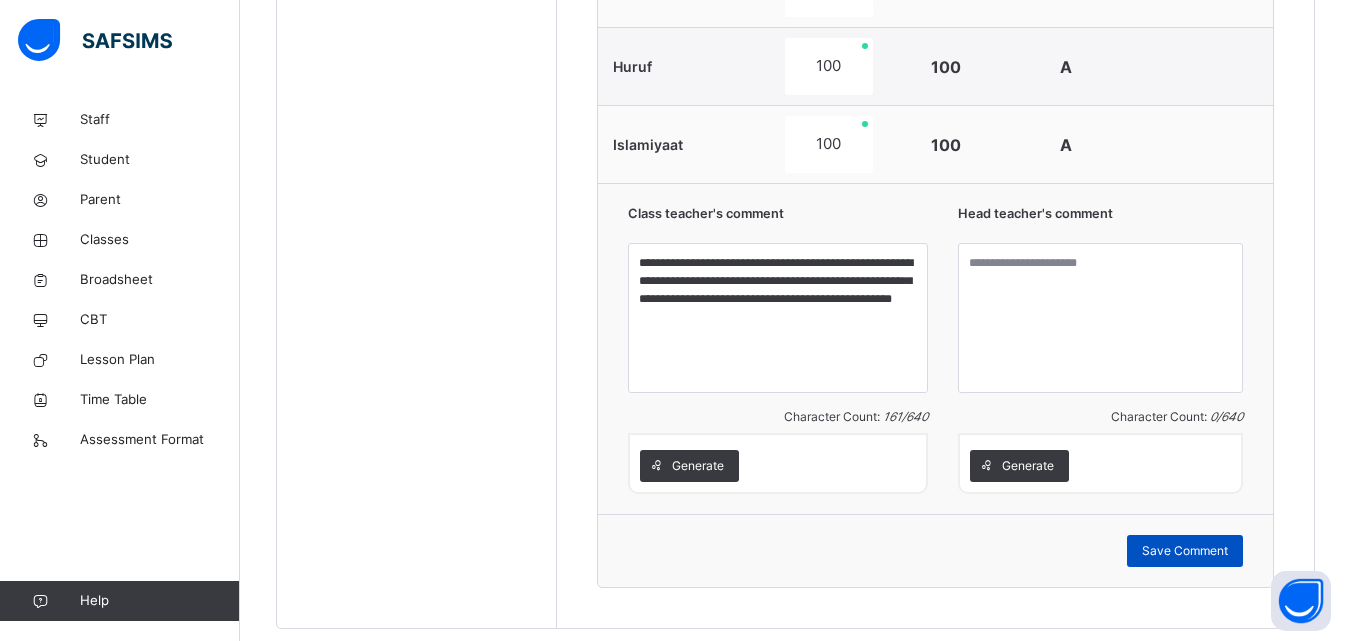 click on "Save Comment" at bounding box center [1185, 551] 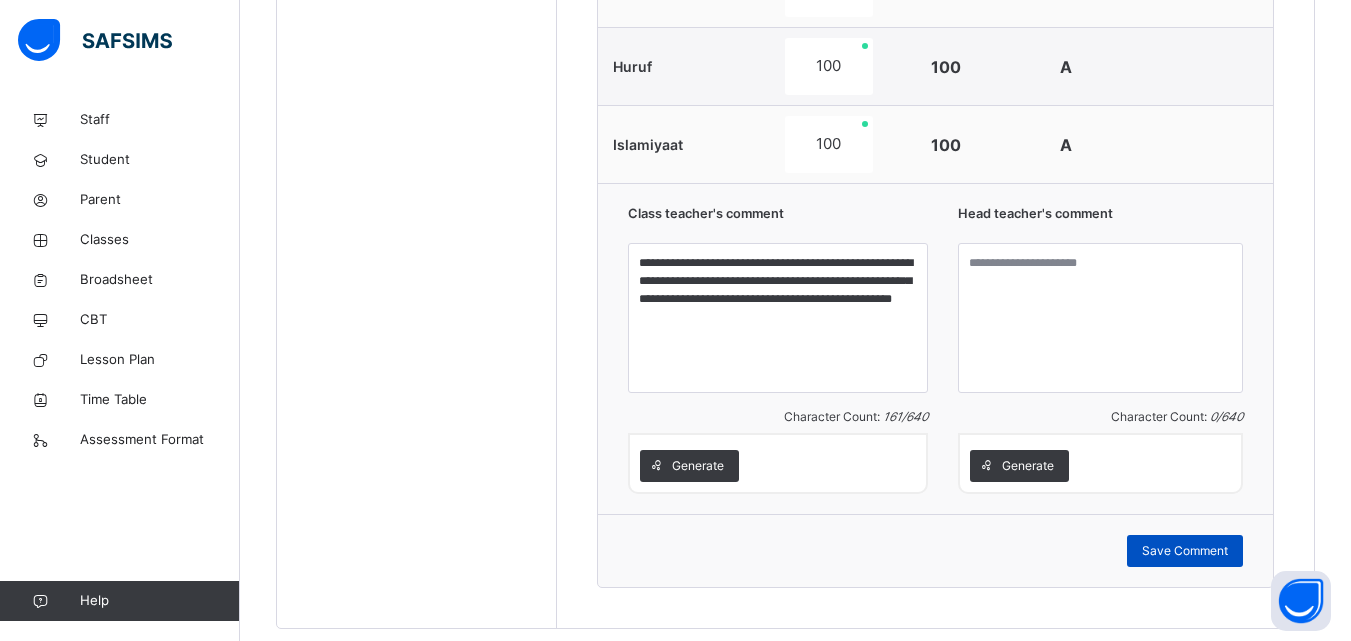 click on "Save Comment" at bounding box center [1185, 551] 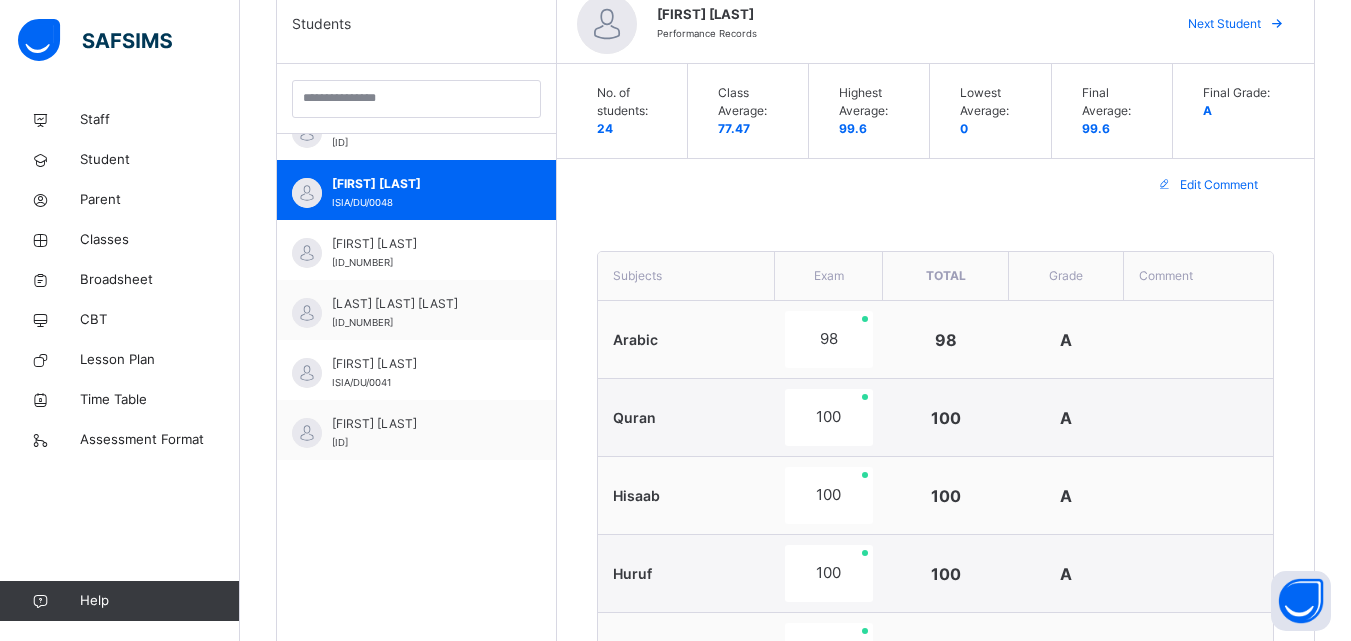 scroll, scrollTop: 496, scrollLeft: 0, axis: vertical 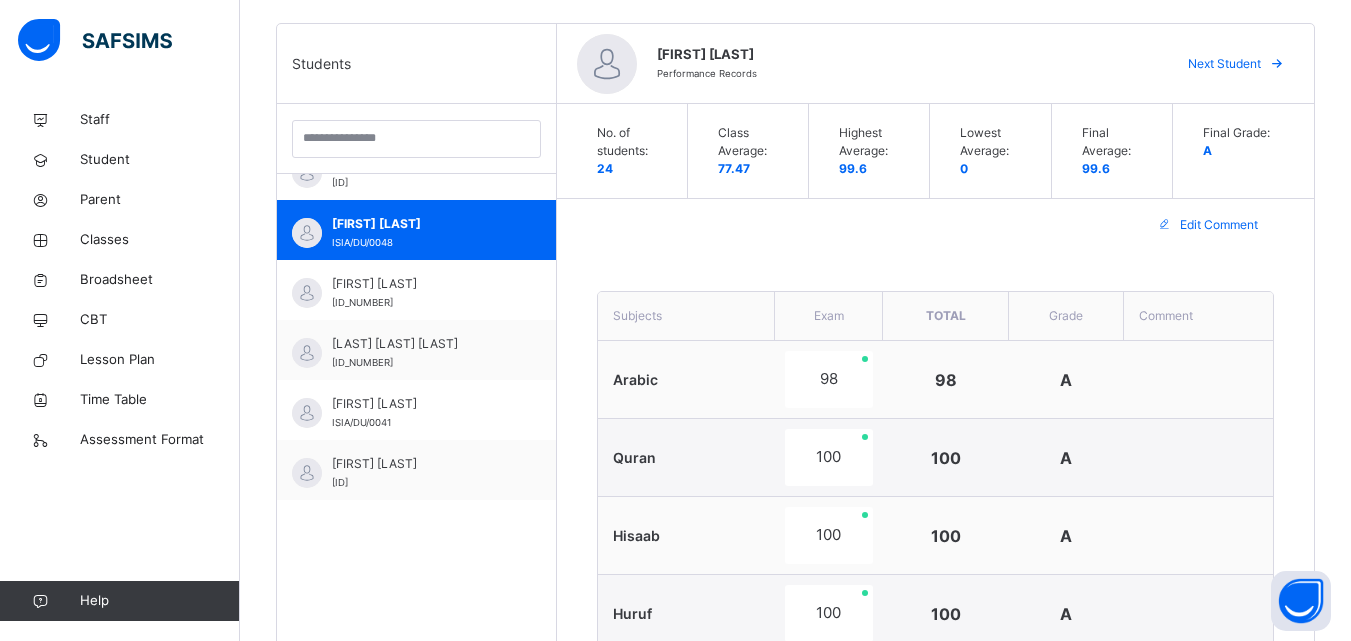 click on "Next Student" at bounding box center (1224, 64) 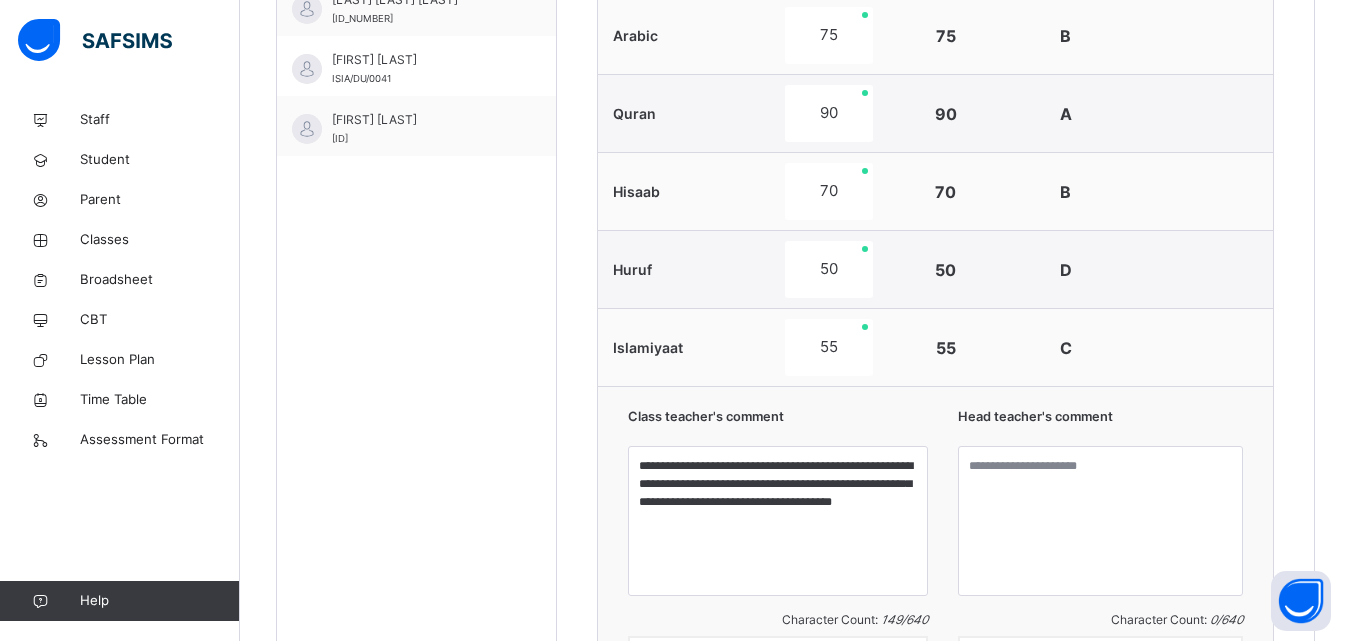 scroll, scrollTop: 846, scrollLeft: 0, axis: vertical 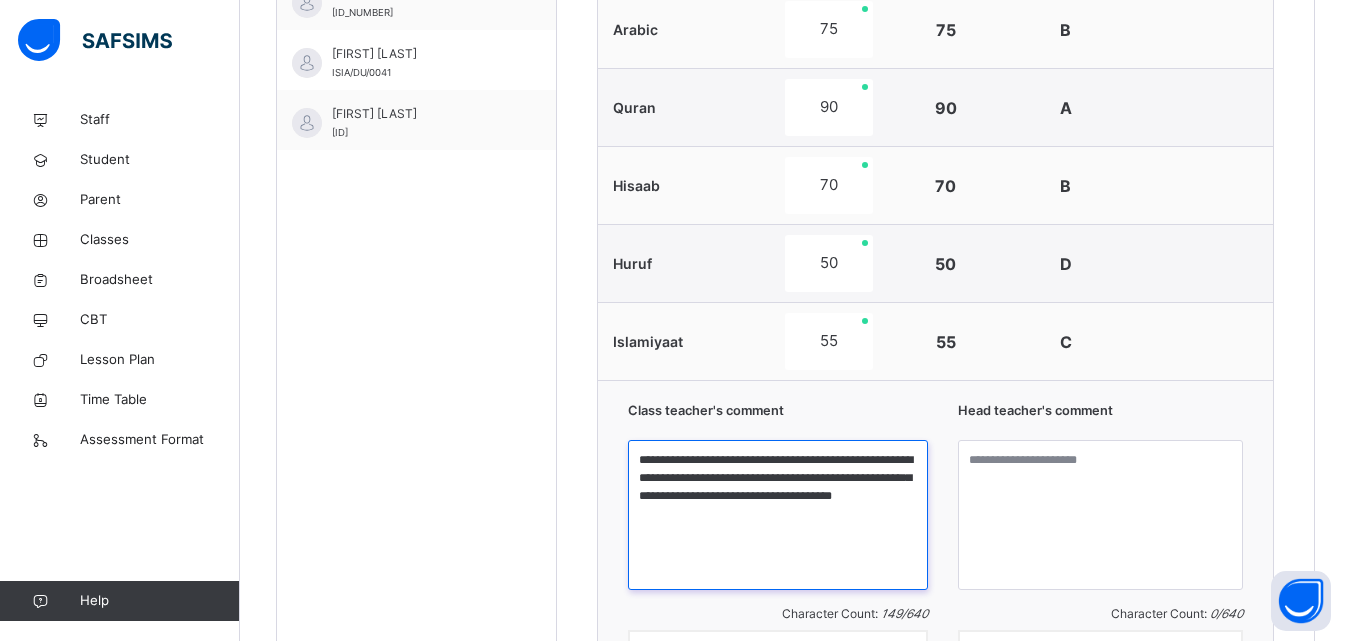 click on "**********" at bounding box center [778, 515] 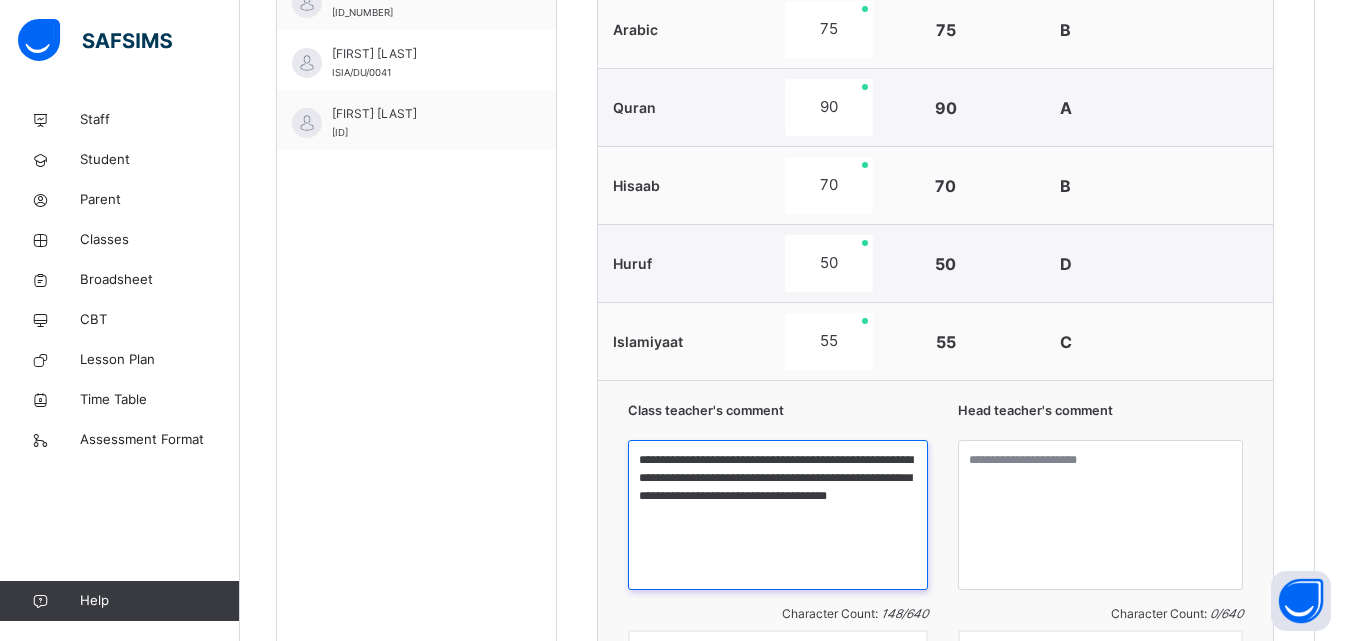 paste on "**********" 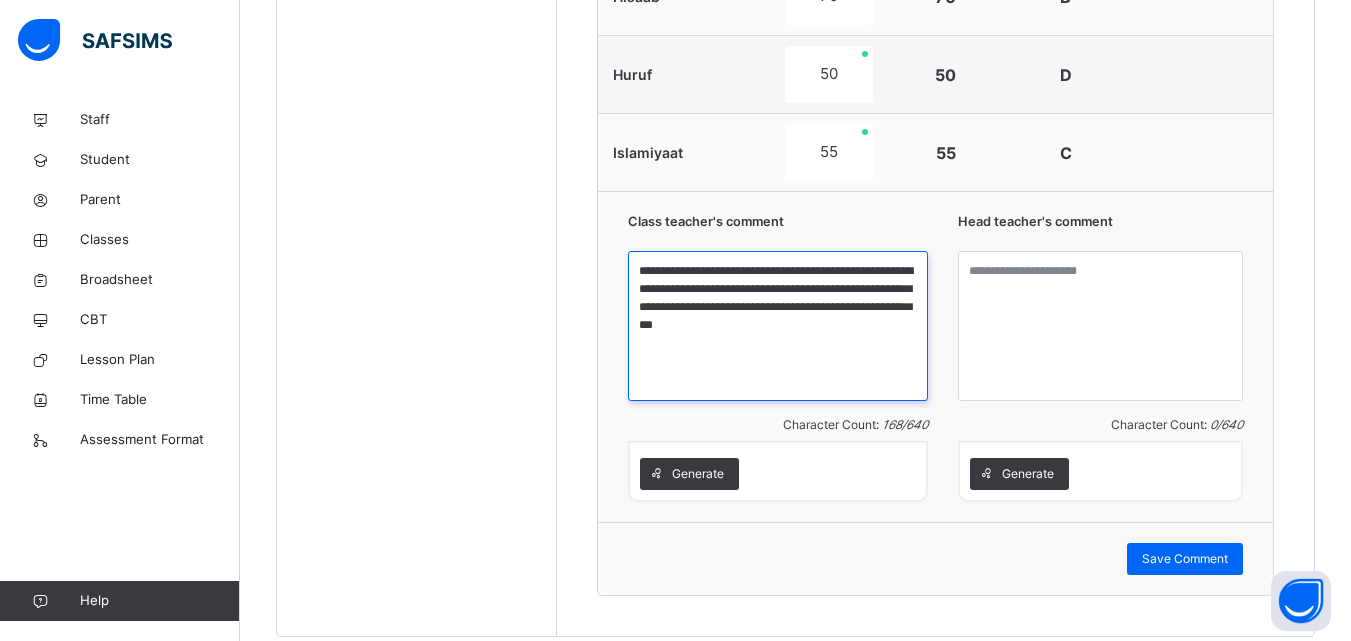 scroll, scrollTop: 1049, scrollLeft: 0, axis: vertical 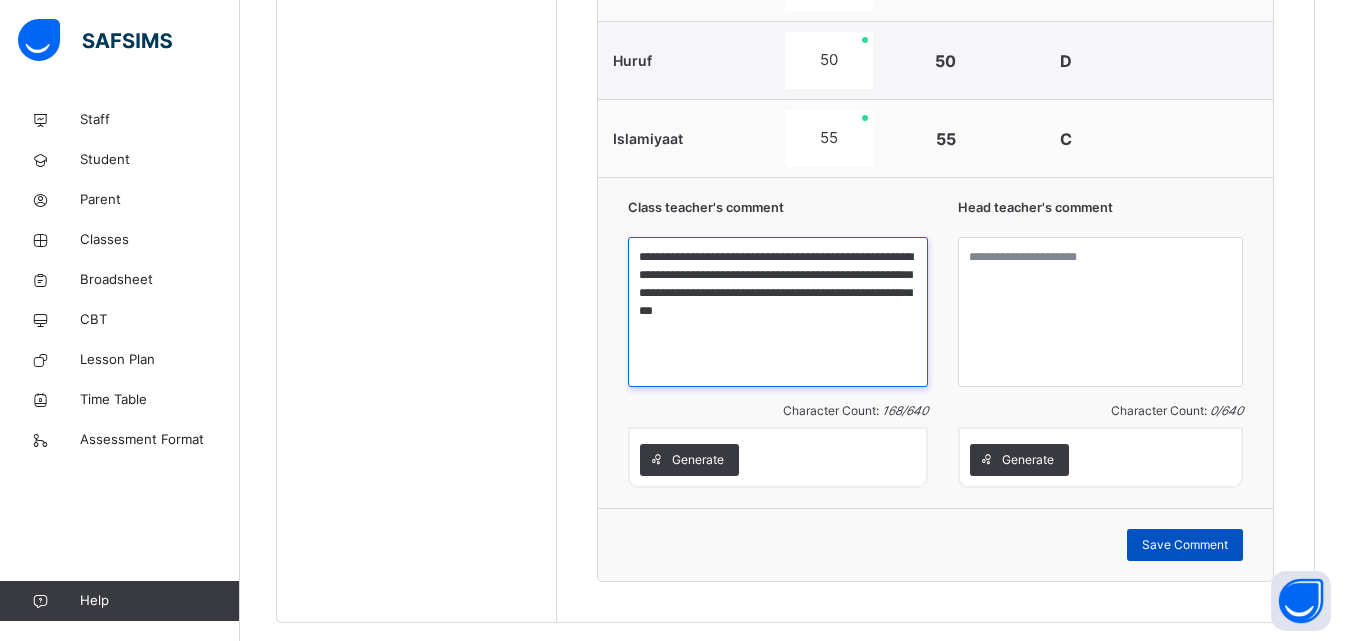 type on "**********" 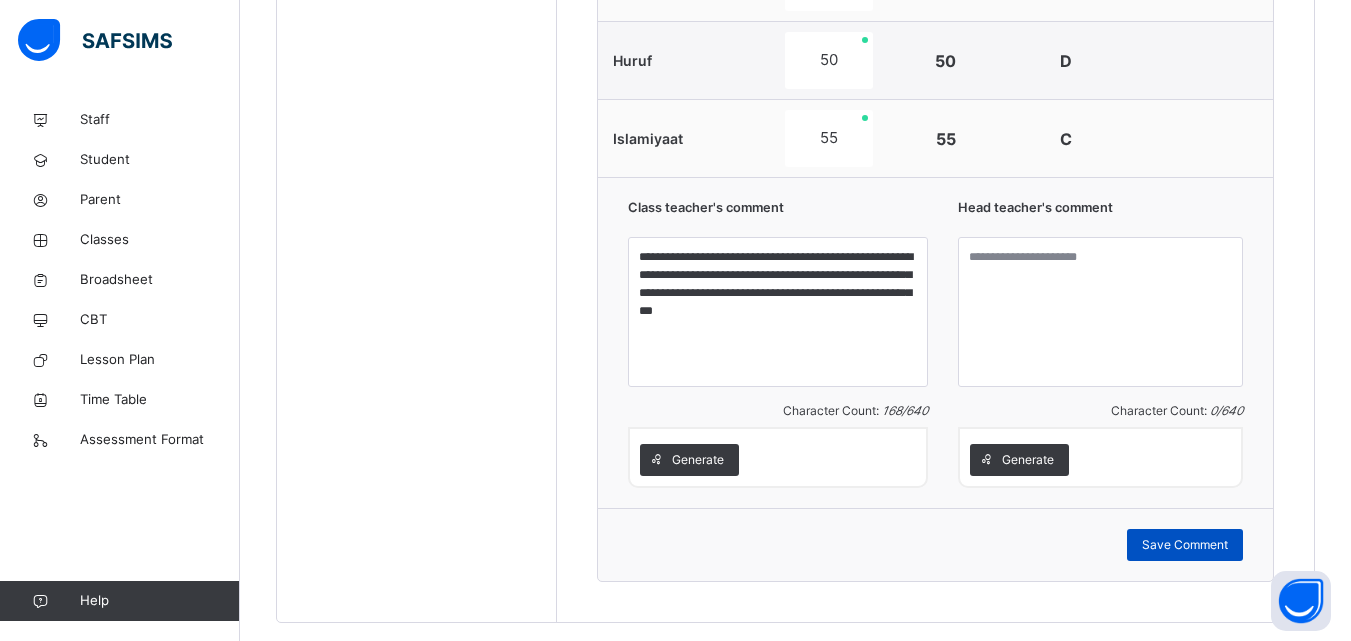 click on "Save Comment" at bounding box center [1185, 545] 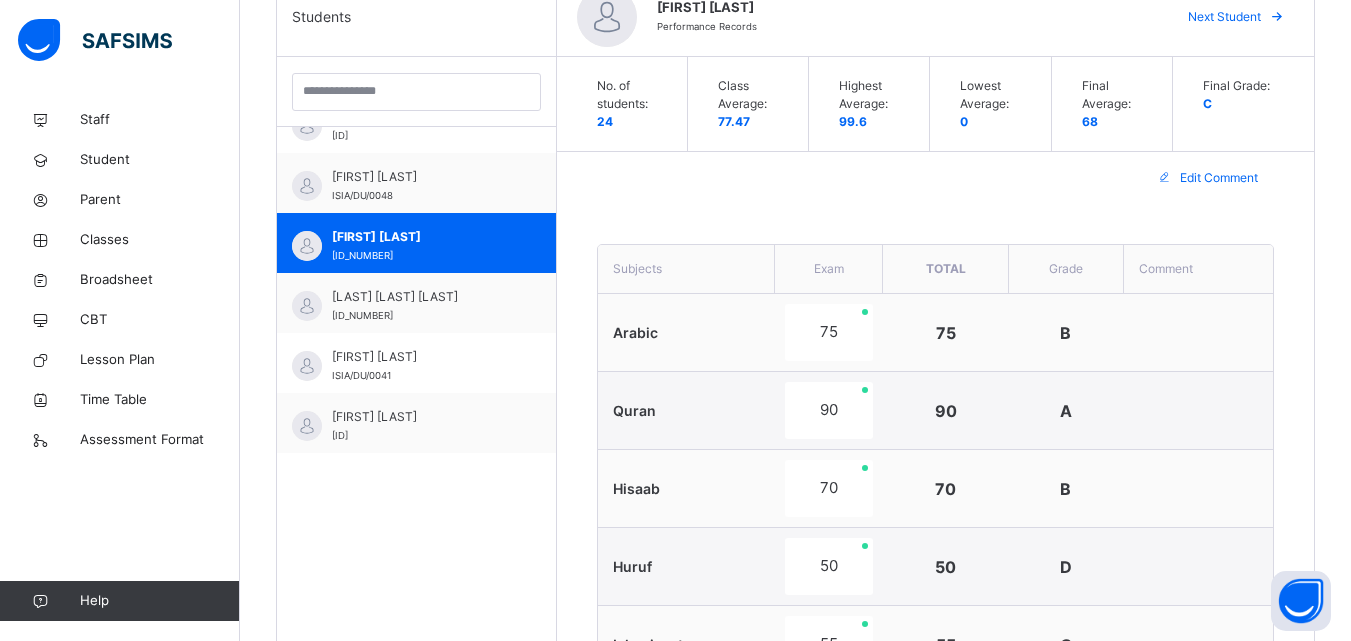 scroll, scrollTop: 490, scrollLeft: 0, axis: vertical 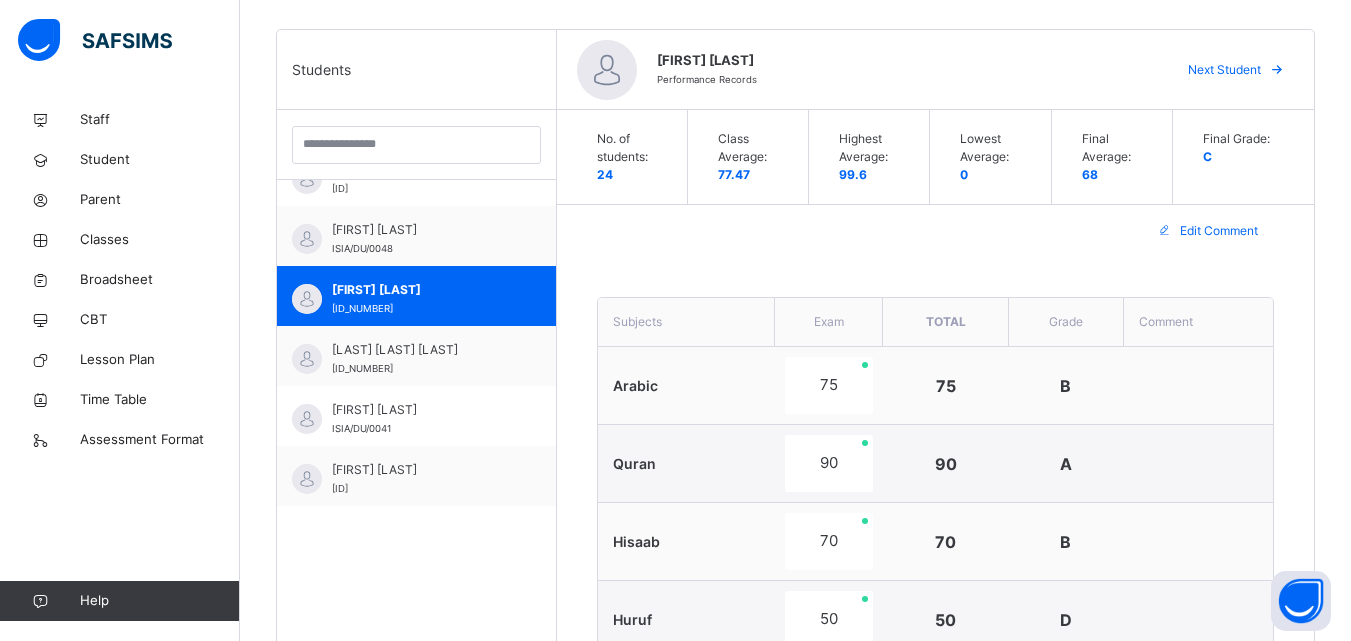 click on "Next Student" at bounding box center (1224, 70) 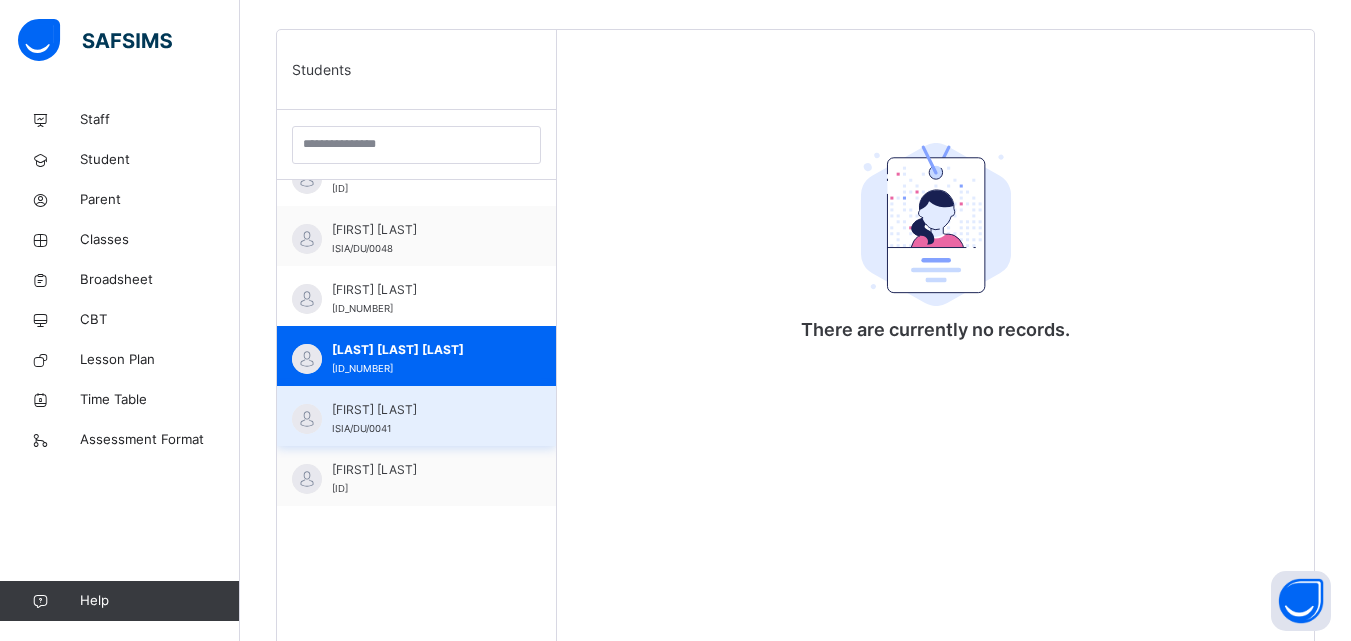 click on "[FIRST] [LAST]" at bounding box center (421, 410) 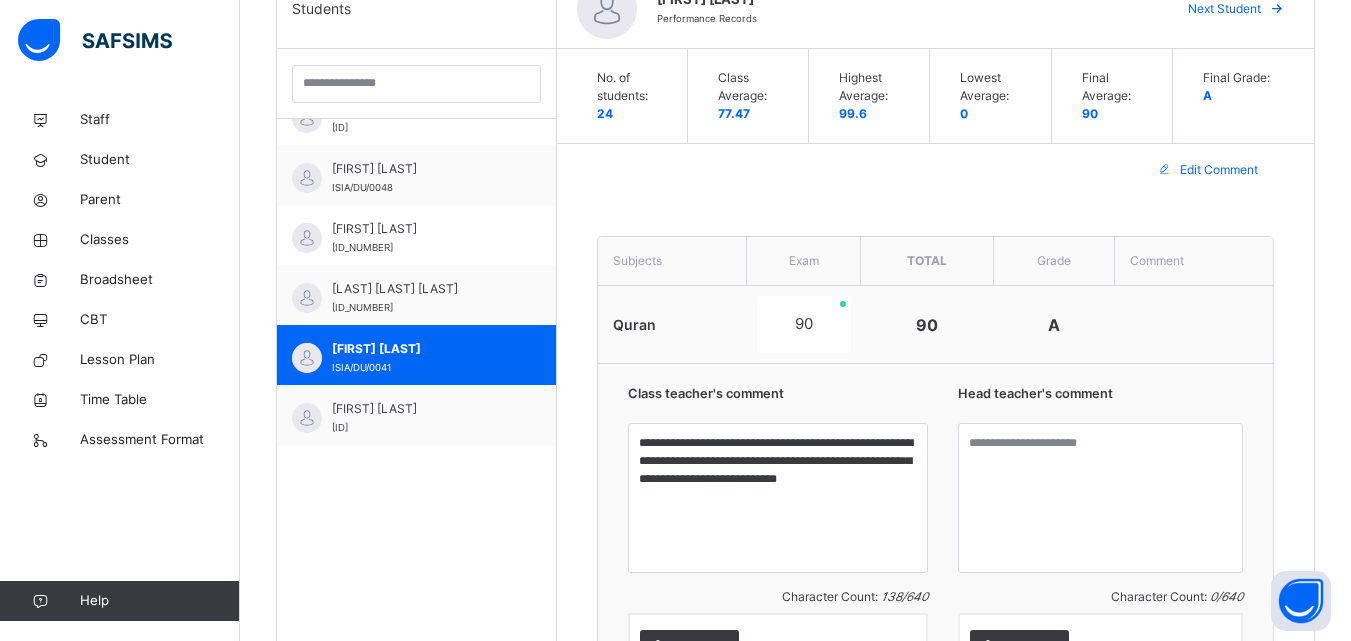 scroll, scrollTop: 577, scrollLeft: 0, axis: vertical 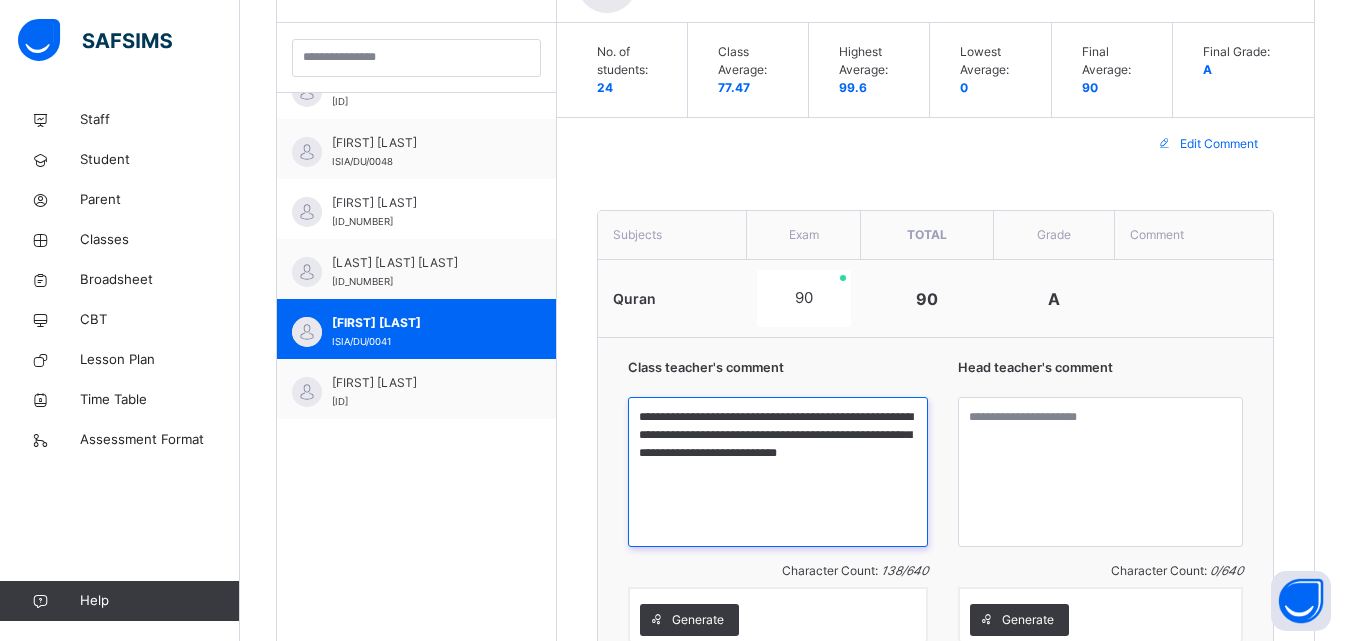 click on "**********" at bounding box center (778, 472) 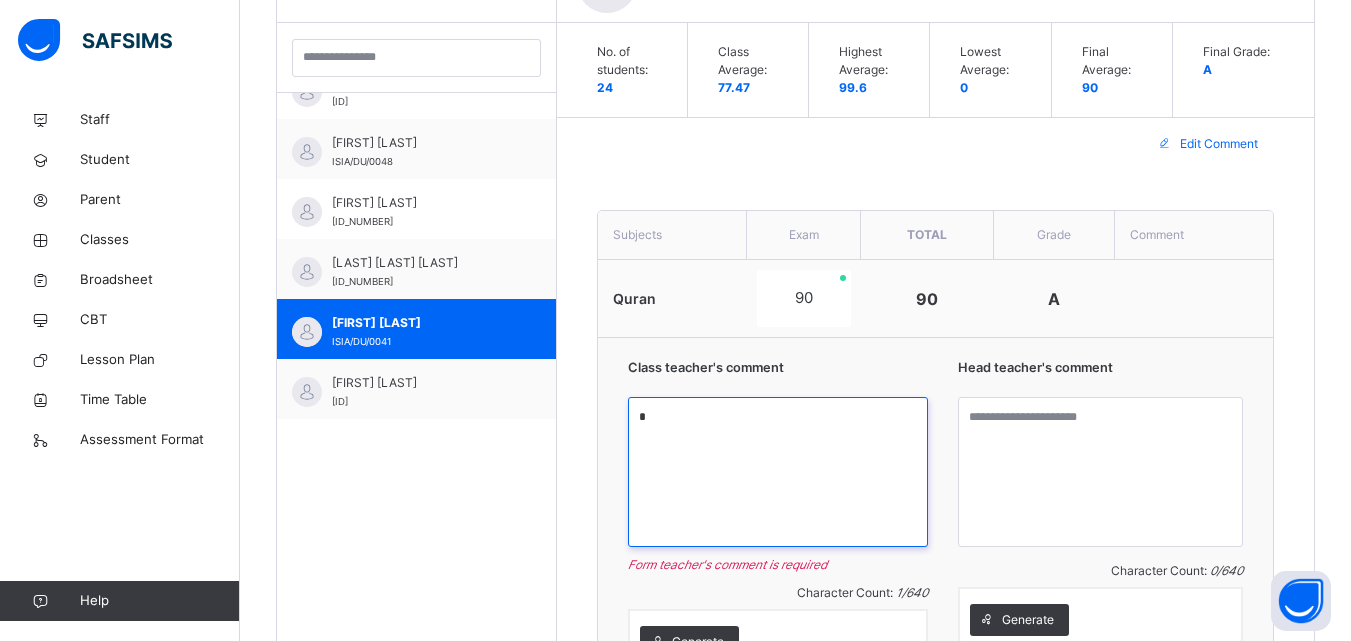 paste on "**********" 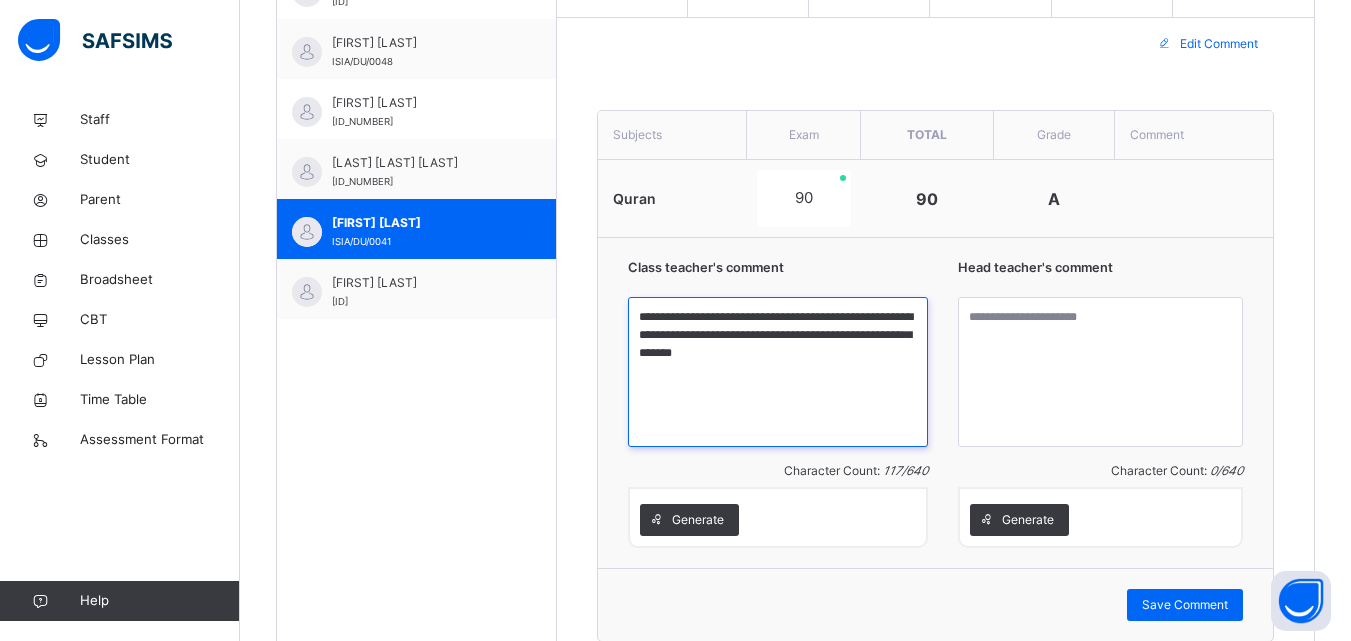 scroll, scrollTop: 779, scrollLeft: 0, axis: vertical 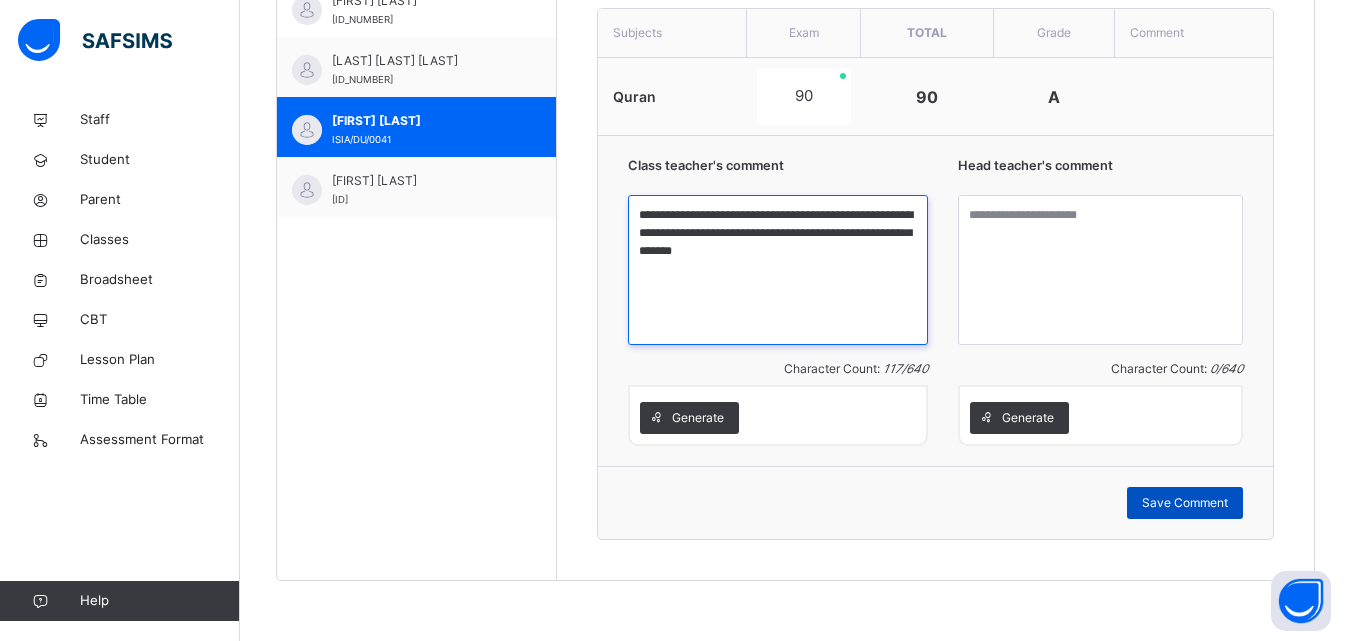 type on "**********" 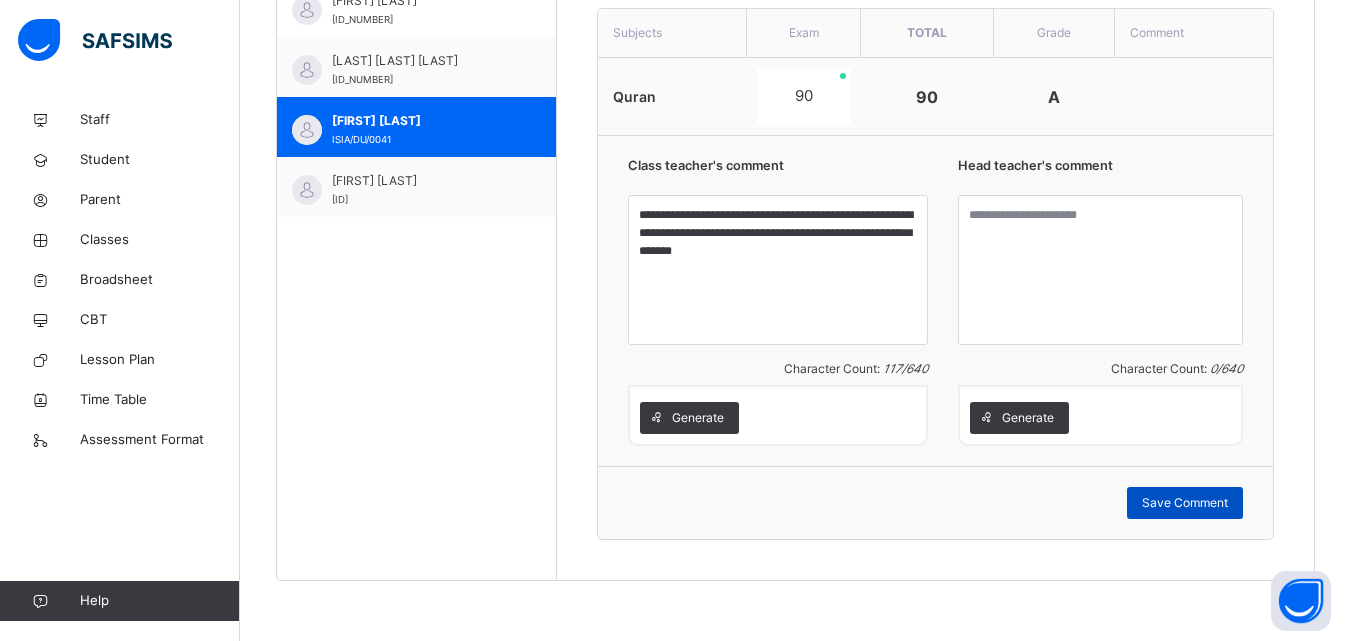 click on "Save Comment" at bounding box center (1185, 503) 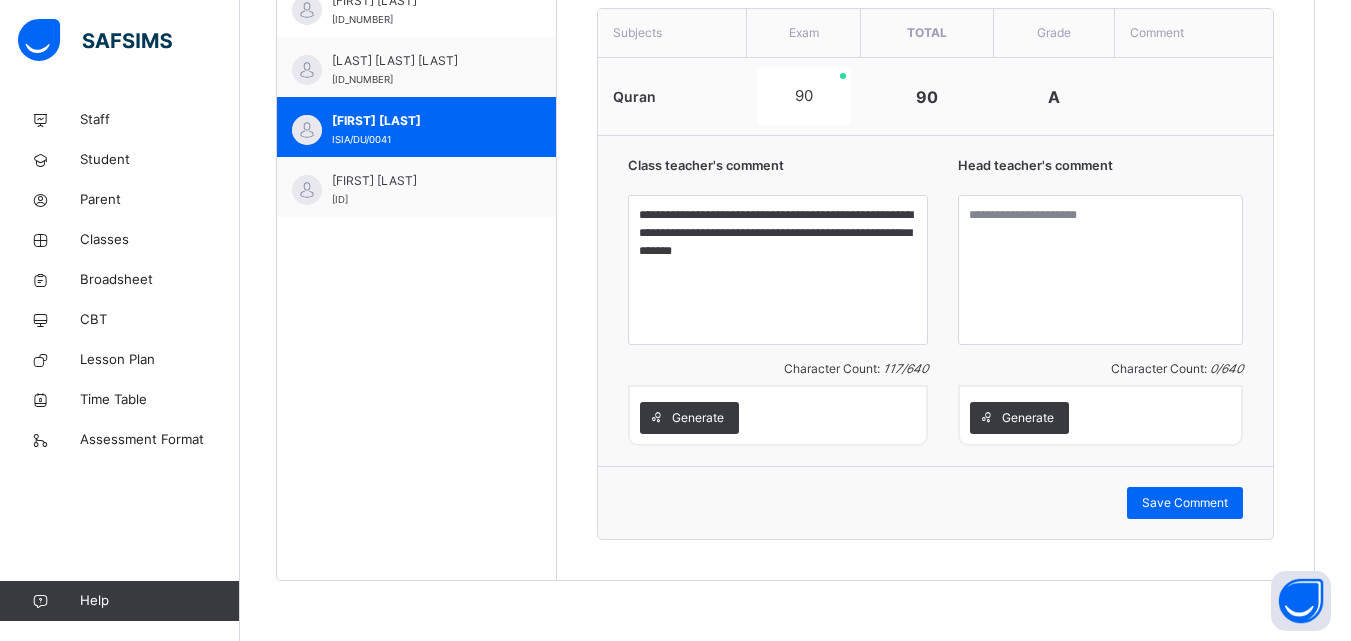 scroll, scrollTop: 219, scrollLeft: 0, axis: vertical 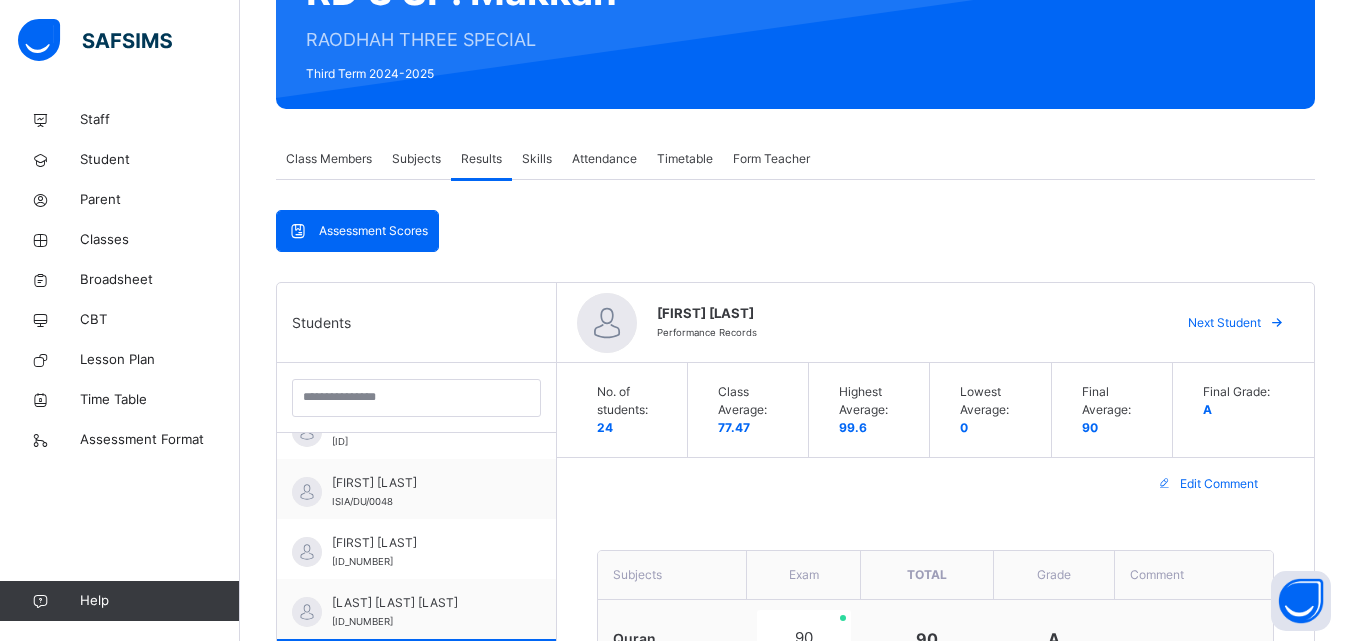 click on "Next Student" at bounding box center (1224, 323) 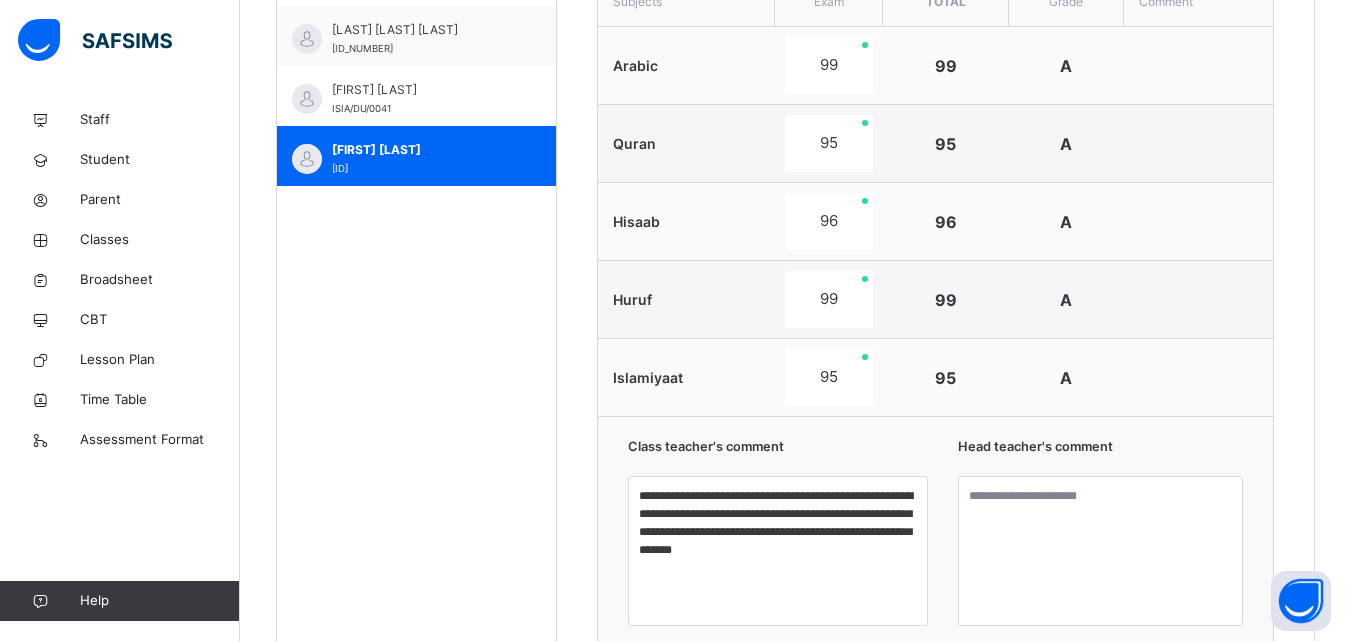 scroll, scrollTop: 827, scrollLeft: 0, axis: vertical 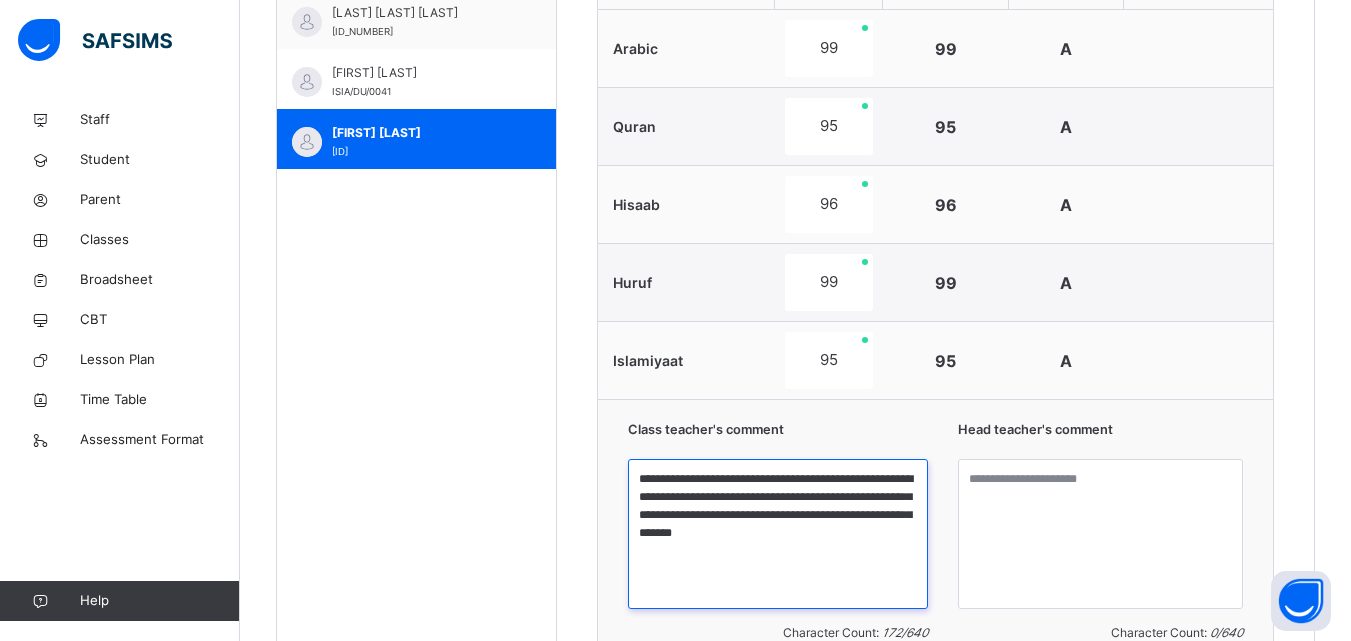 click on "**********" at bounding box center (778, 534) 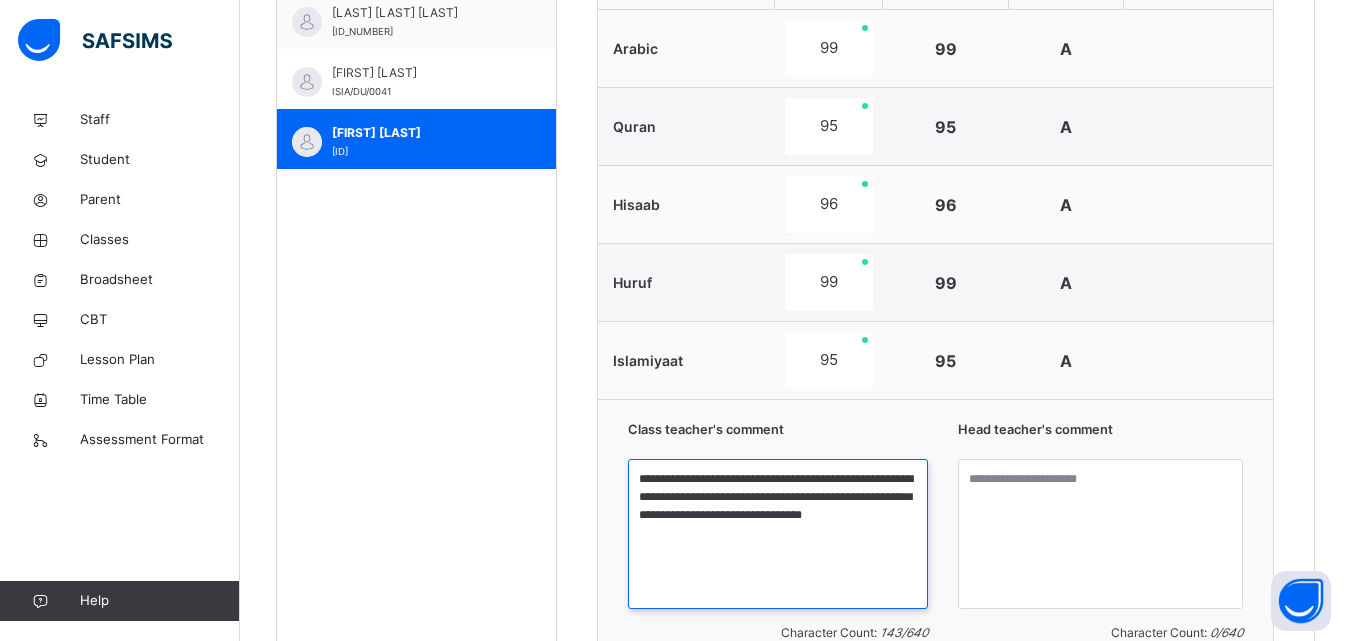 paste on "**********" 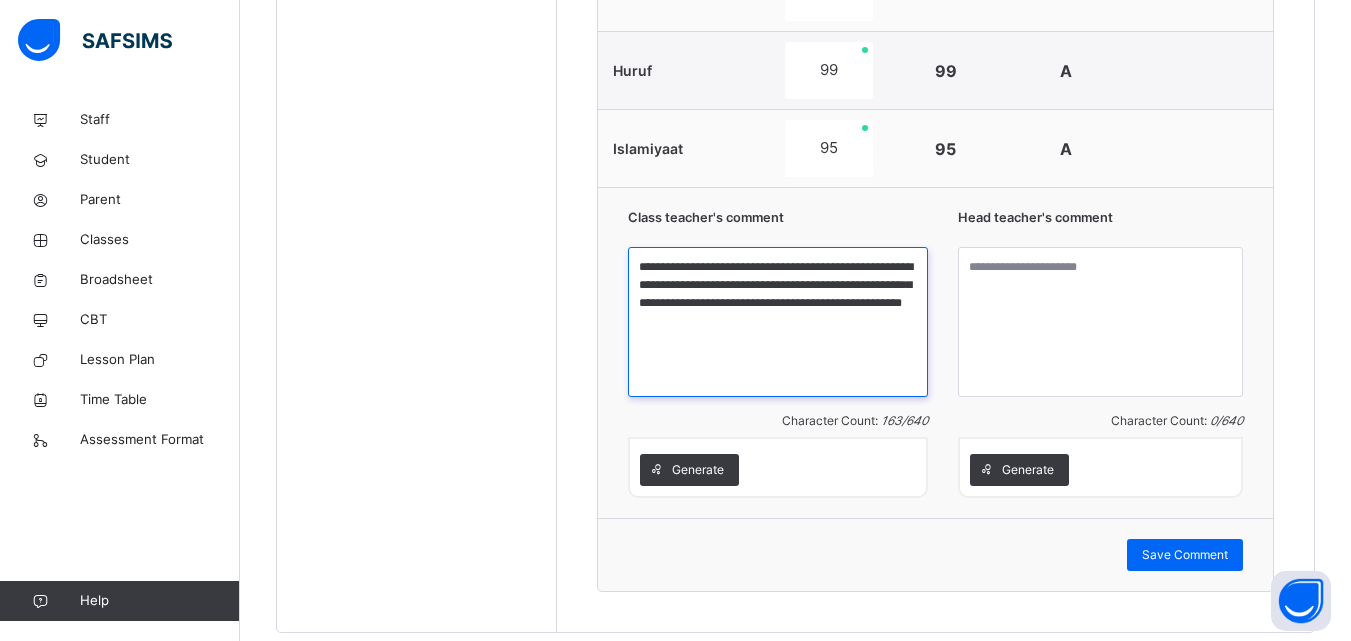 scroll, scrollTop: 1033, scrollLeft: 0, axis: vertical 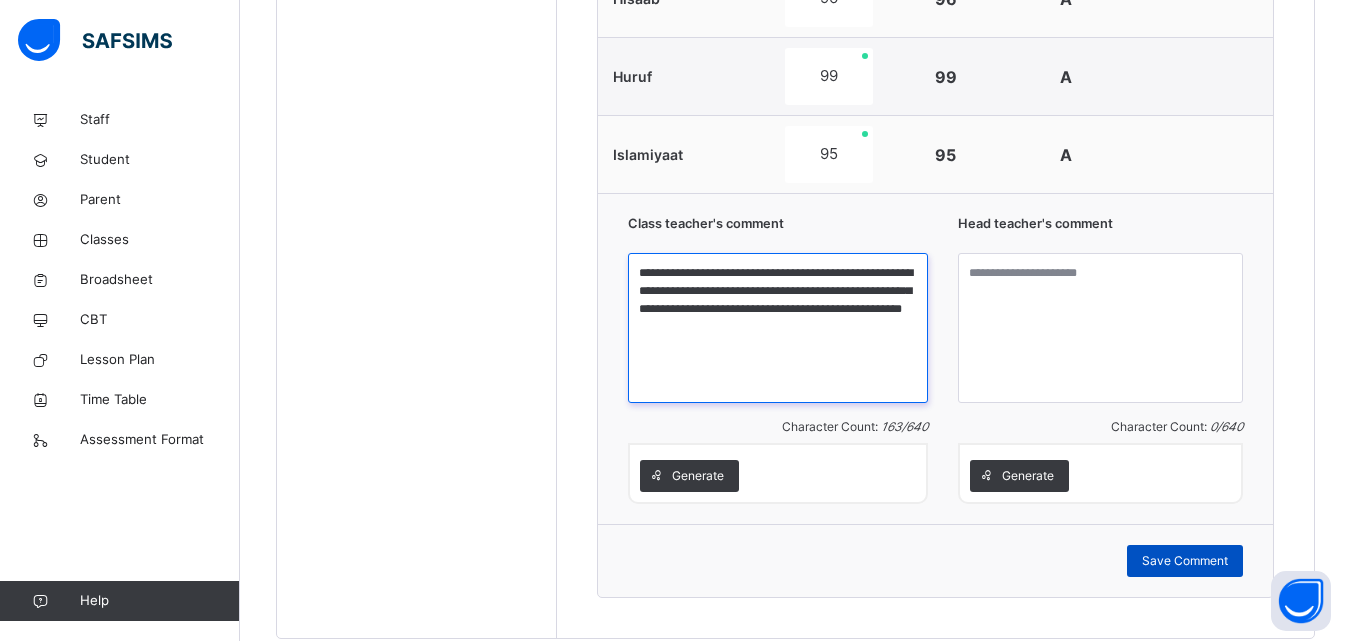 type on "**********" 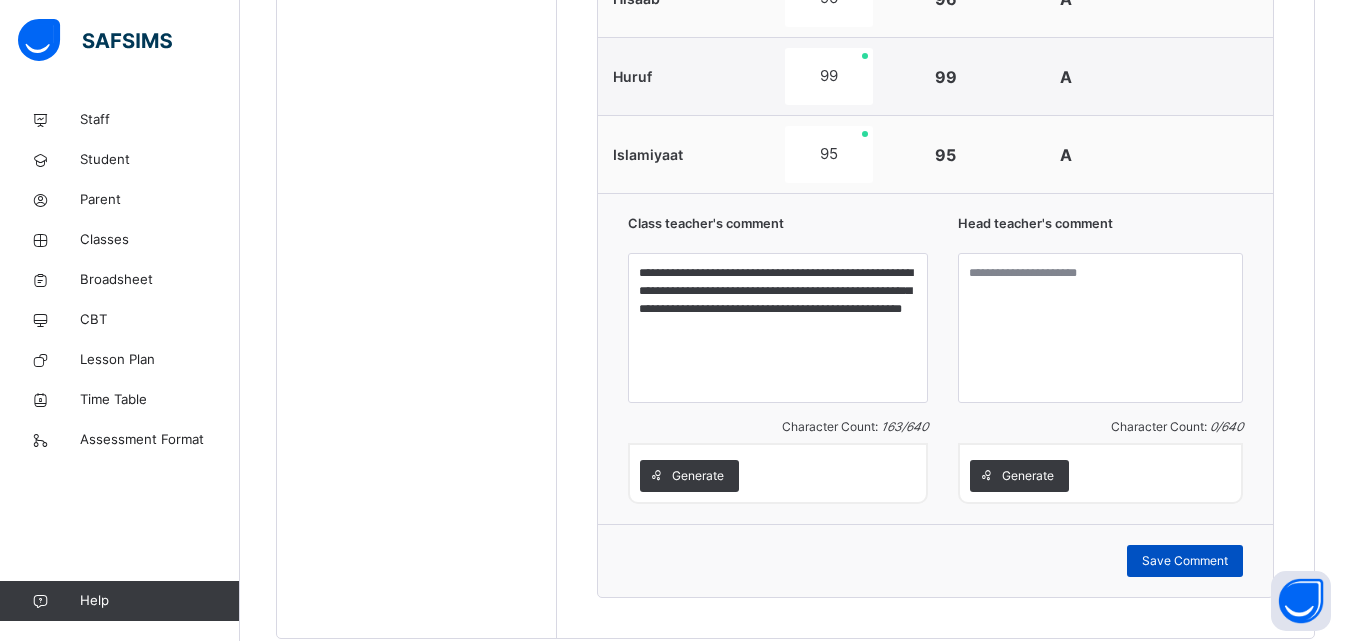 click on "Save Comment" at bounding box center [1185, 561] 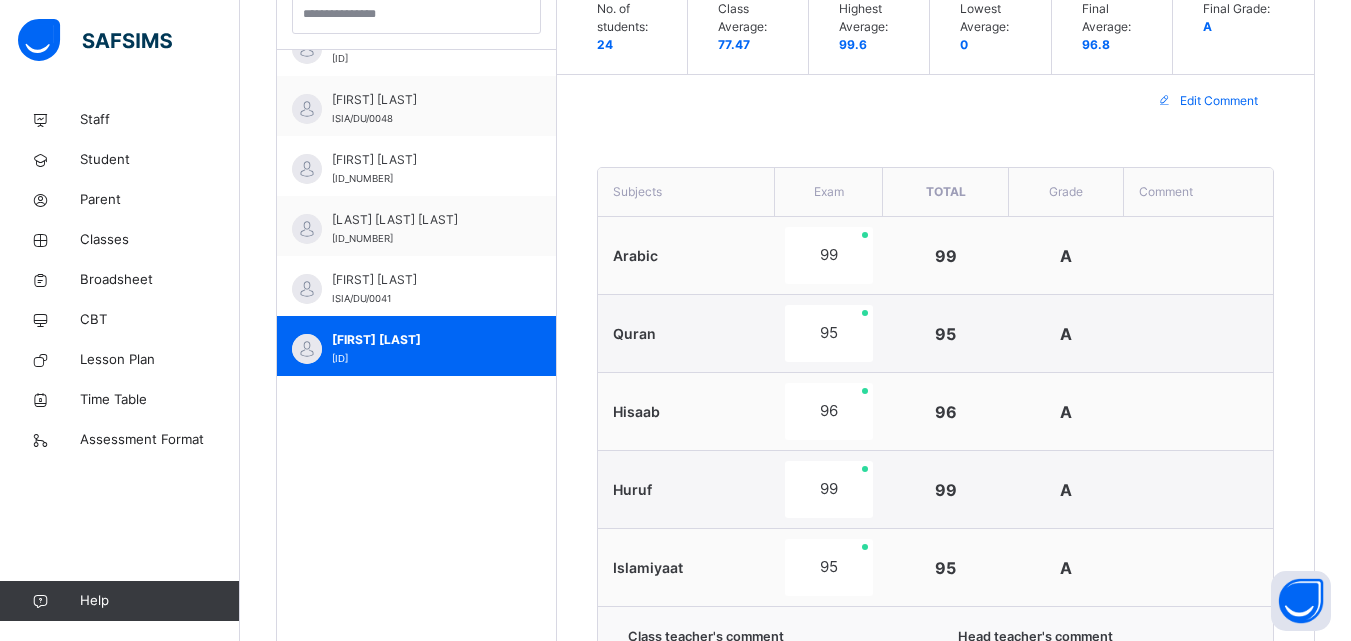 scroll, scrollTop: 593, scrollLeft: 0, axis: vertical 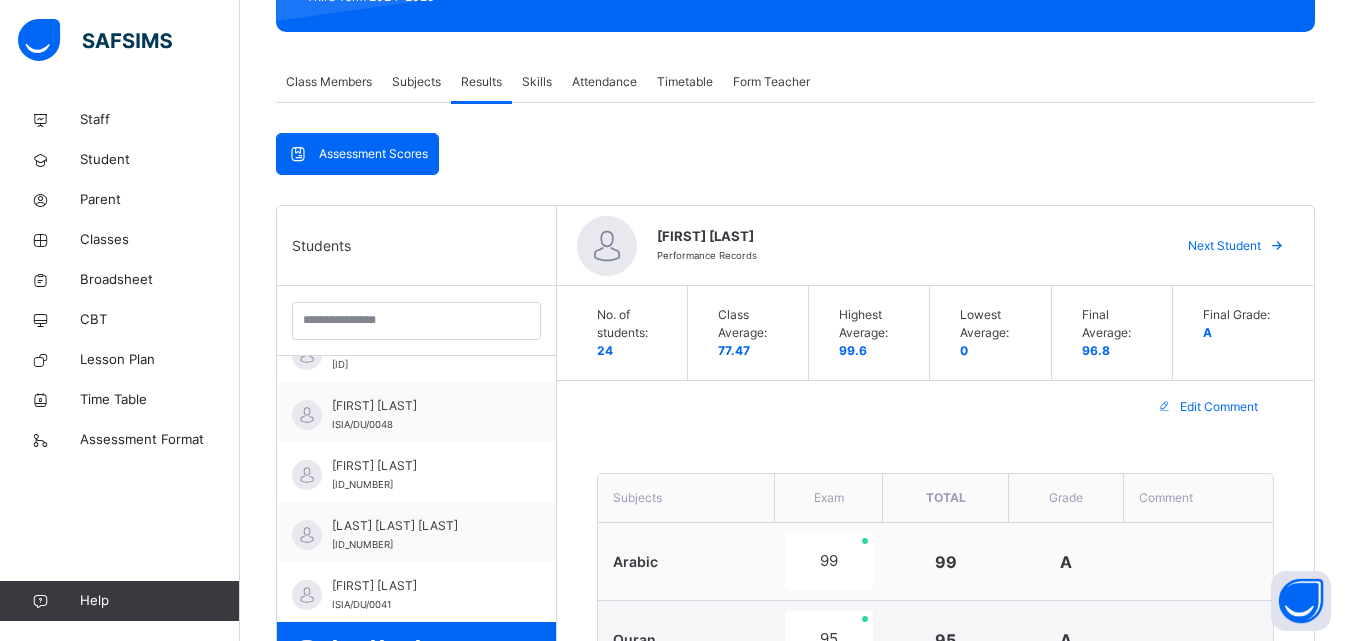 click on "Next Student" at bounding box center [1224, 246] 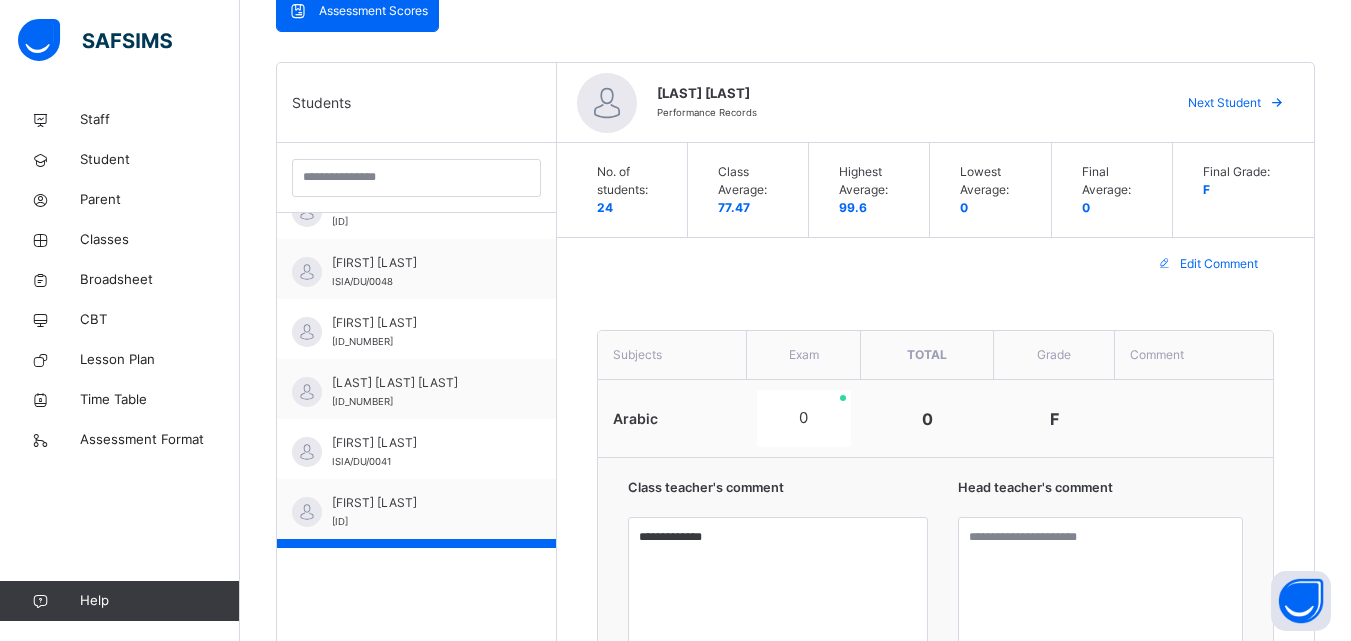 scroll, scrollTop: 544, scrollLeft: 0, axis: vertical 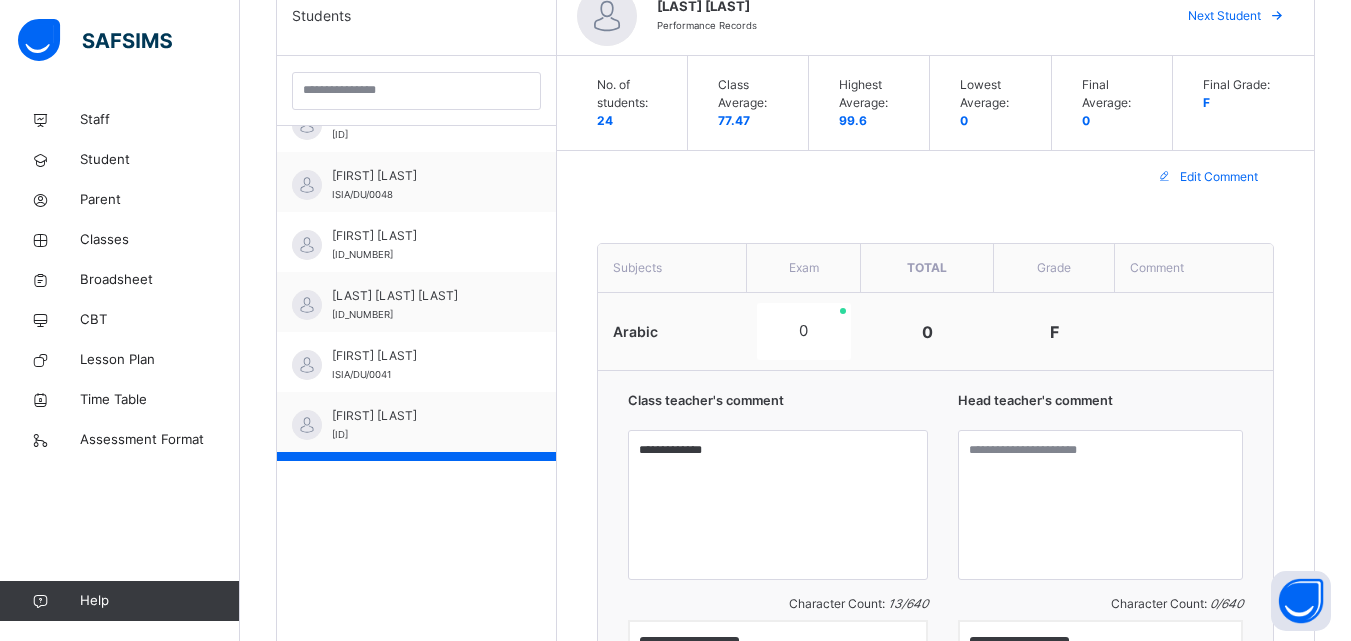 click at bounding box center [1277, 16] 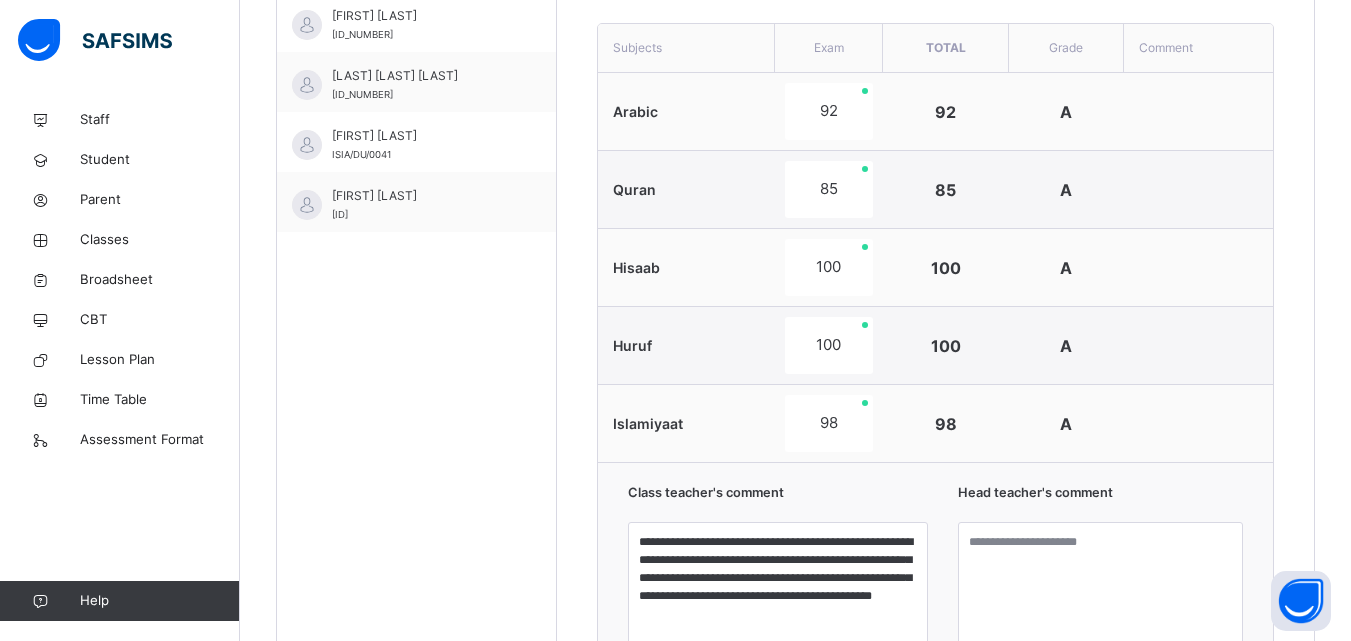 scroll, scrollTop: 790, scrollLeft: 0, axis: vertical 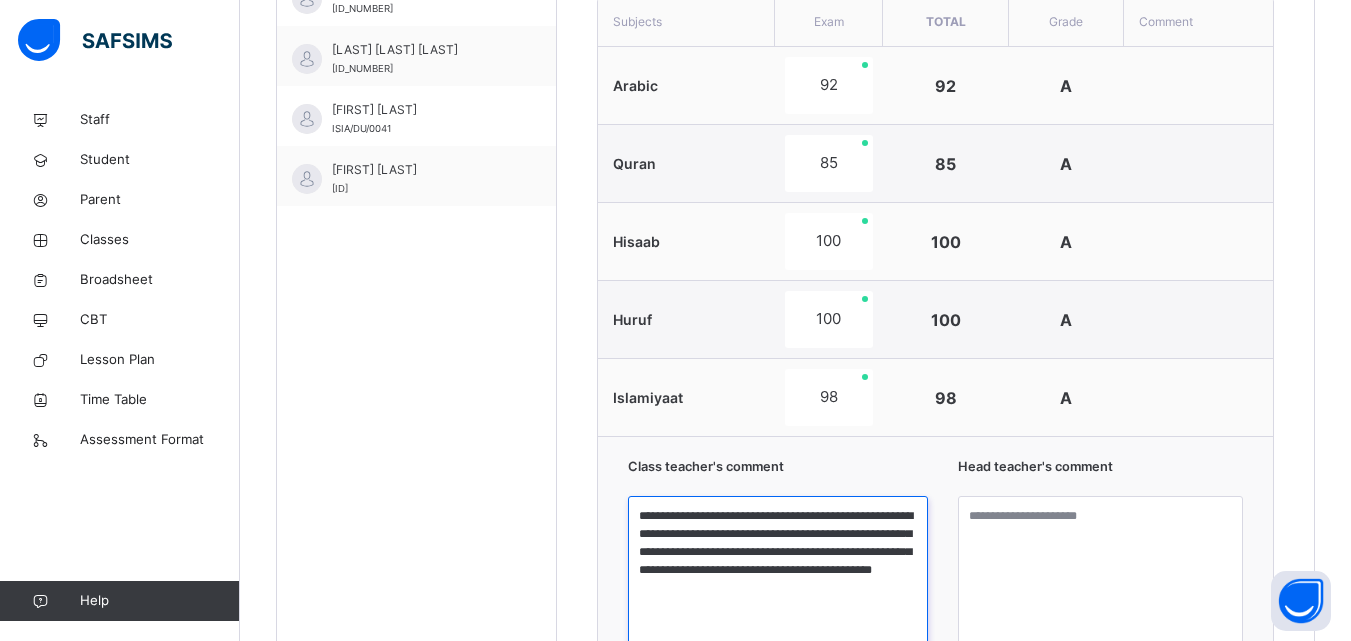 click on "**********" at bounding box center (778, 571) 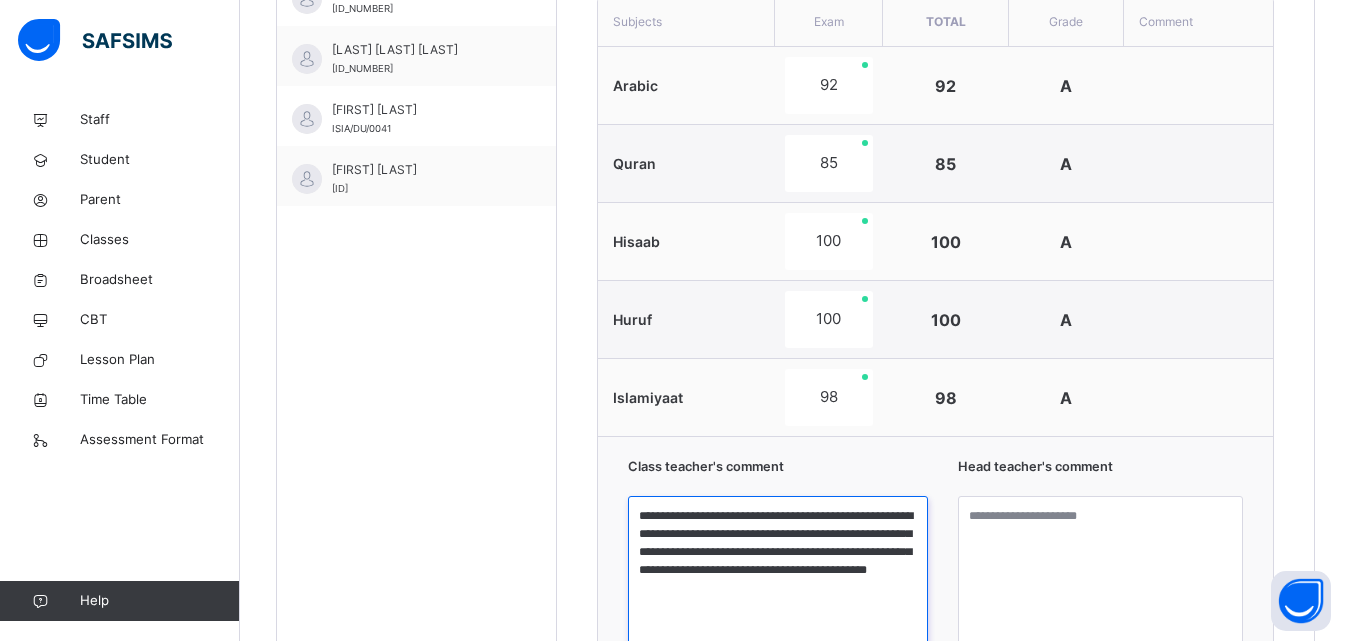 paste on "***" 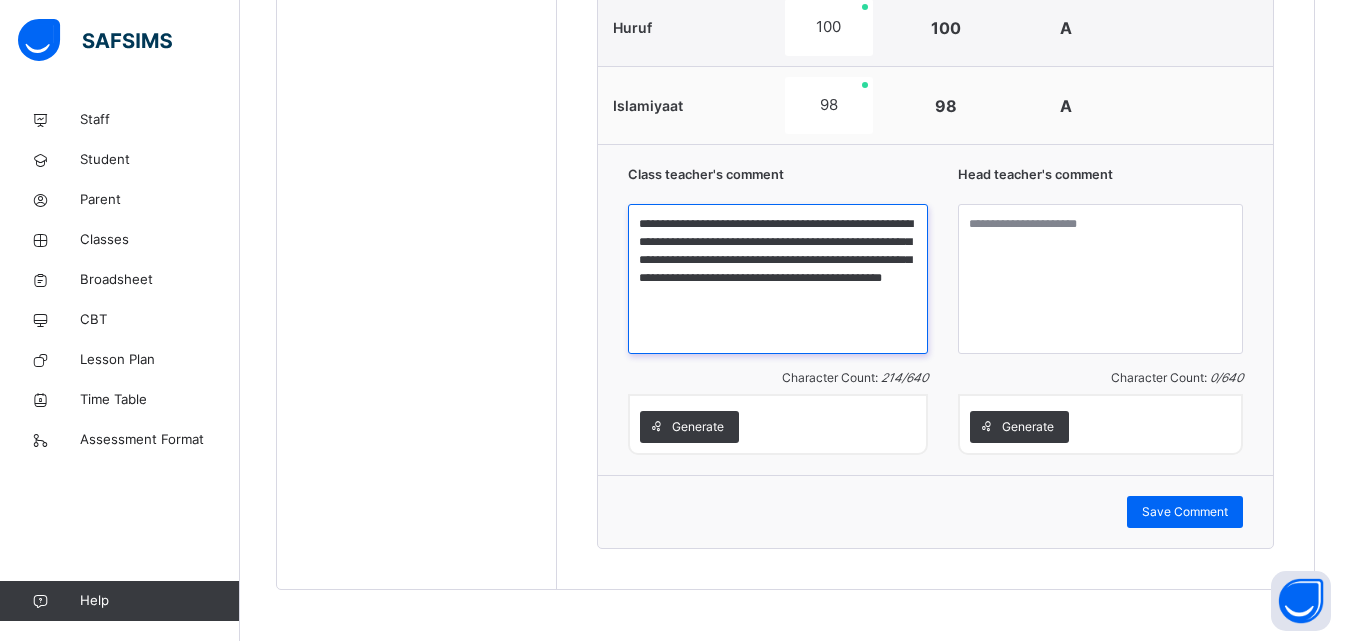 scroll, scrollTop: 1091, scrollLeft: 0, axis: vertical 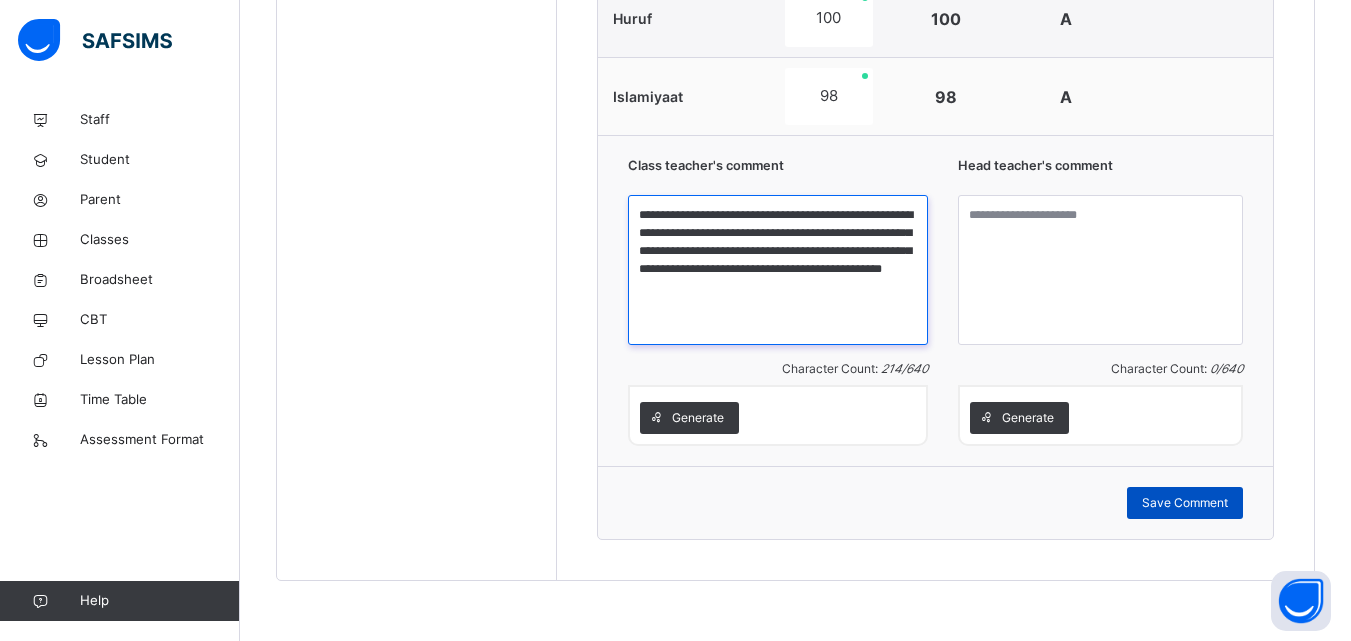 type on "**********" 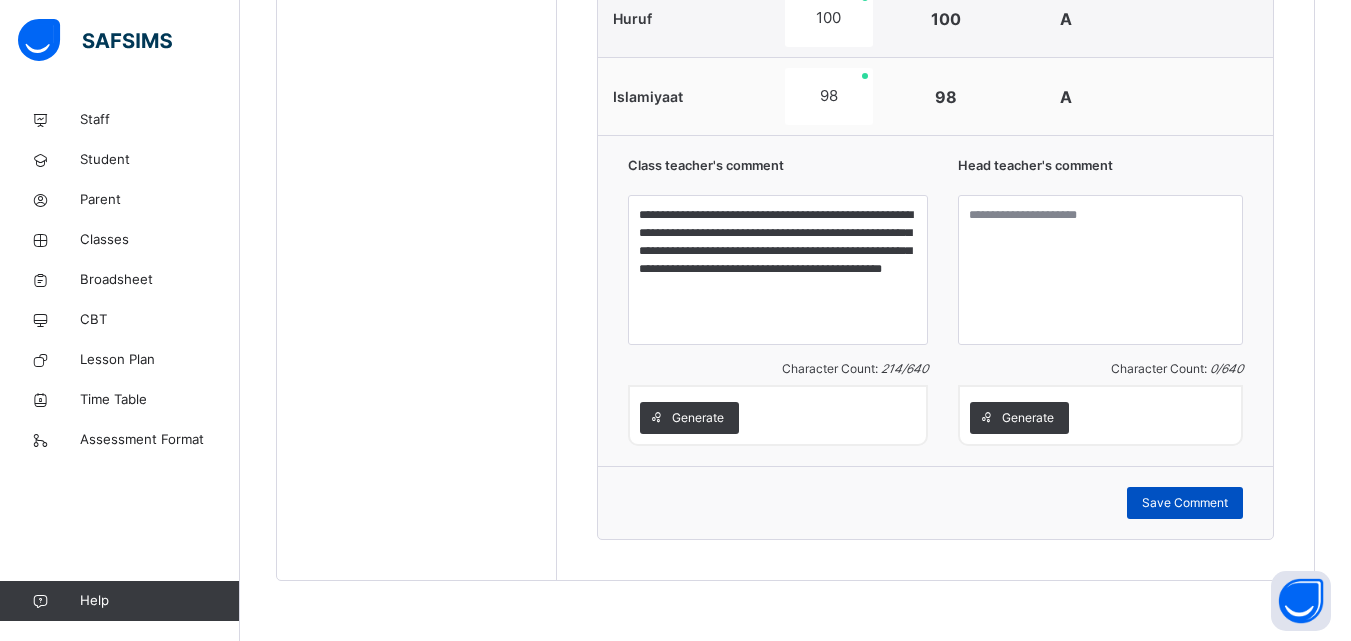click on "Save Comment" at bounding box center (1185, 503) 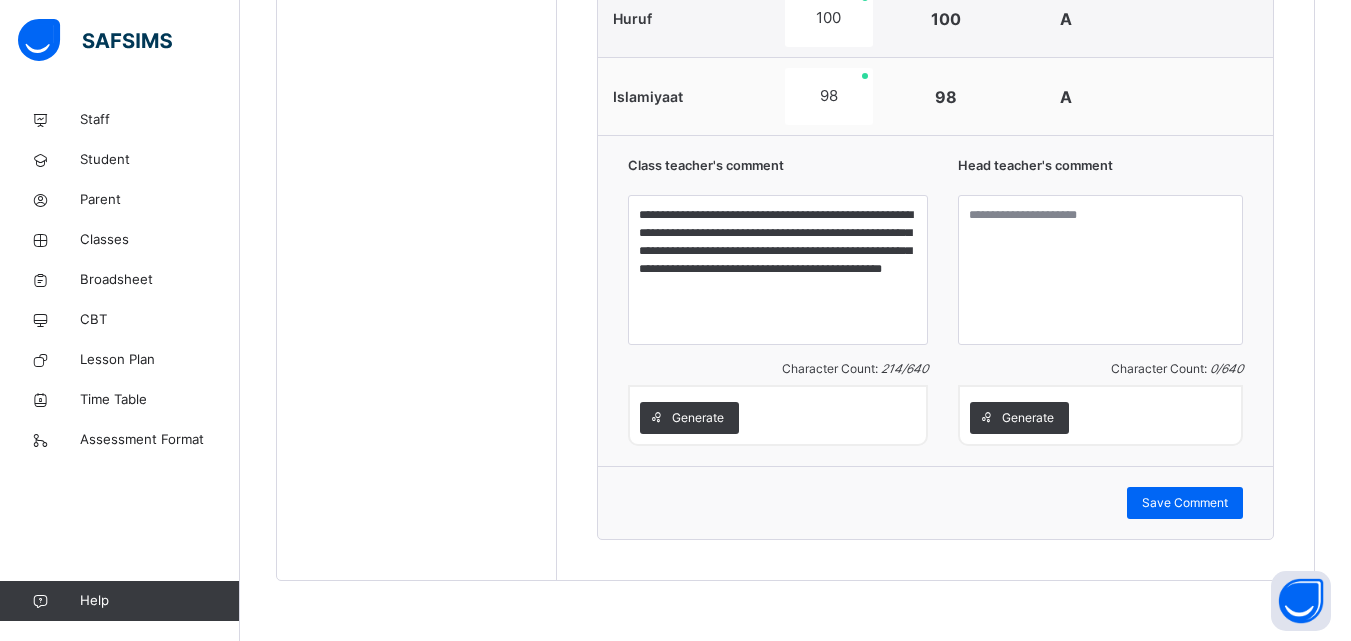scroll, scrollTop: 531, scrollLeft: 0, axis: vertical 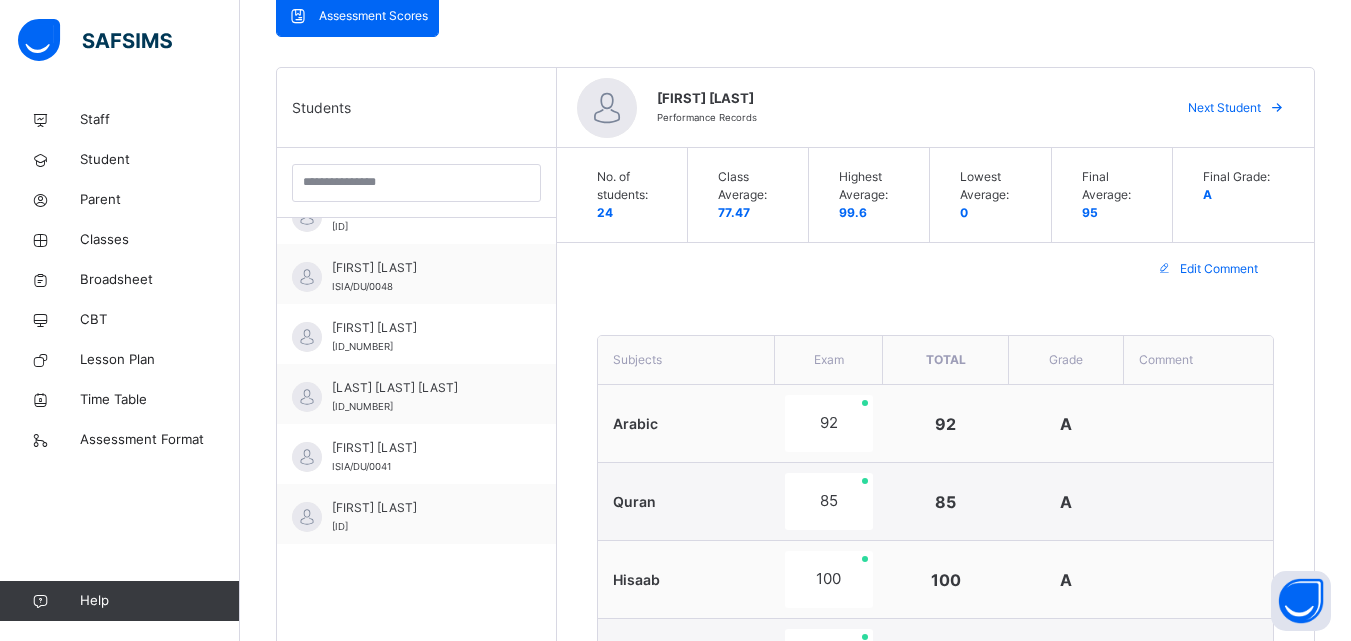click on "Next Student" at bounding box center (1224, 108) 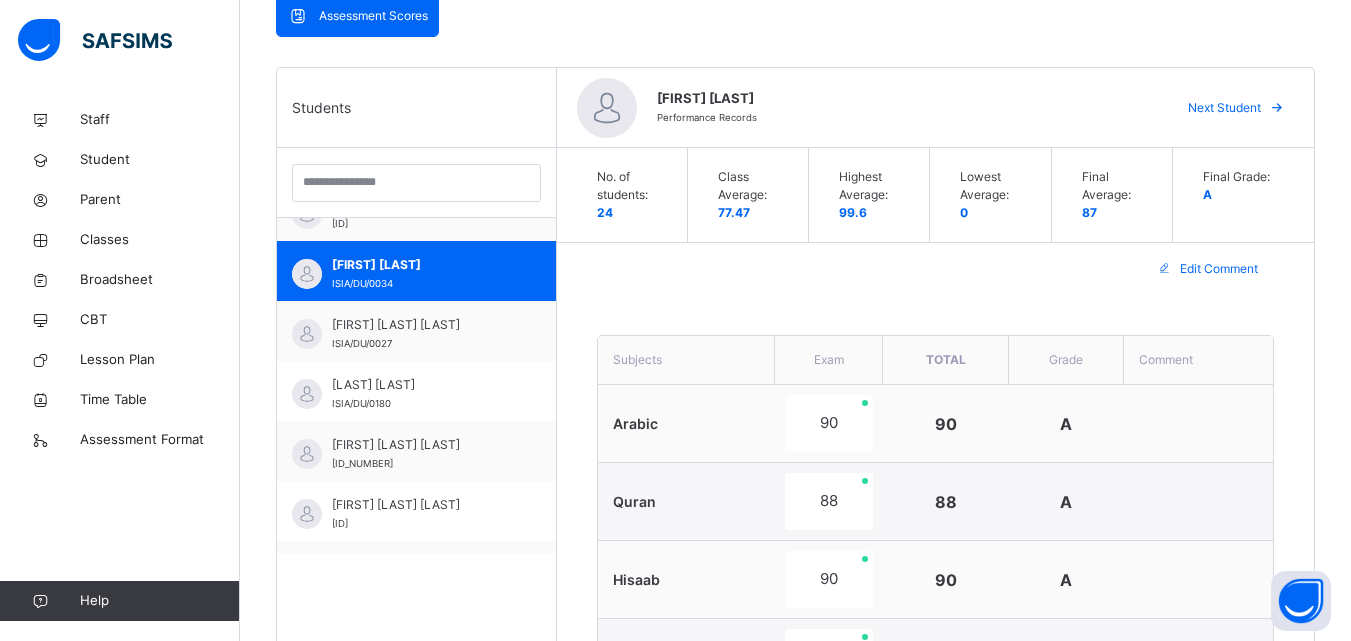scroll, scrollTop: 1314, scrollLeft: 0, axis: vertical 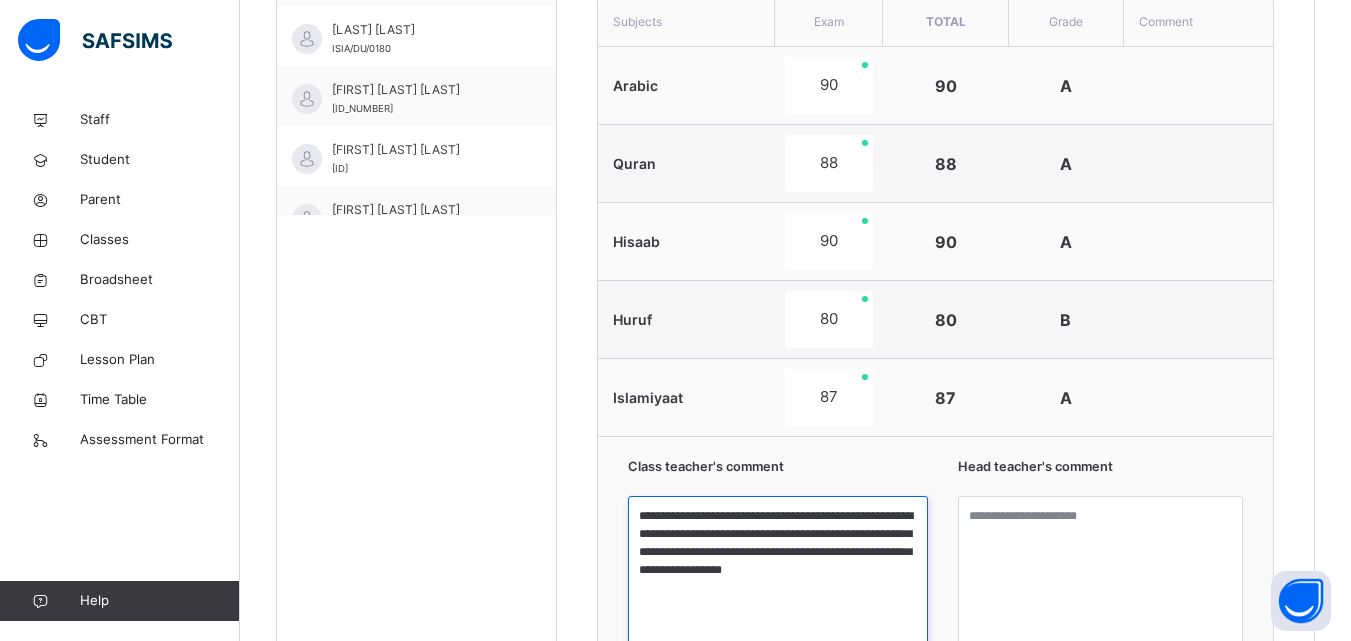 click on "**********" at bounding box center (778, 571) 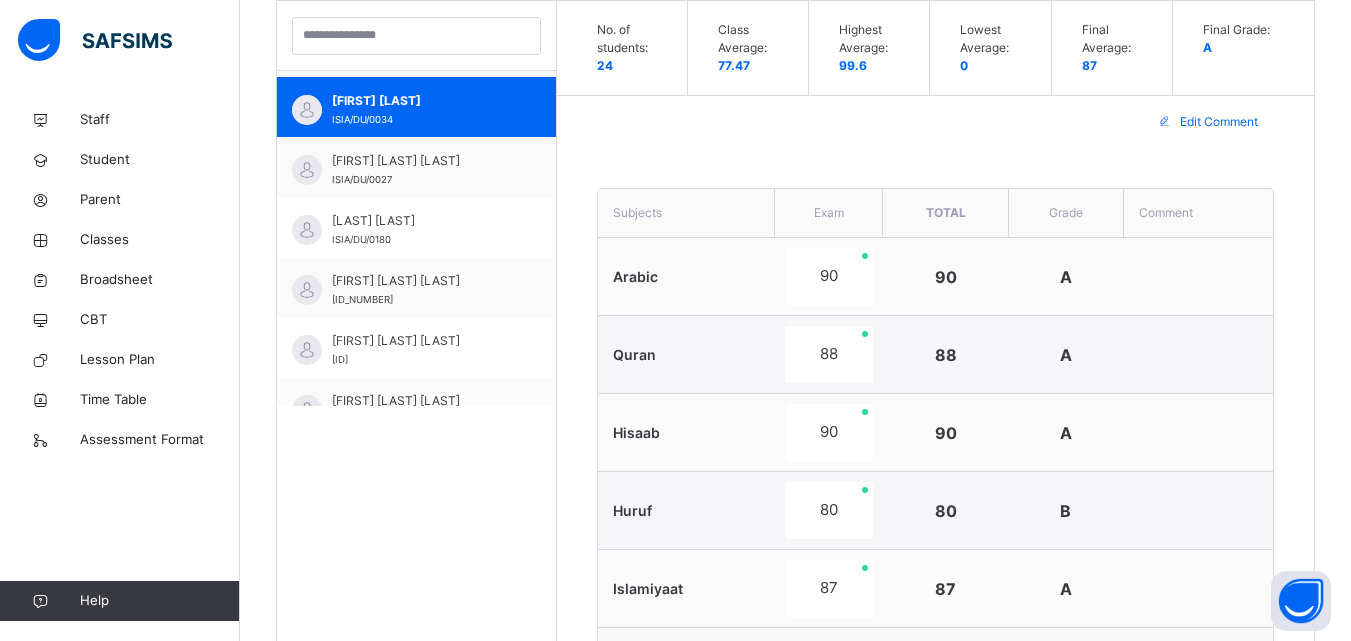scroll, scrollTop: 590, scrollLeft: 0, axis: vertical 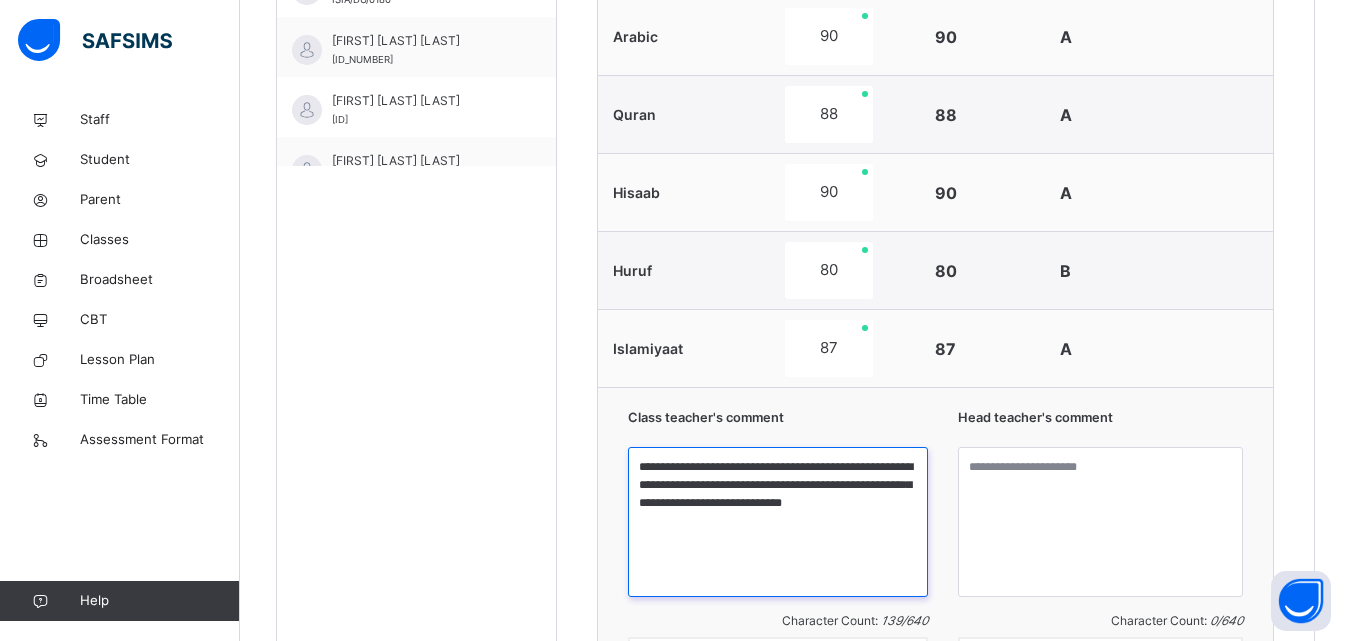 paste on "******" 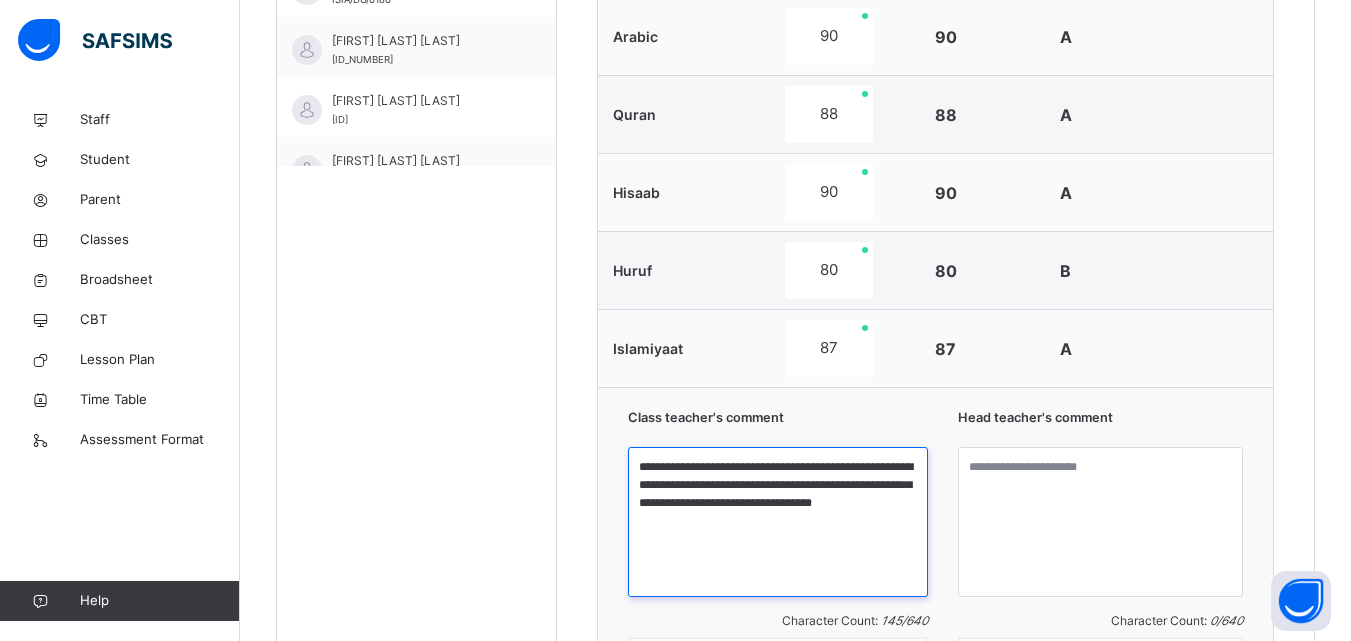 scroll, scrollTop: 1091, scrollLeft: 0, axis: vertical 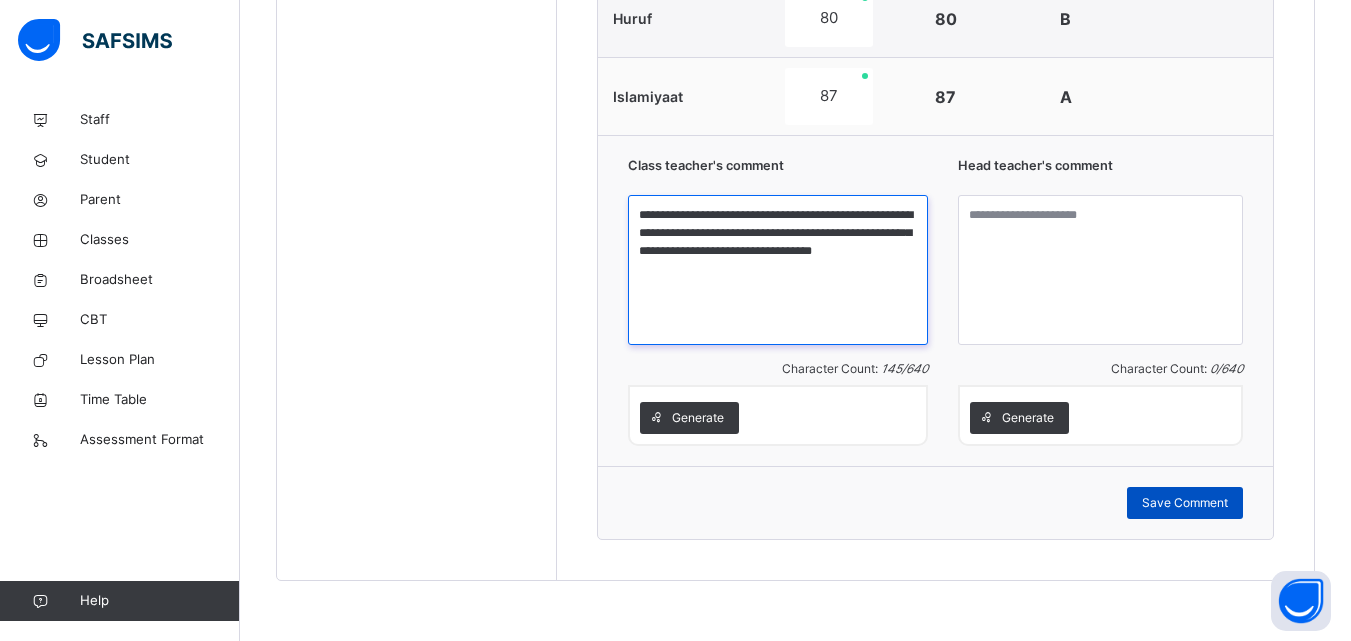 type on "**********" 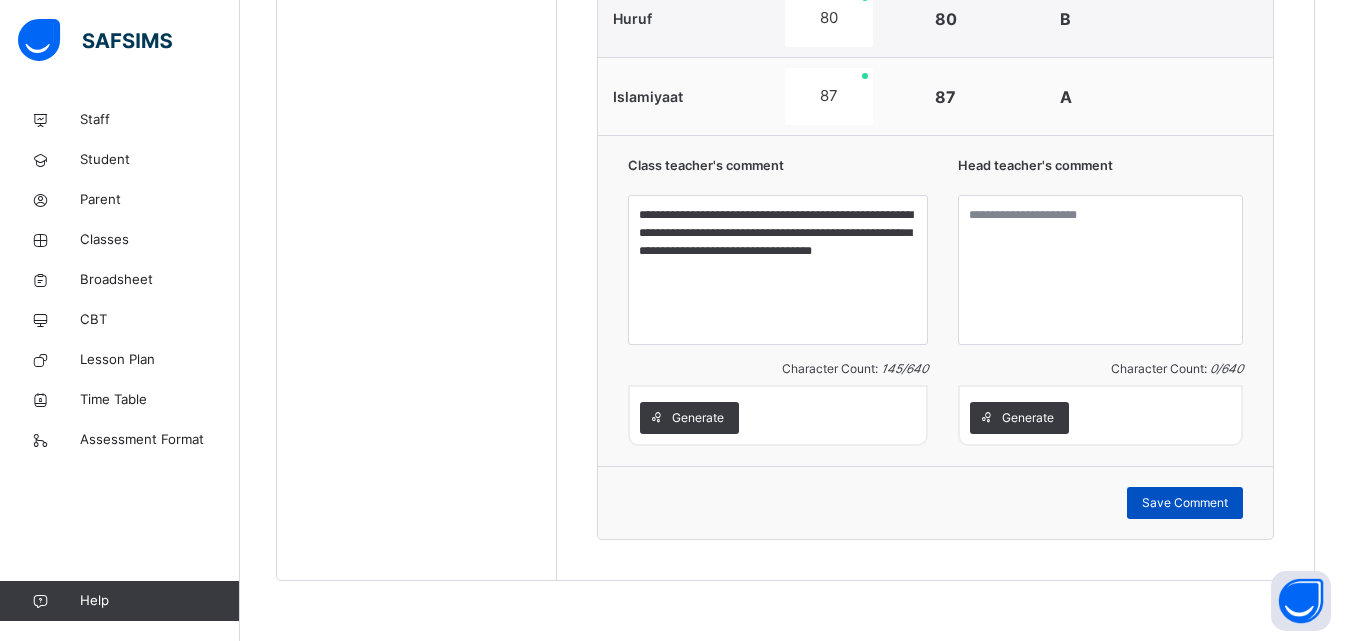 click on "Save Comment" at bounding box center [1185, 503] 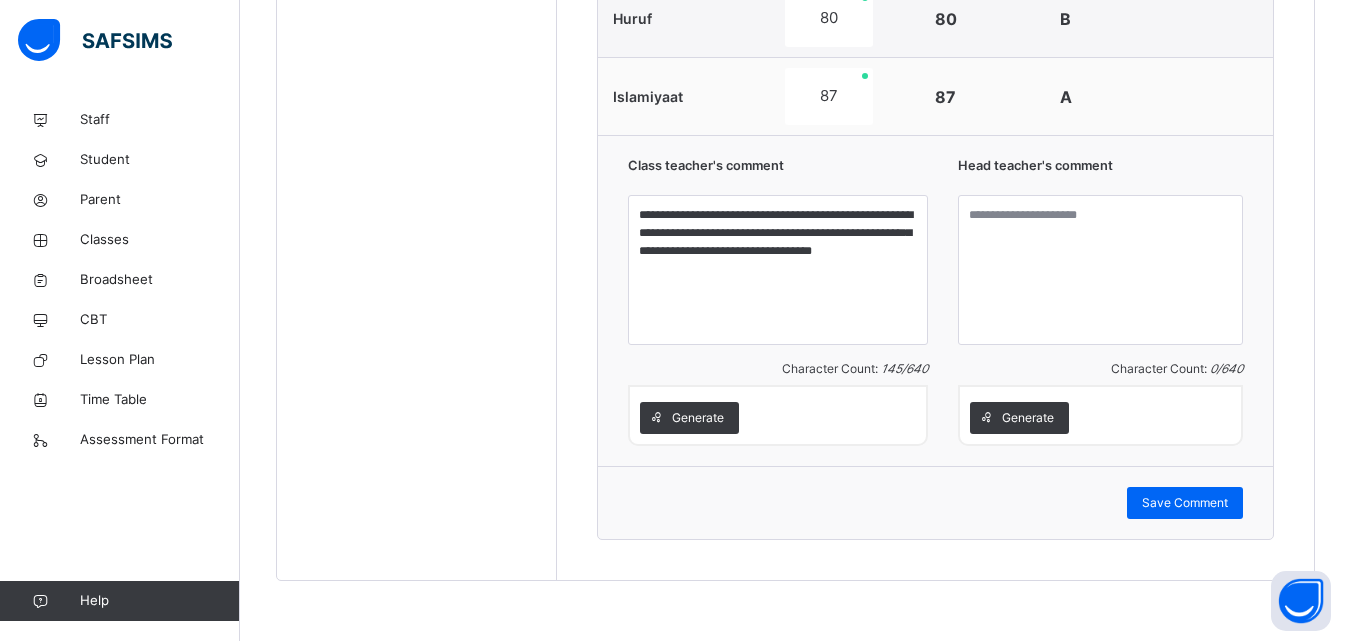 scroll, scrollTop: 531, scrollLeft: 0, axis: vertical 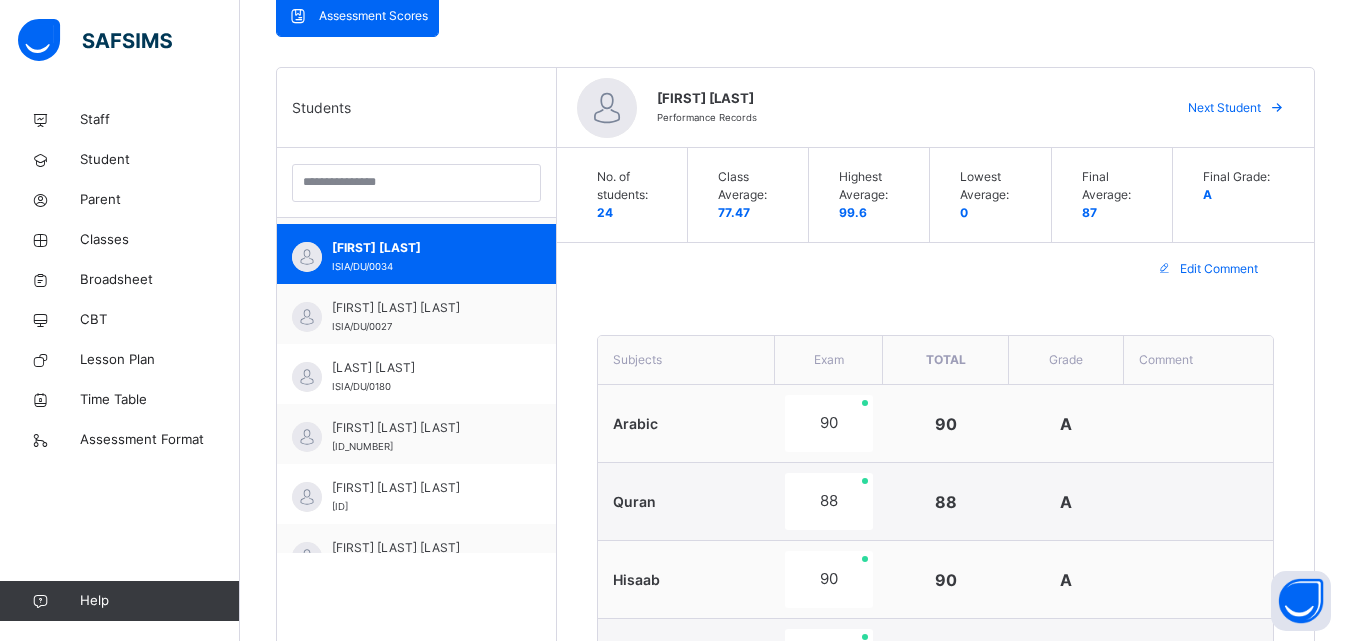 click on "Next Student" at bounding box center [1224, 108] 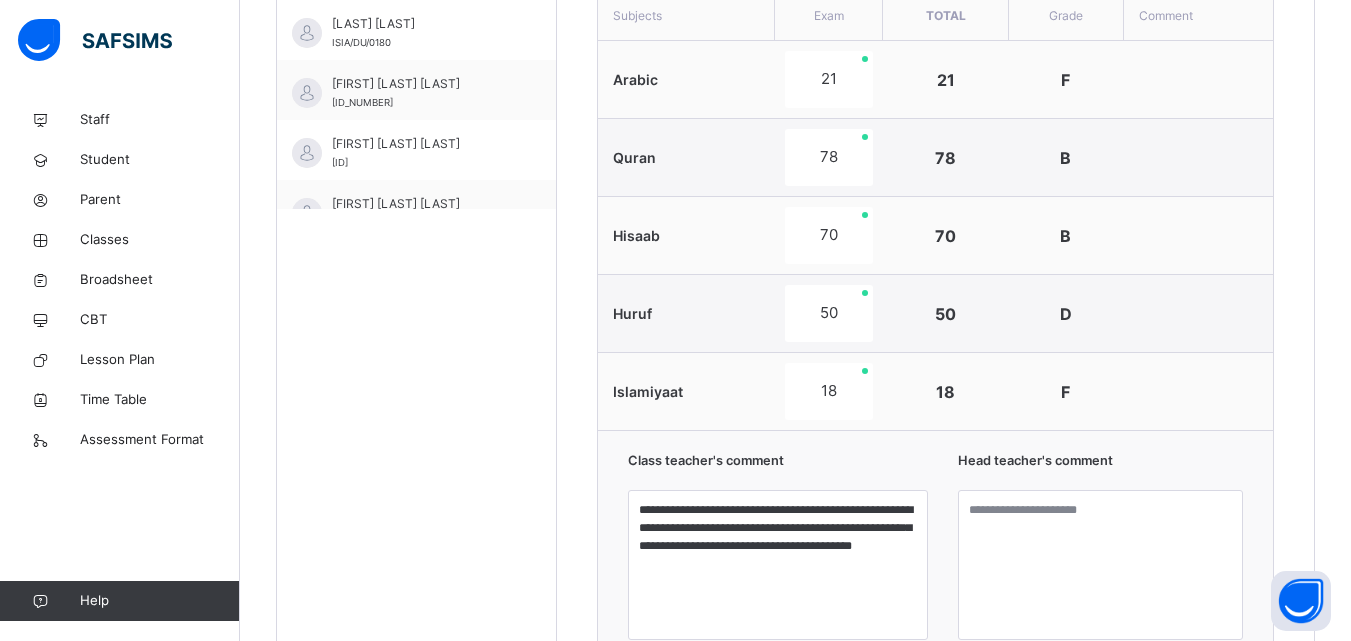 scroll, scrollTop: 805, scrollLeft: 0, axis: vertical 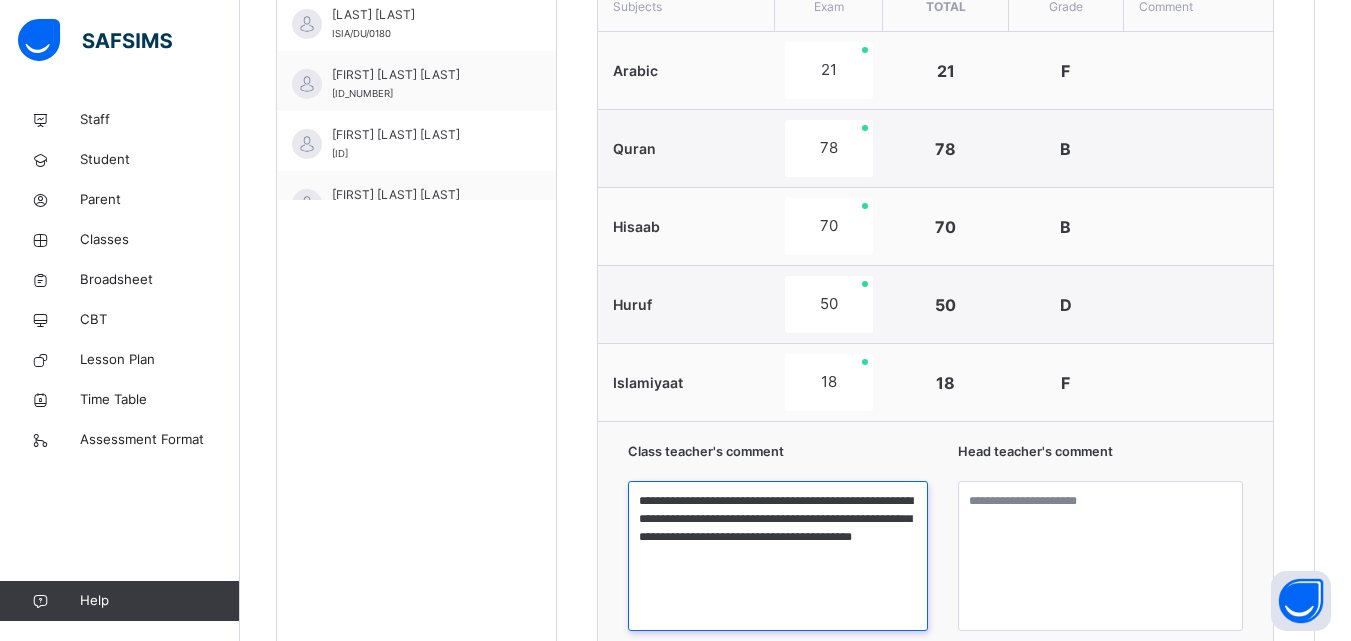 click on "**********" at bounding box center (778, 556) 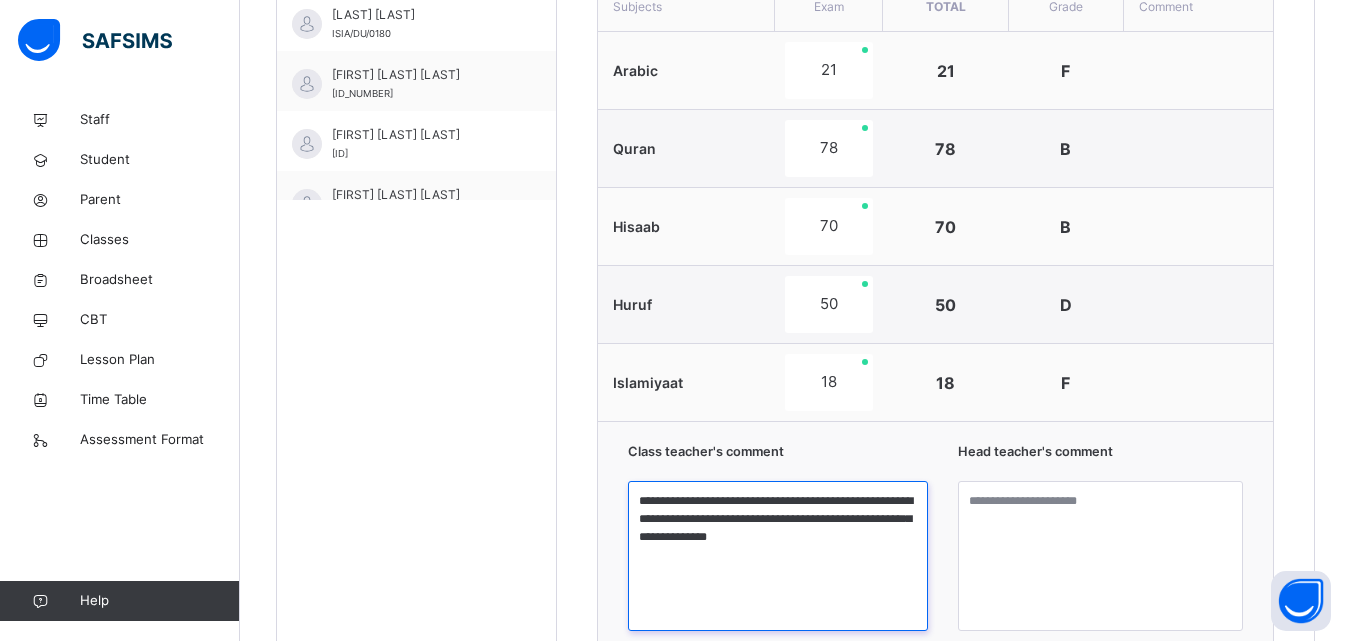 paste on "**********" 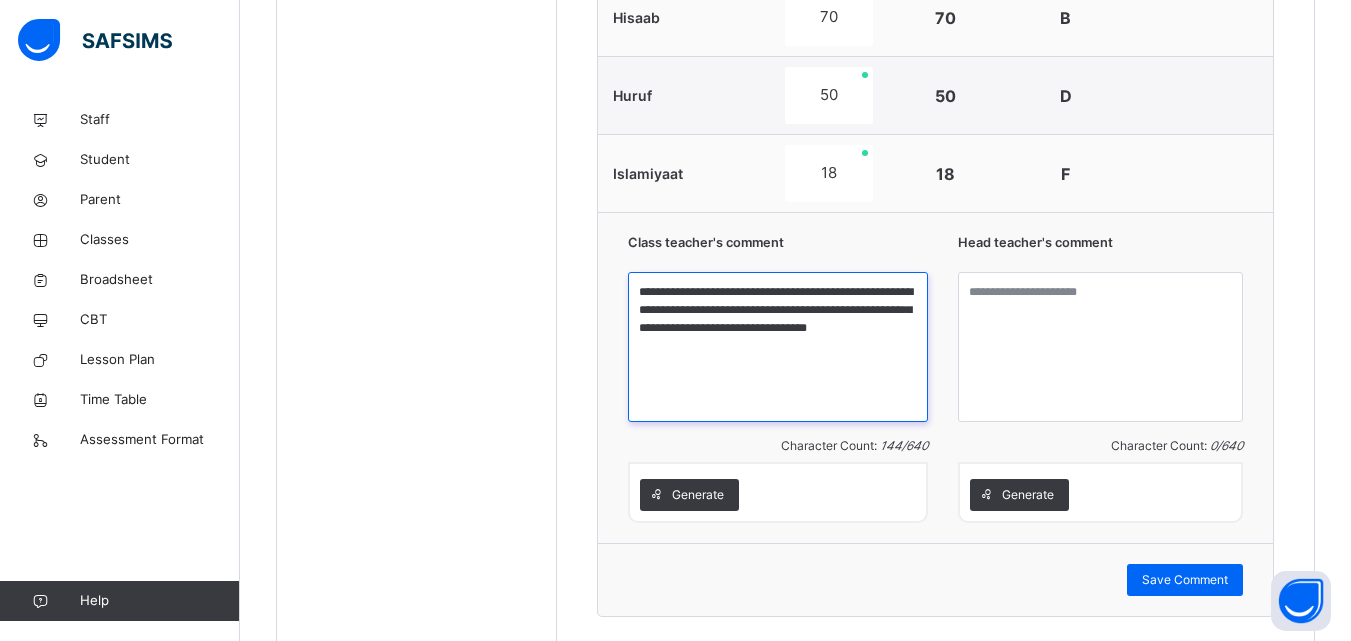 scroll, scrollTop: 1048, scrollLeft: 0, axis: vertical 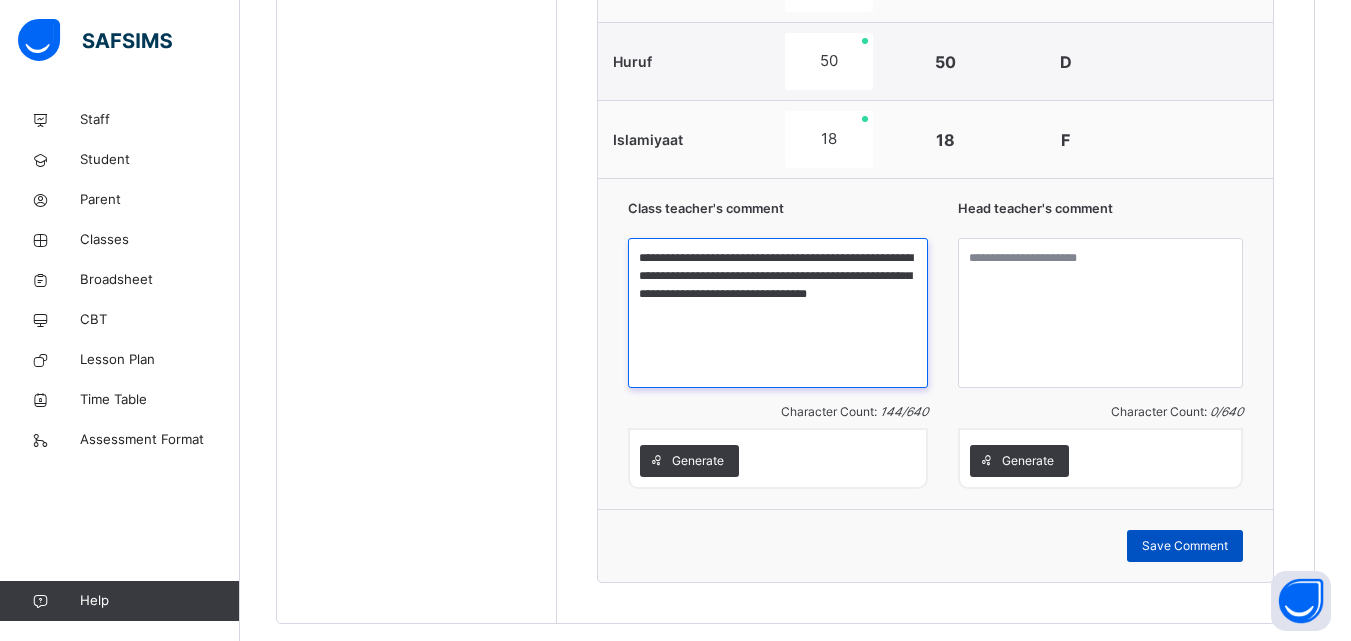 type on "**********" 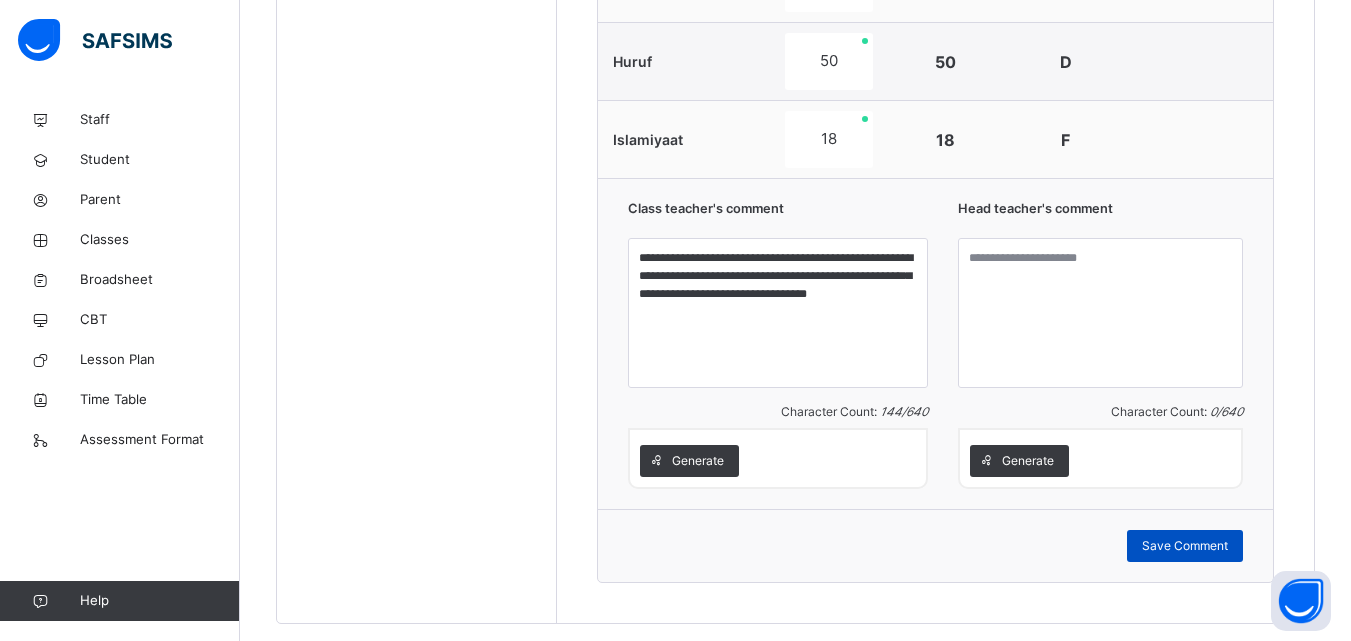 click on "Save Comment" at bounding box center [1185, 546] 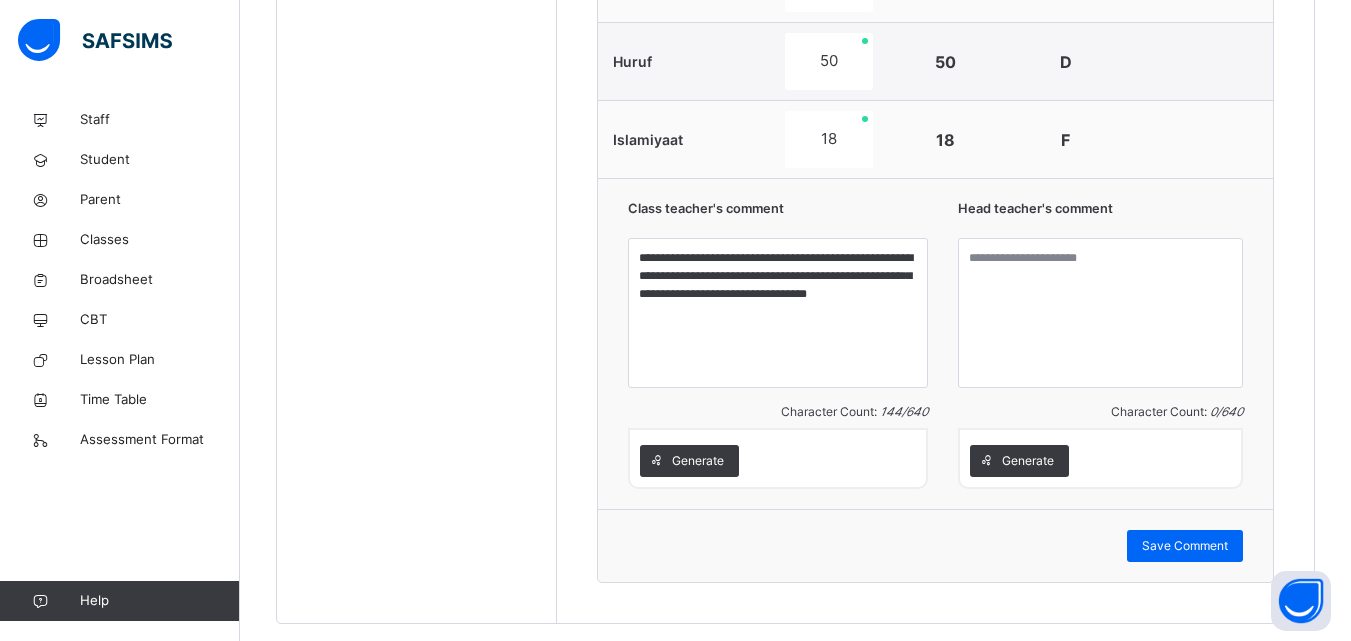 scroll, scrollTop: 488, scrollLeft: 0, axis: vertical 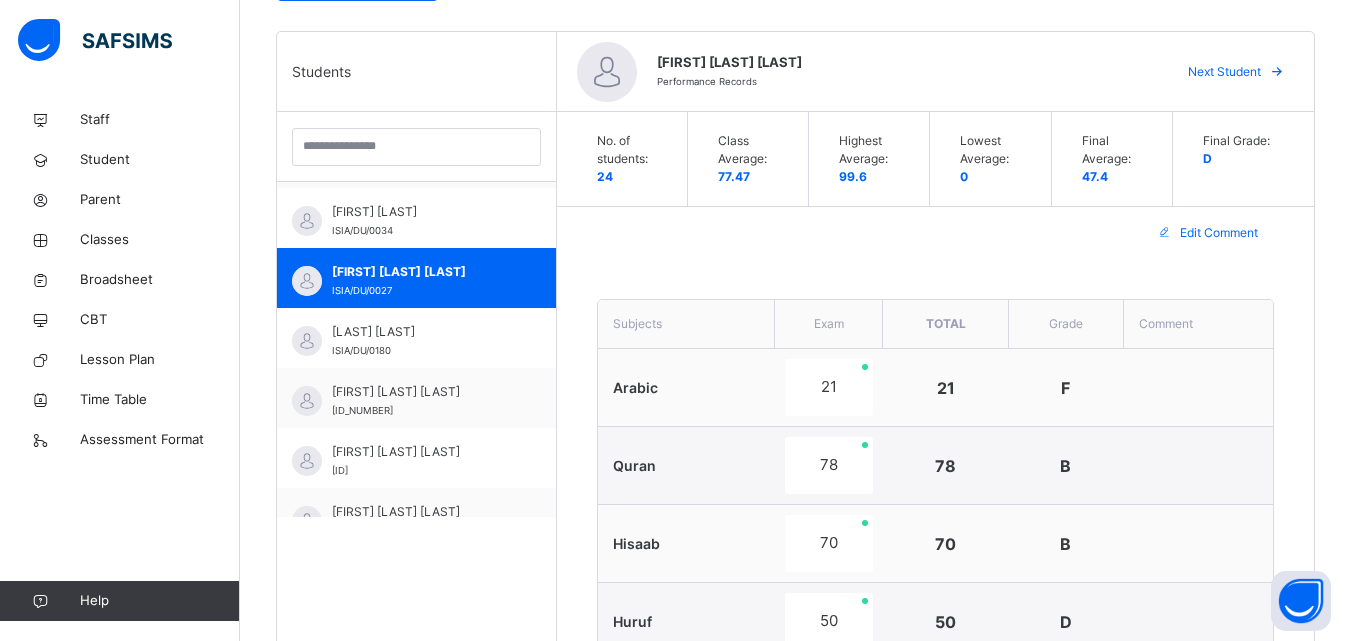 click on "Next Student" at bounding box center [1224, 72] 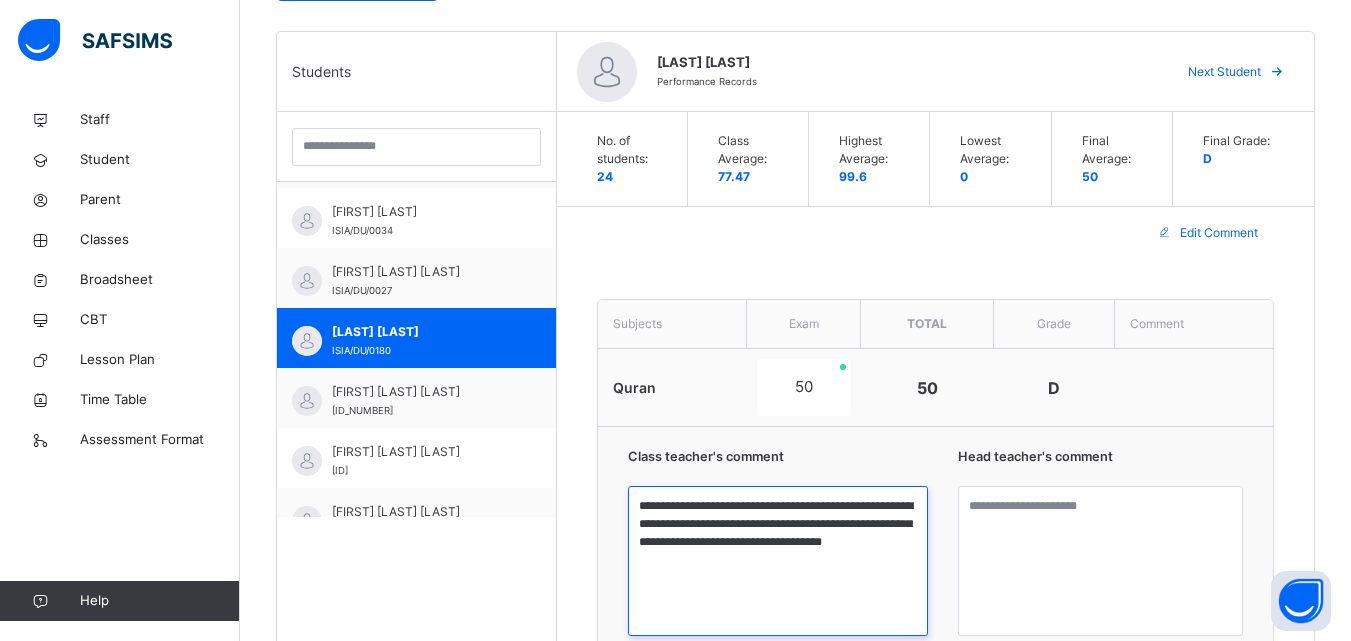 click on "**********" at bounding box center [778, 561] 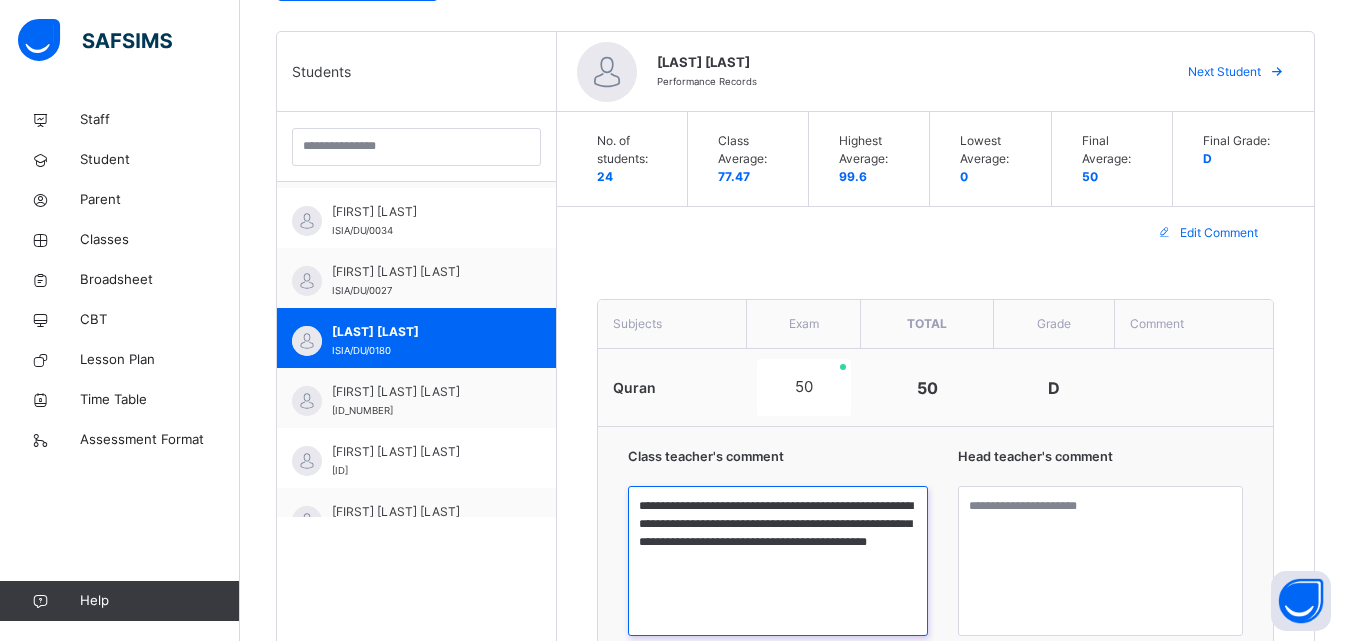 paste 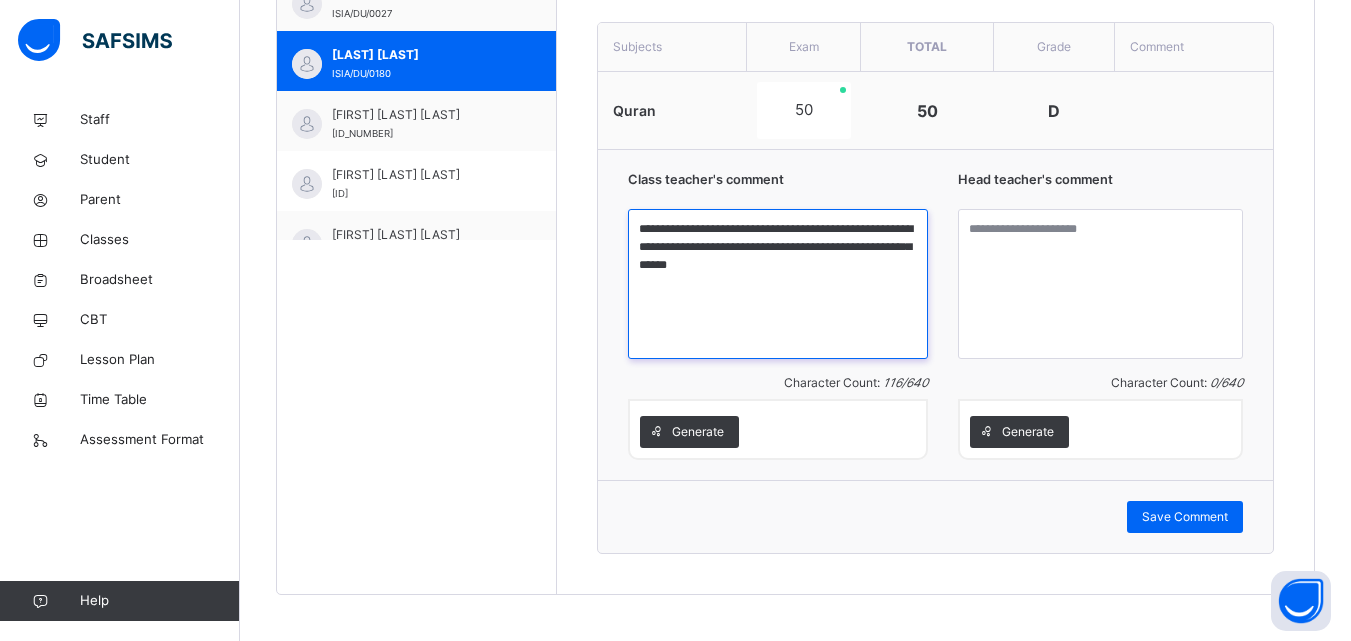 scroll, scrollTop: 772, scrollLeft: 0, axis: vertical 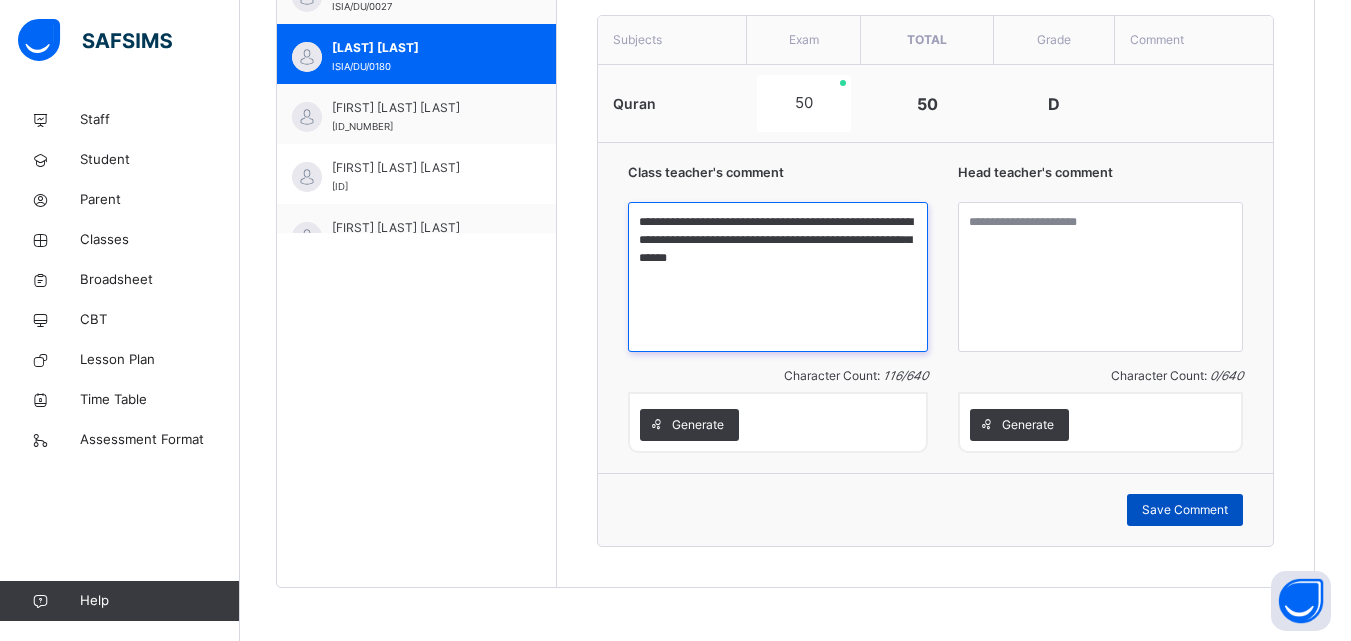 type on "**********" 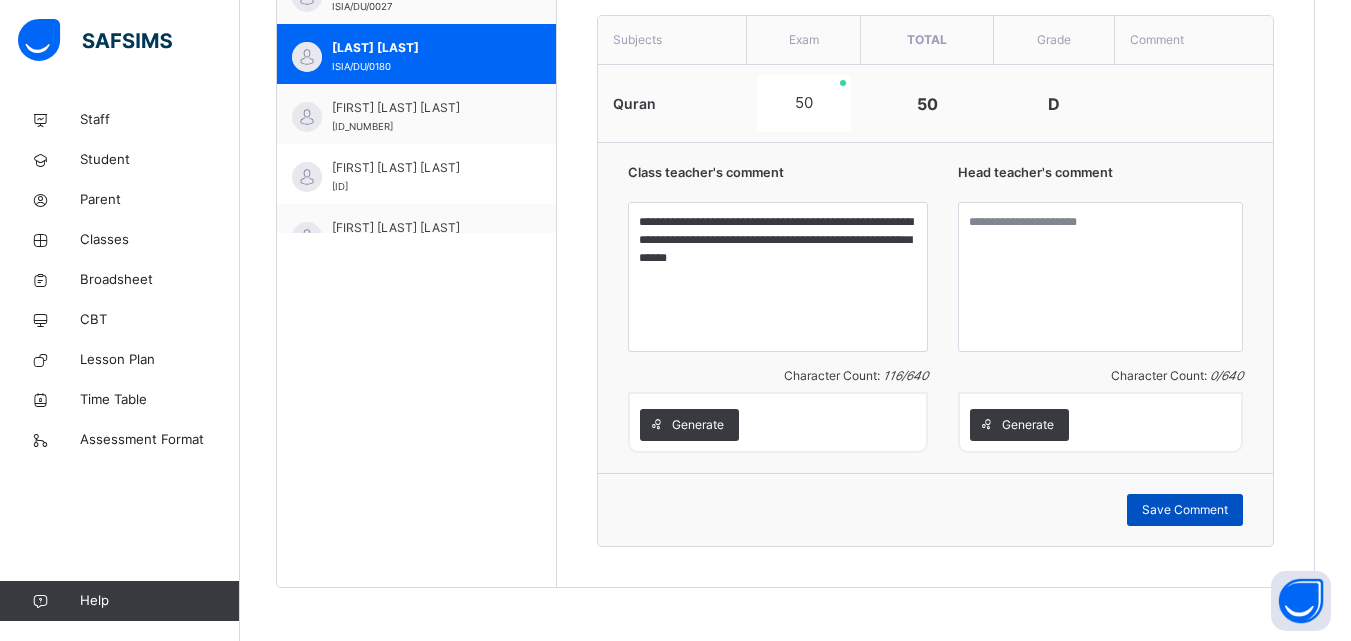 click on "Save Comment" at bounding box center (1185, 510) 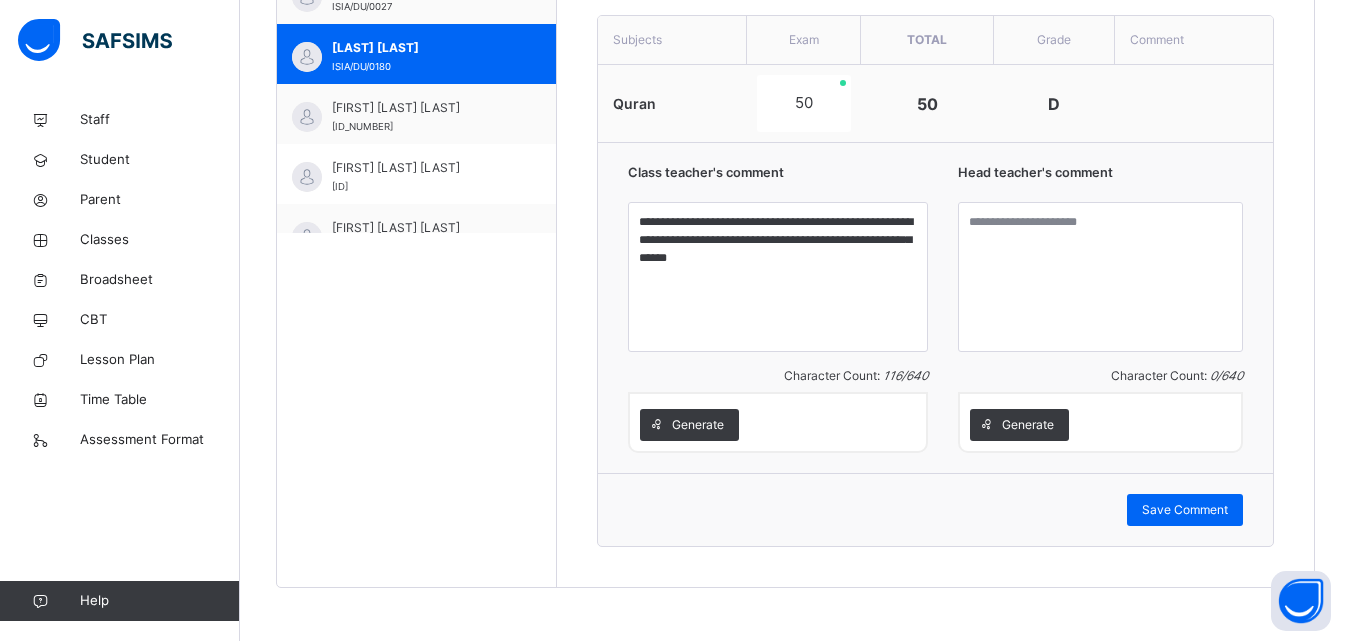 scroll, scrollTop: 212, scrollLeft: 0, axis: vertical 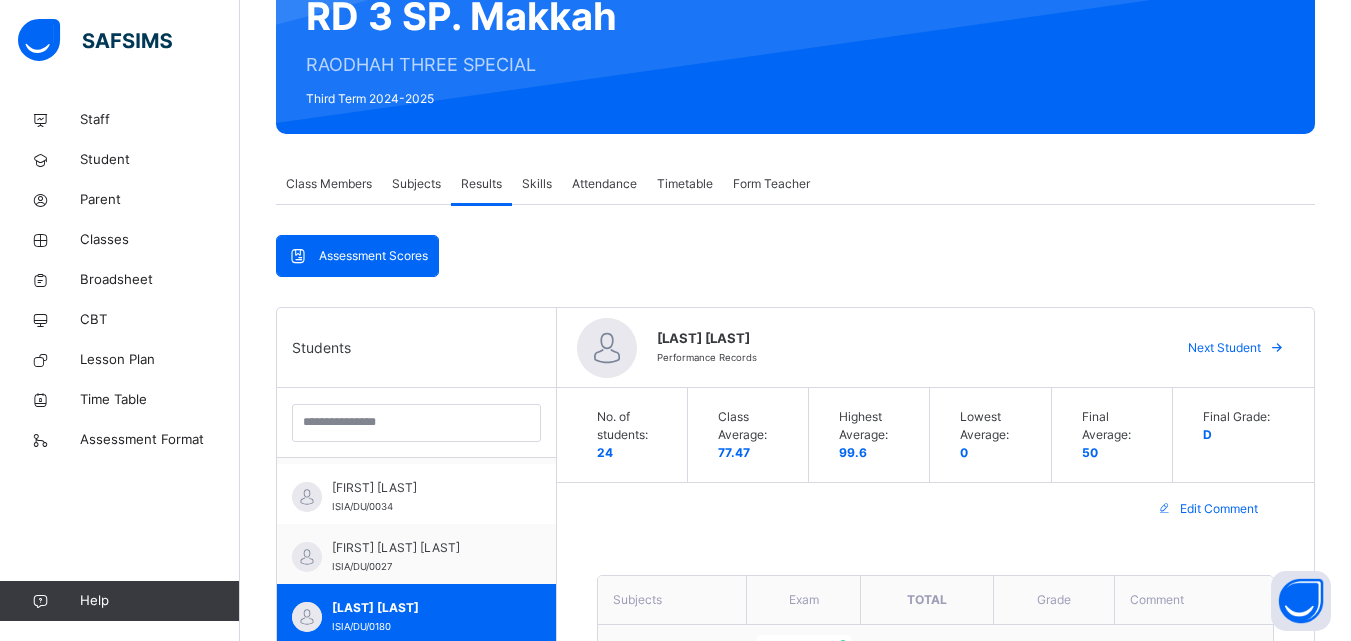 click on "Next Student" at bounding box center [1224, 348] 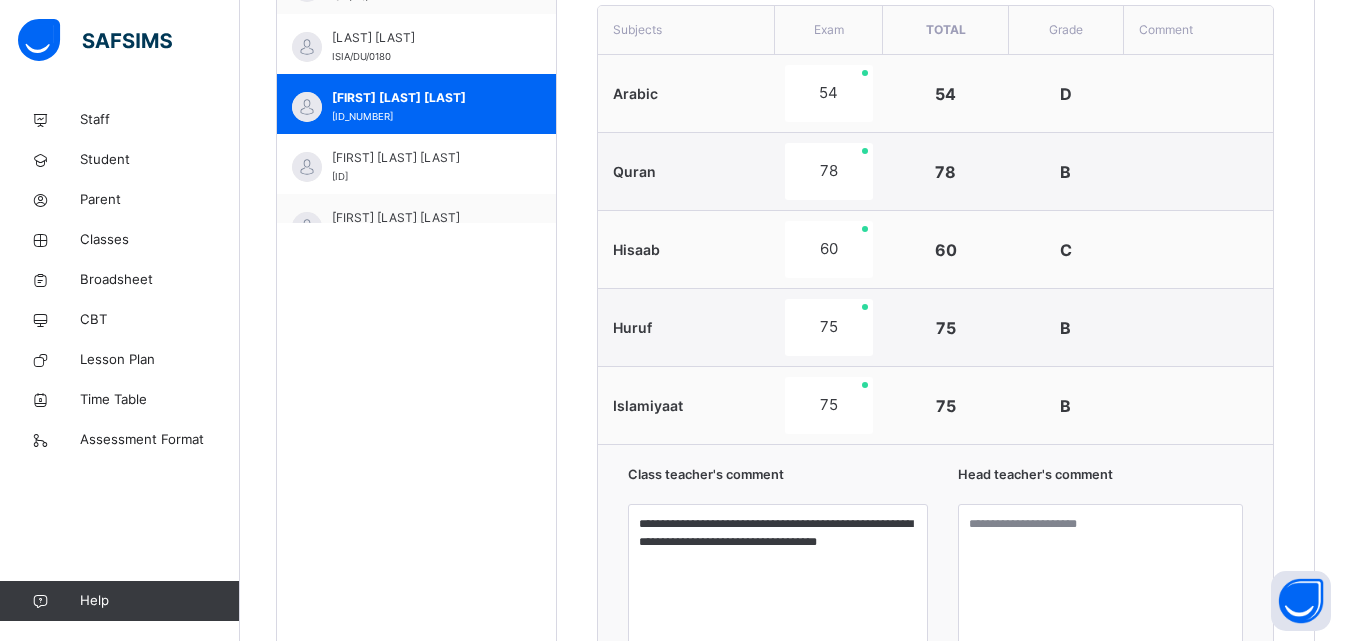 scroll, scrollTop: 796, scrollLeft: 0, axis: vertical 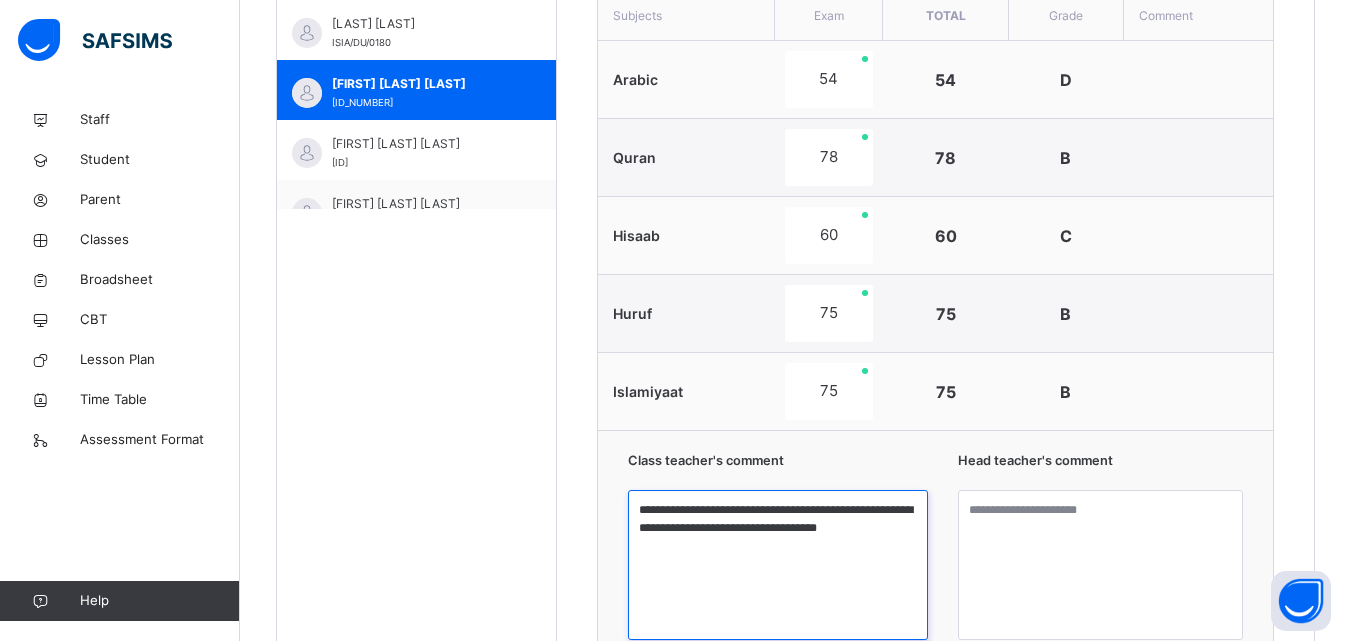 drag, startPoint x: 637, startPoint y: 520, endPoint x: 820, endPoint y: 576, distance: 191.37659 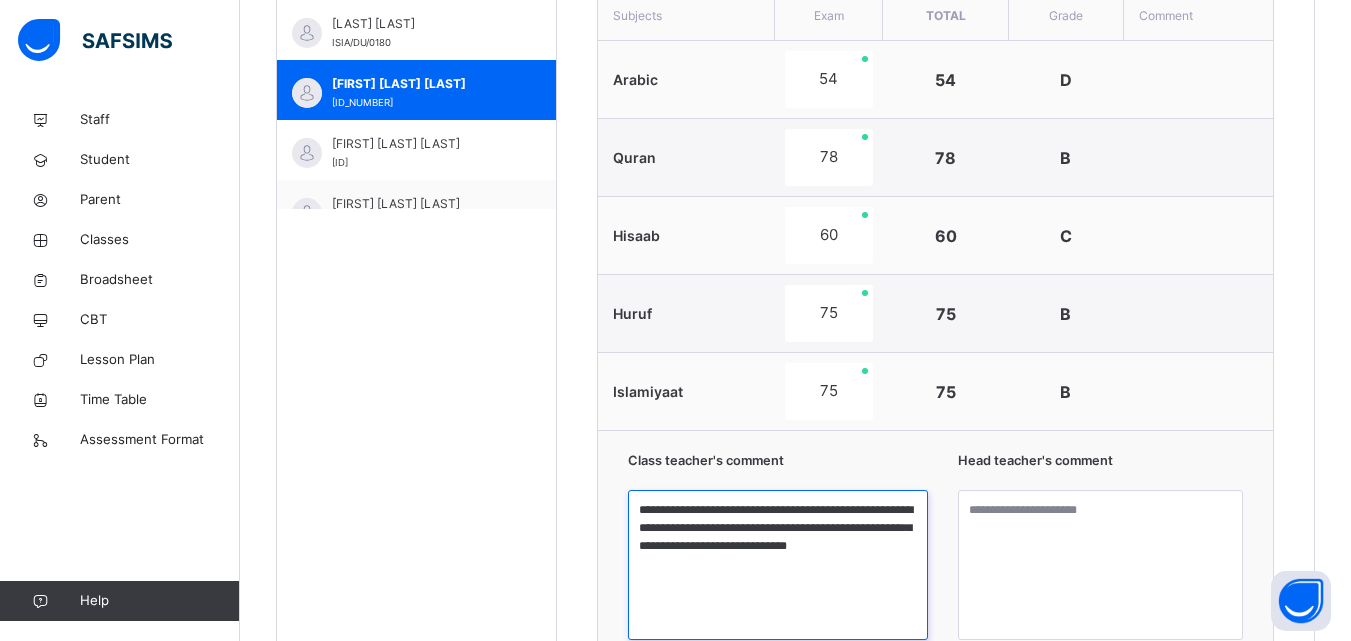 paste on "**********" 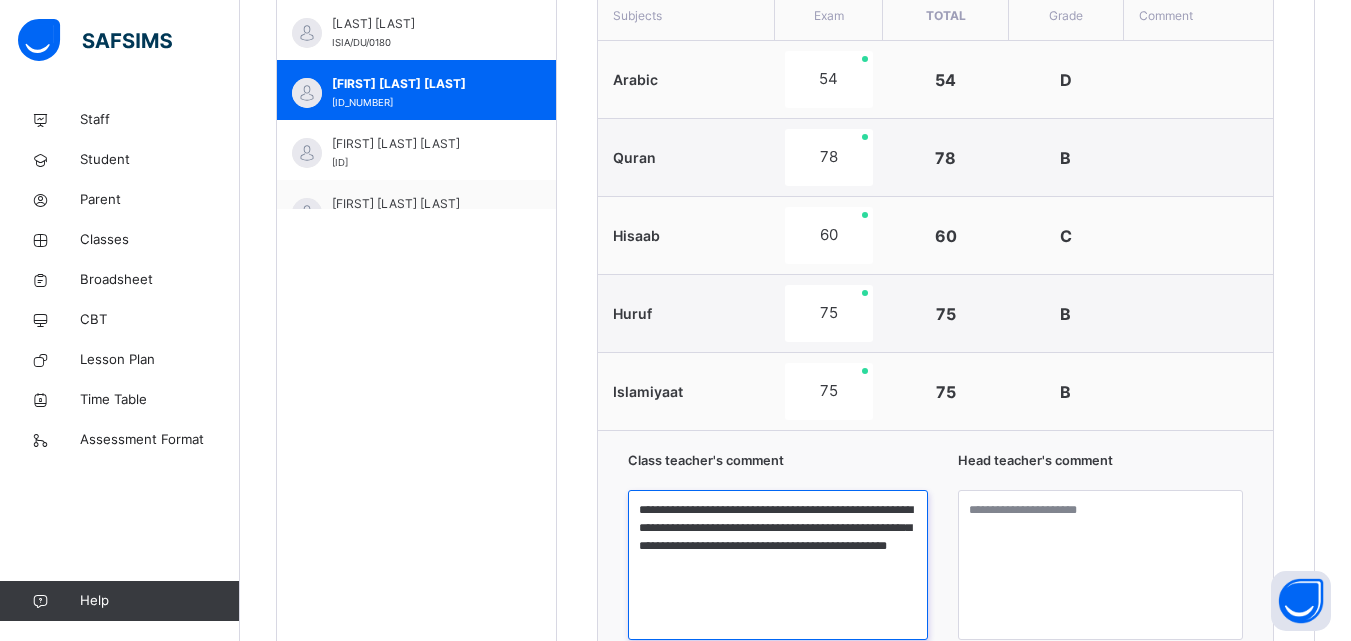 click on "**********" at bounding box center (778, 565) 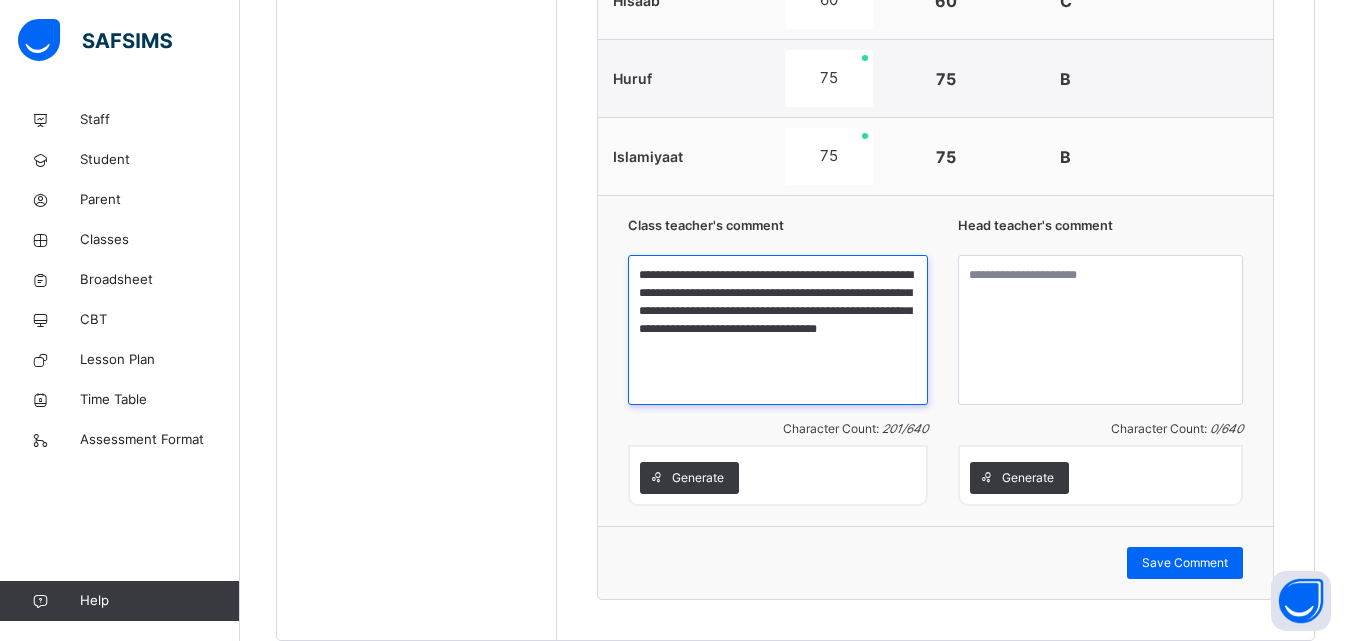 scroll, scrollTop: 1034, scrollLeft: 0, axis: vertical 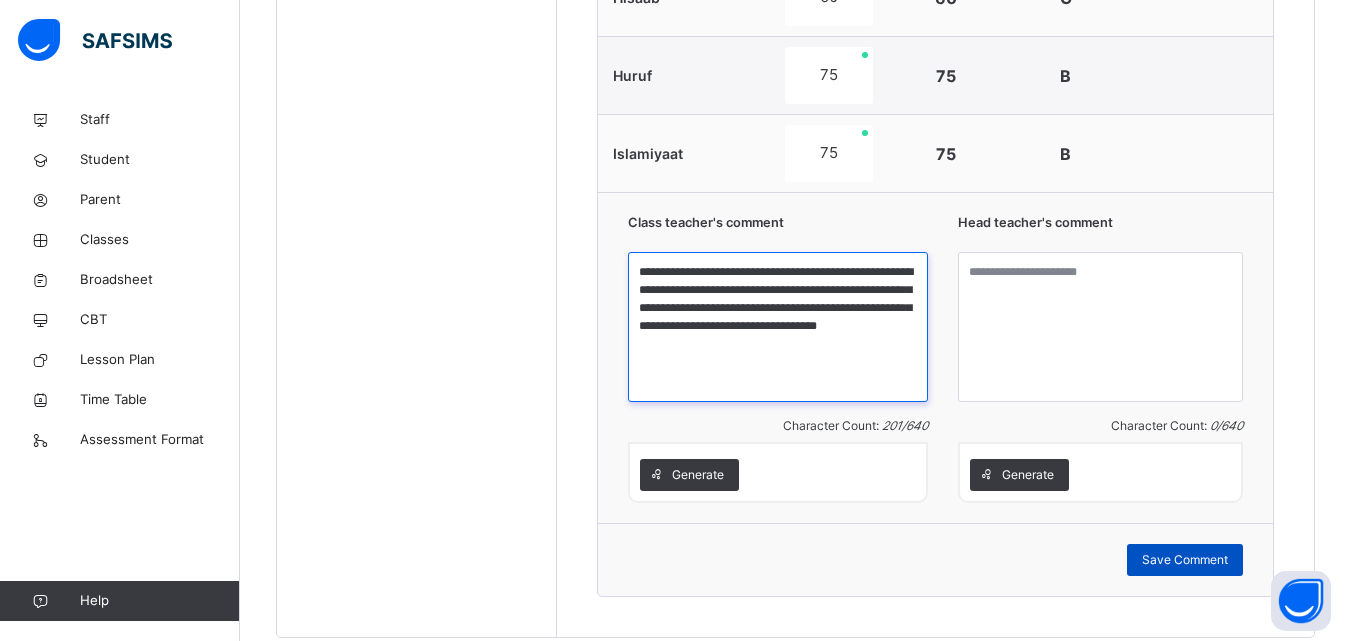 type on "**********" 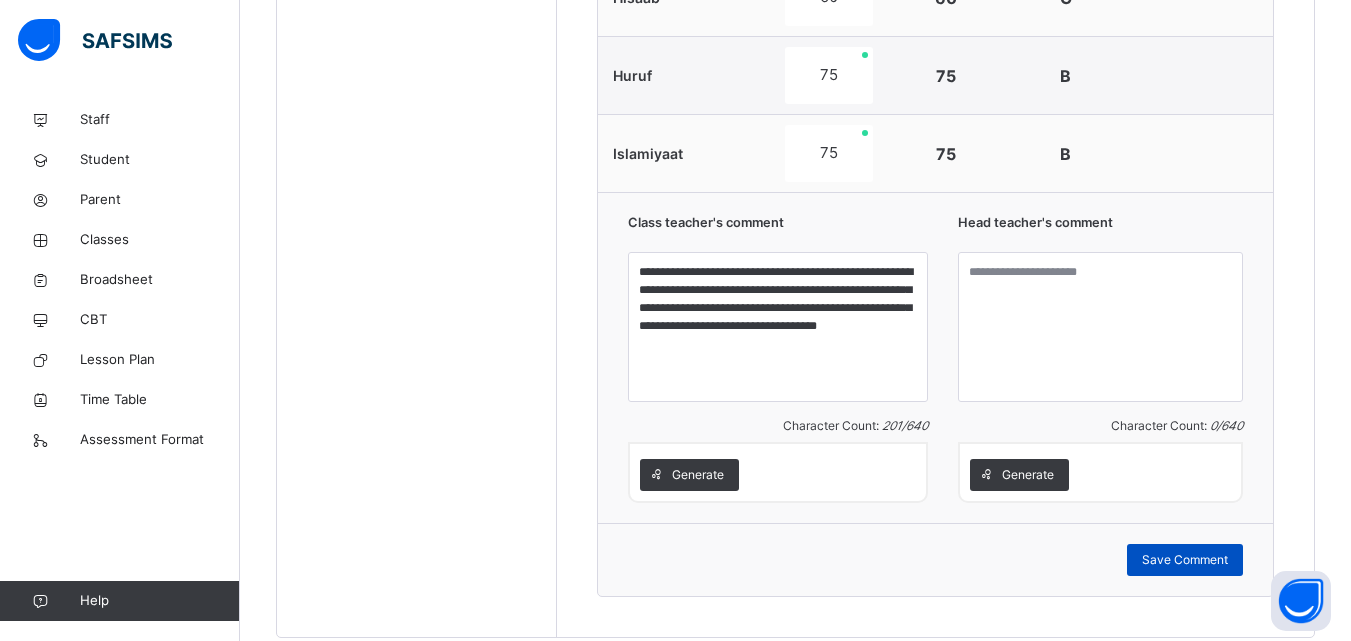 click on "Save Comment" at bounding box center (1185, 560) 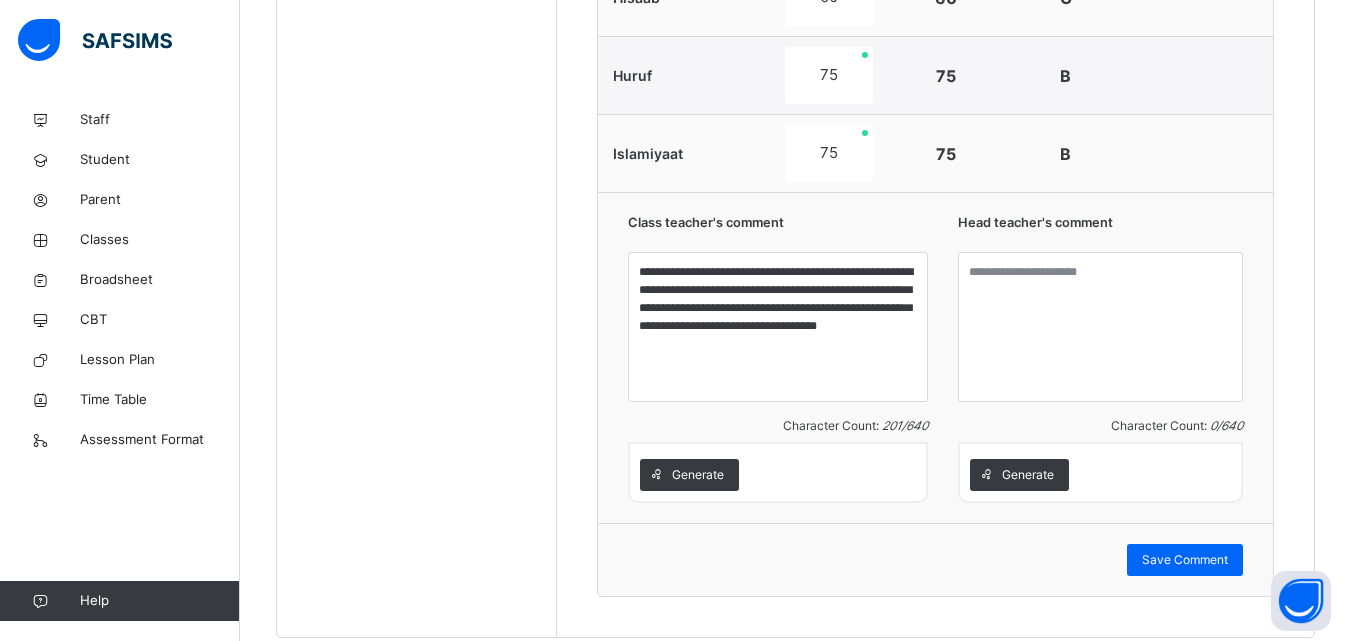 scroll, scrollTop: 474, scrollLeft: 0, axis: vertical 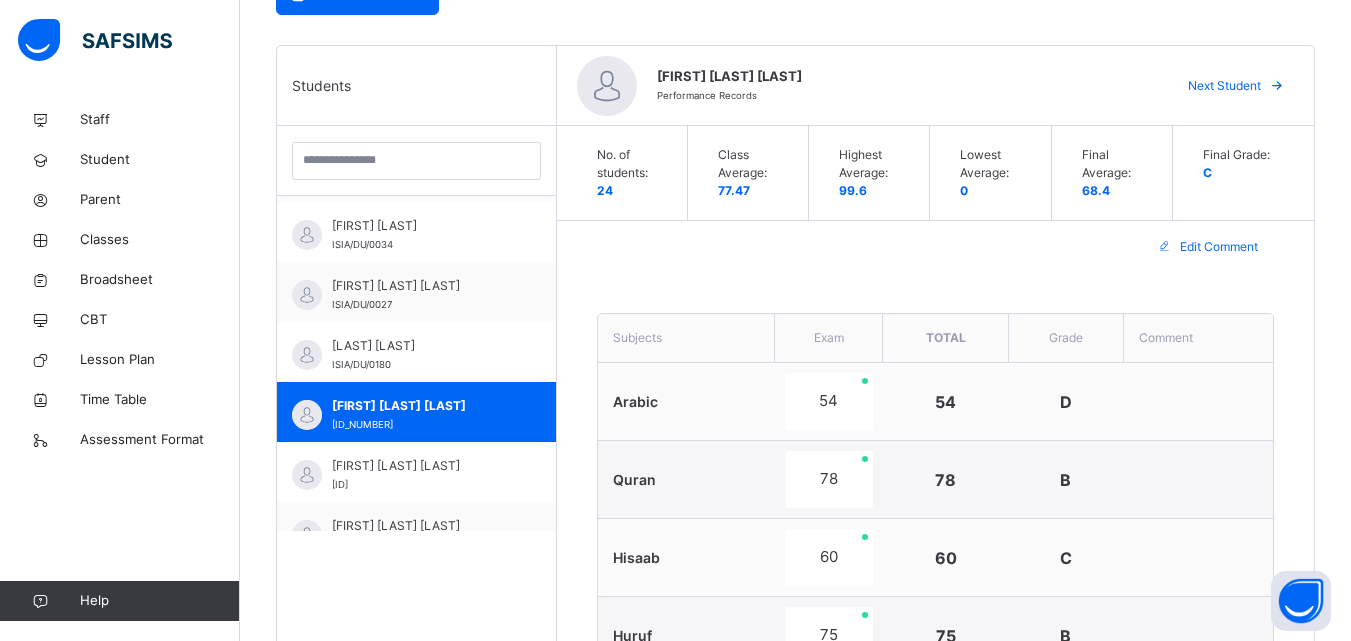 click on "Next Student" at bounding box center (1224, 86) 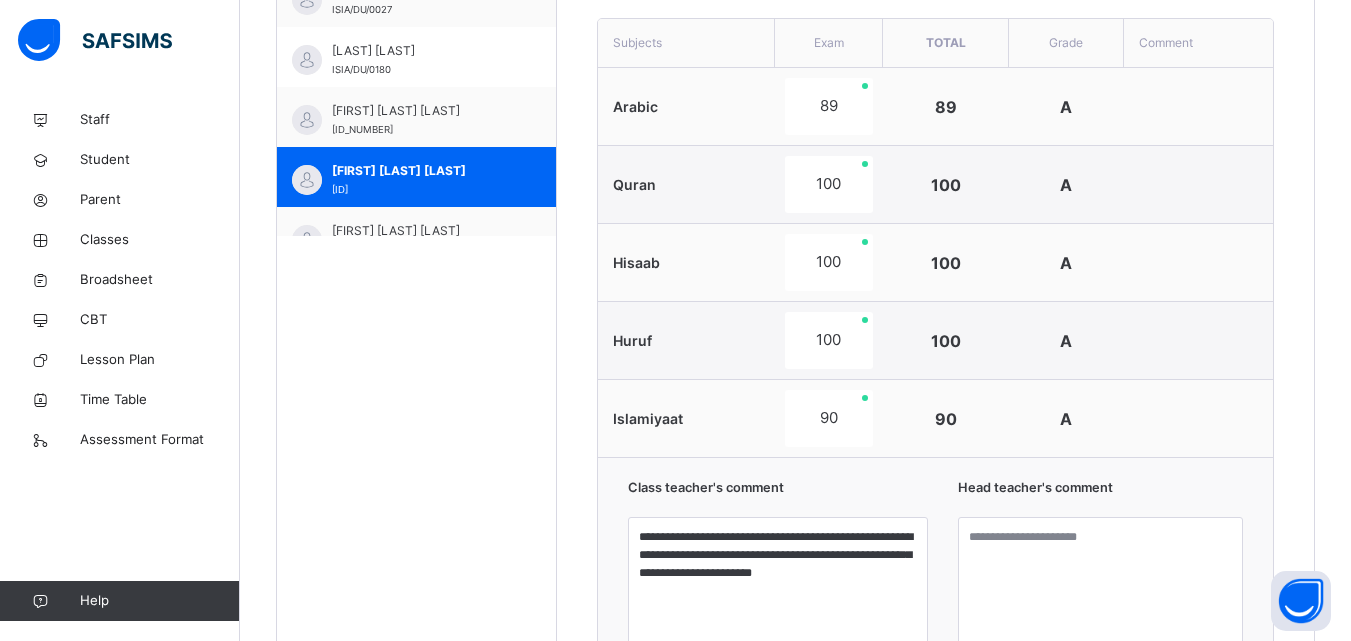 scroll, scrollTop: 878, scrollLeft: 0, axis: vertical 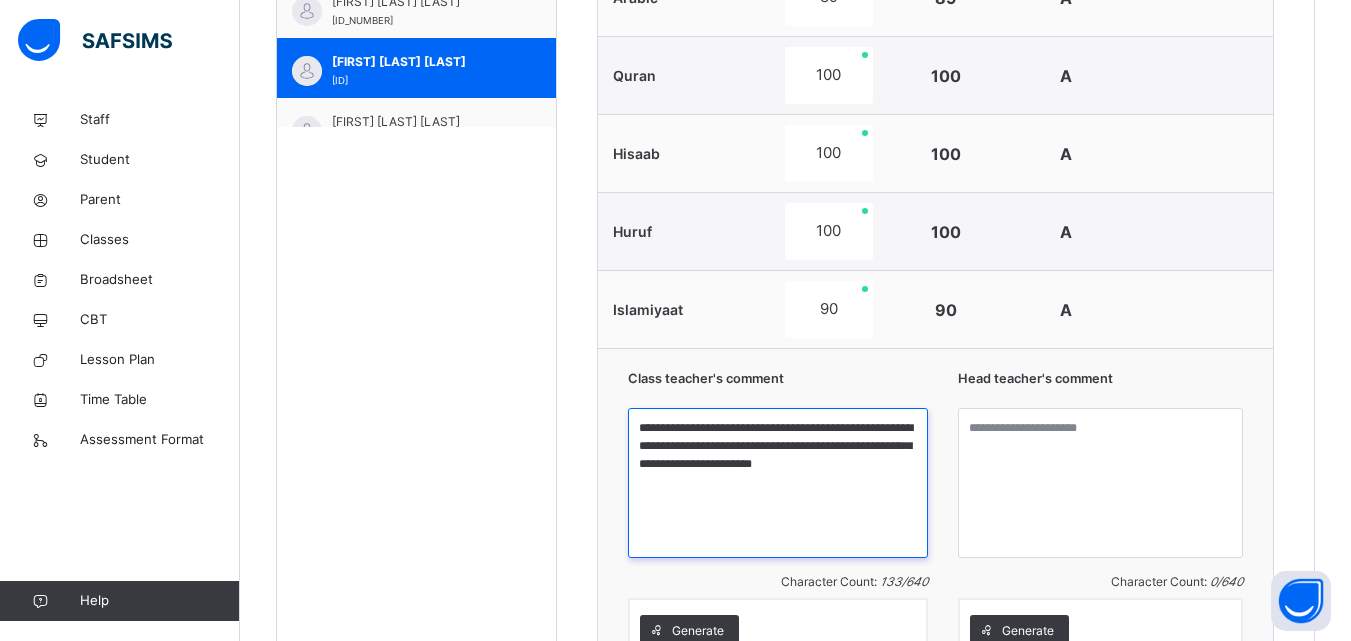 click on "**********" at bounding box center (778, 483) 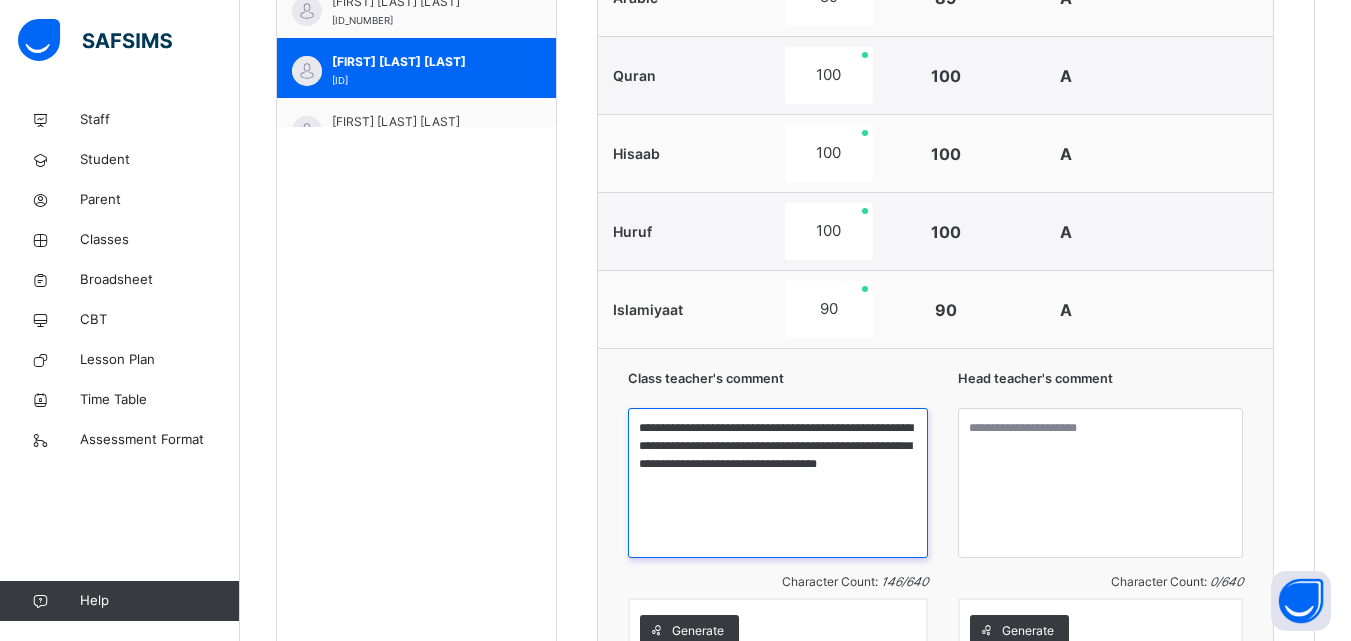 paste on "**********" 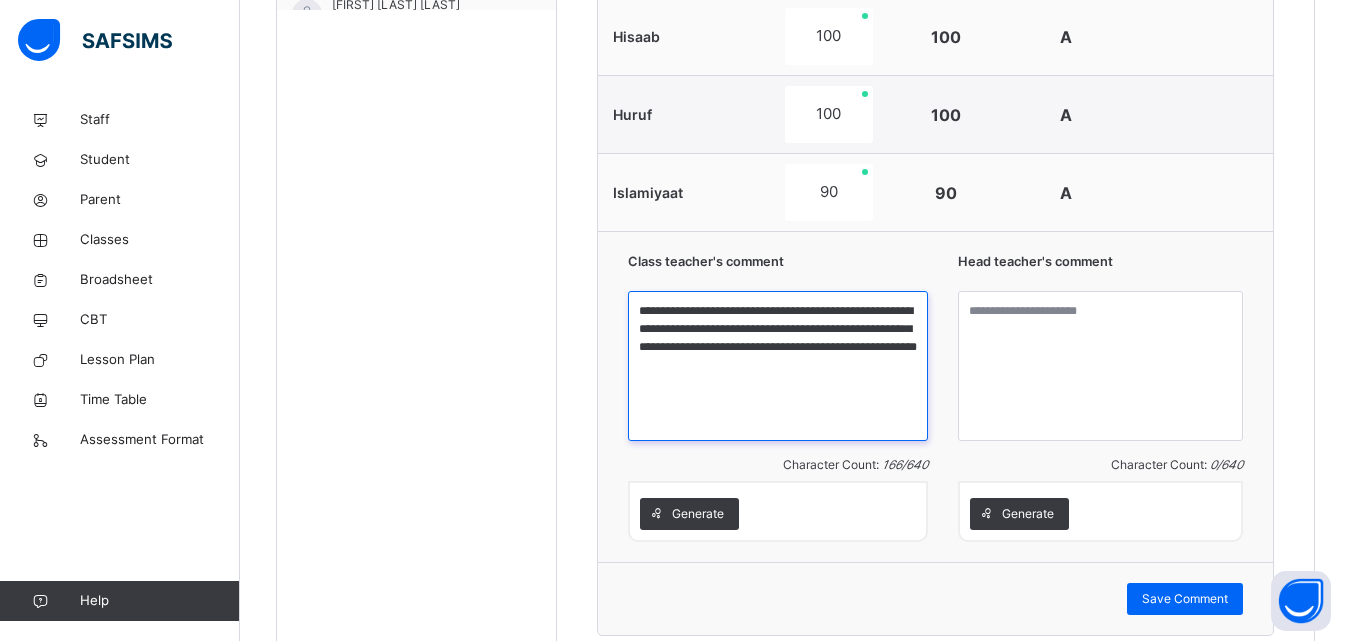scroll, scrollTop: 1032, scrollLeft: 0, axis: vertical 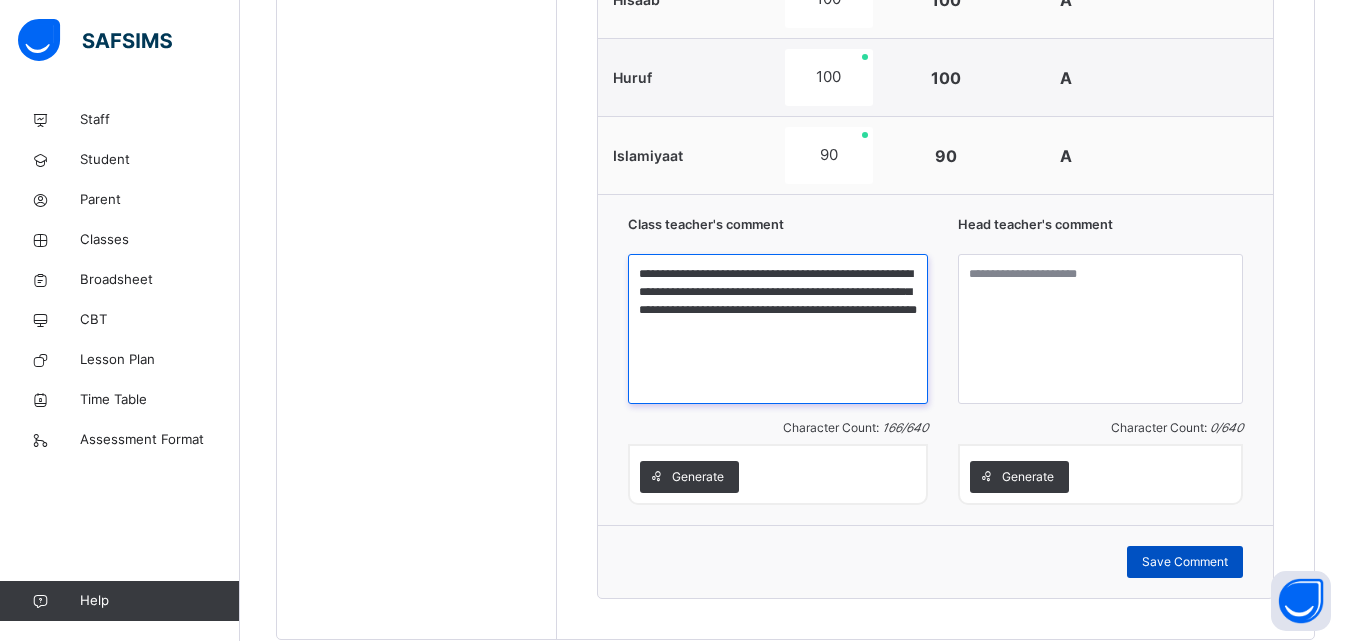 type on "**********" 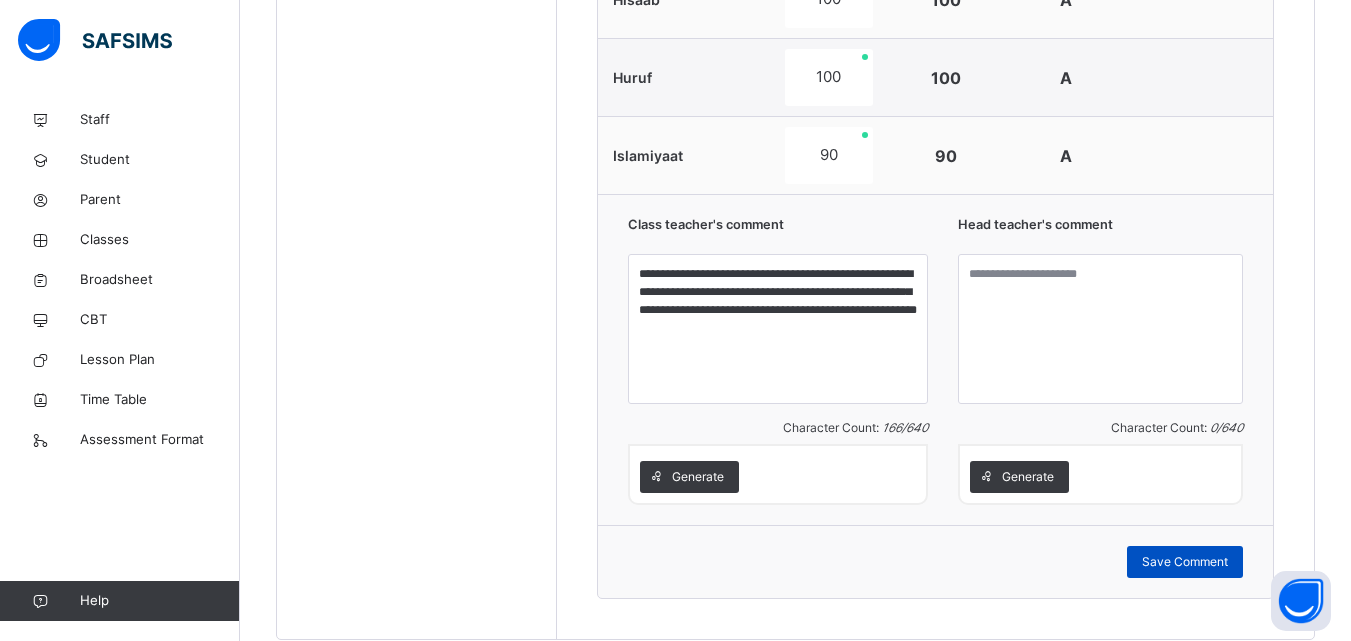 click on "Save Comment" at bounding box center [1185, 562] 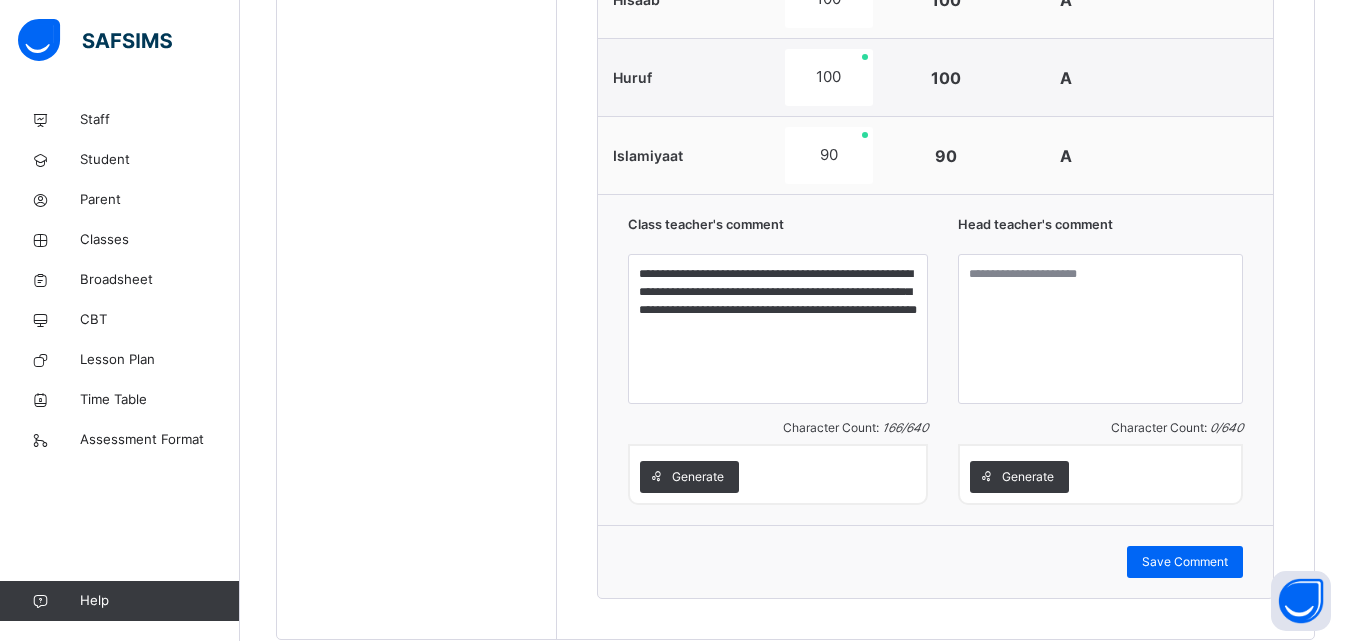 scroll, scrollTop: 472, scrollLeft: 0, axis: vertical 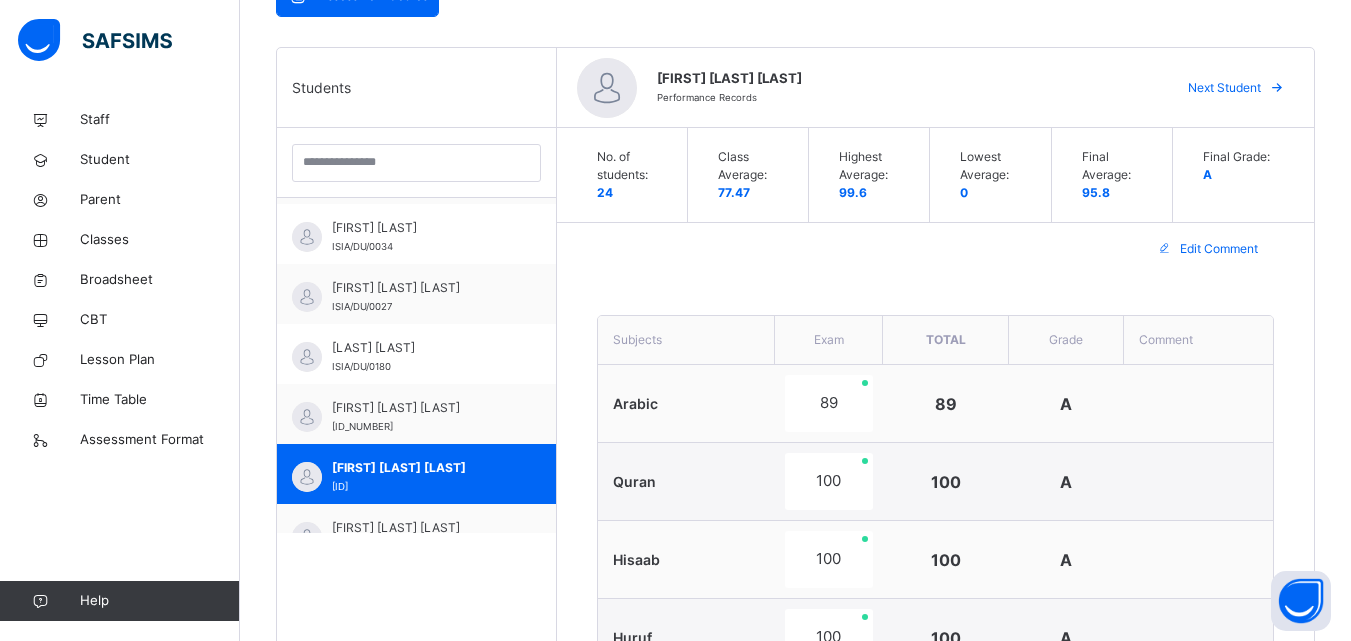 click on "Next Student" at bounding box center (1224, 88) 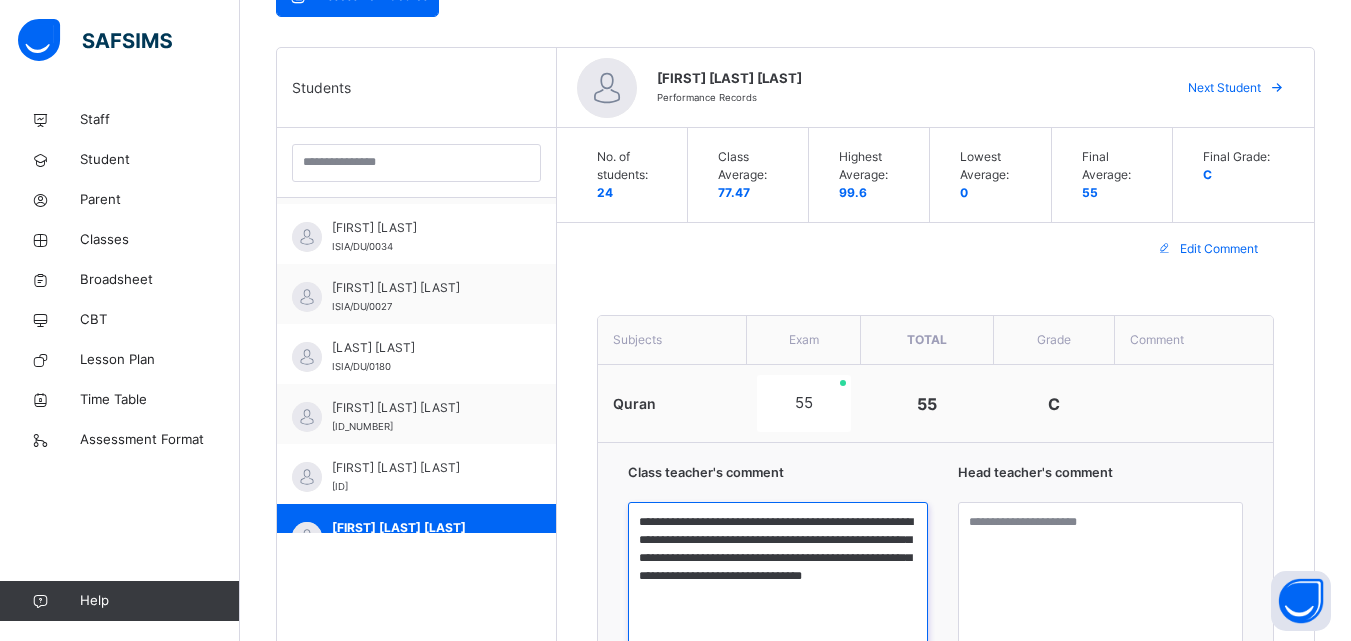 click on "**********" at bounding box center (778, 577) 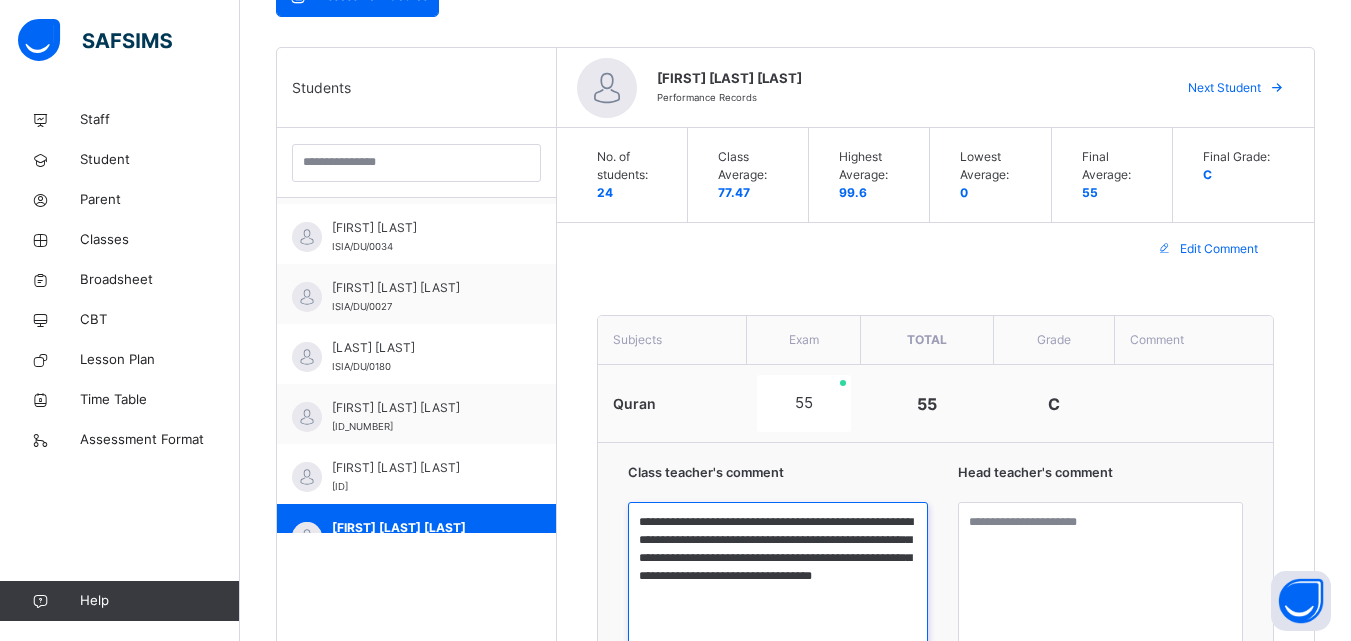 paste 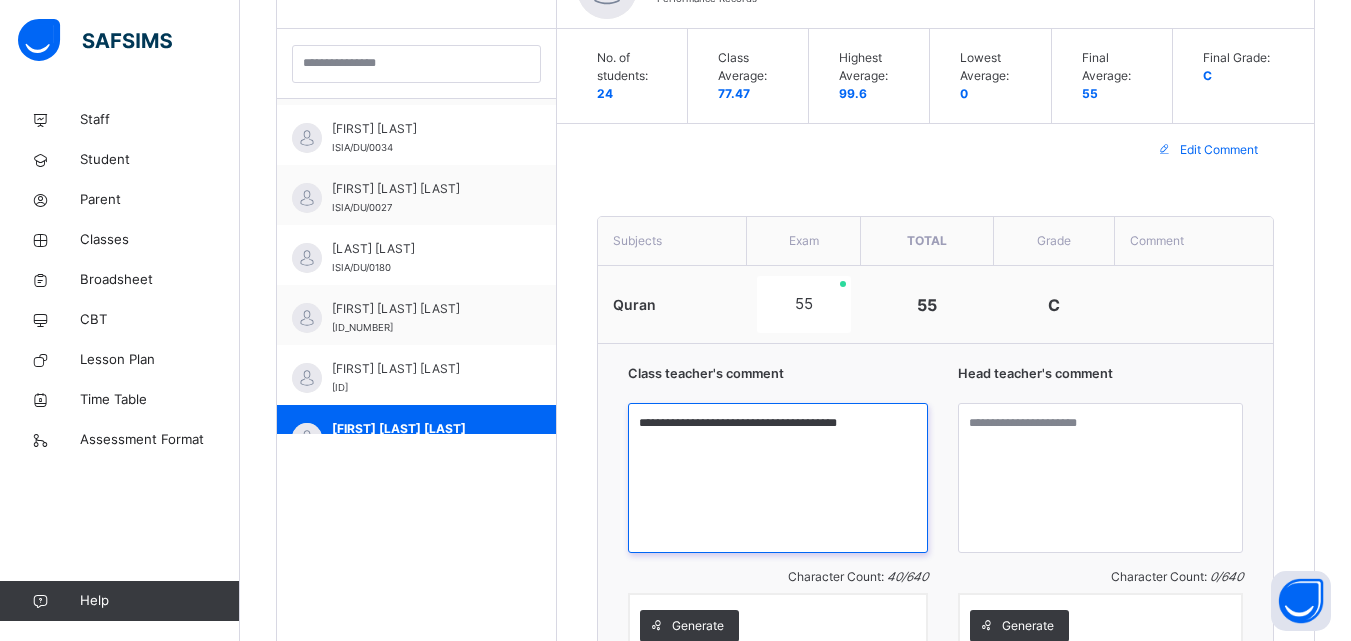 scroll, scrollTop: 573, scrollLeft: 0, axis: vertical 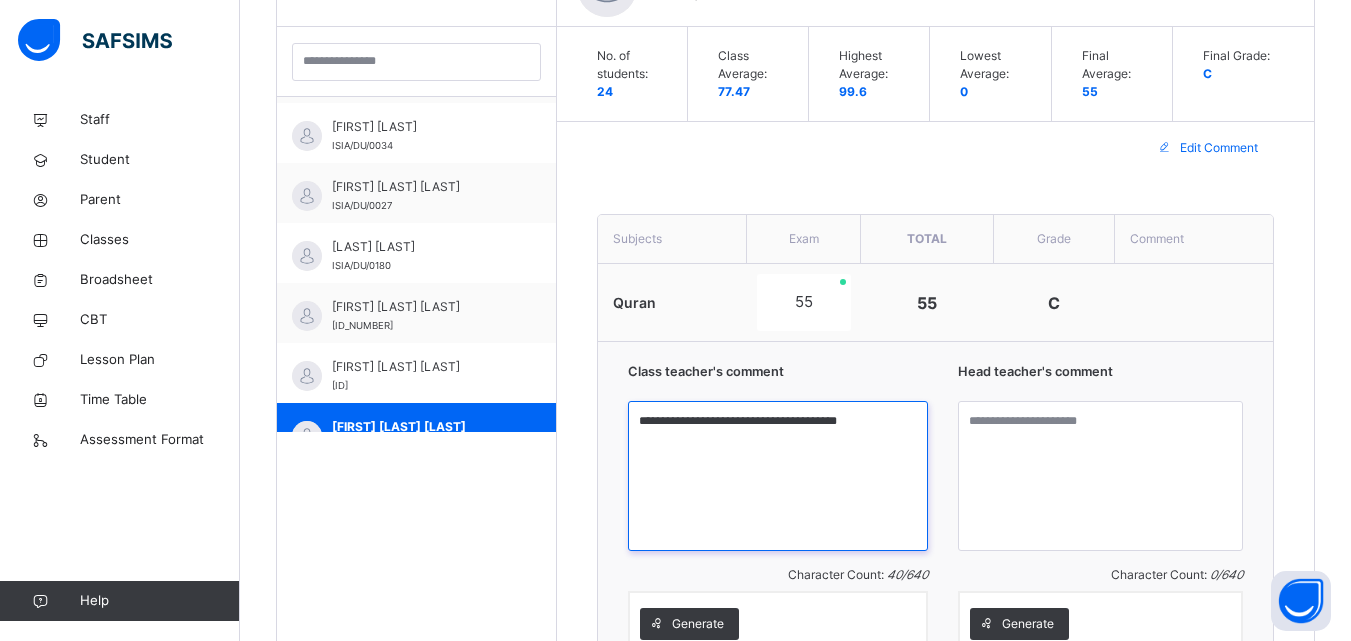 click on "**********" at bounding box center [778, 476] 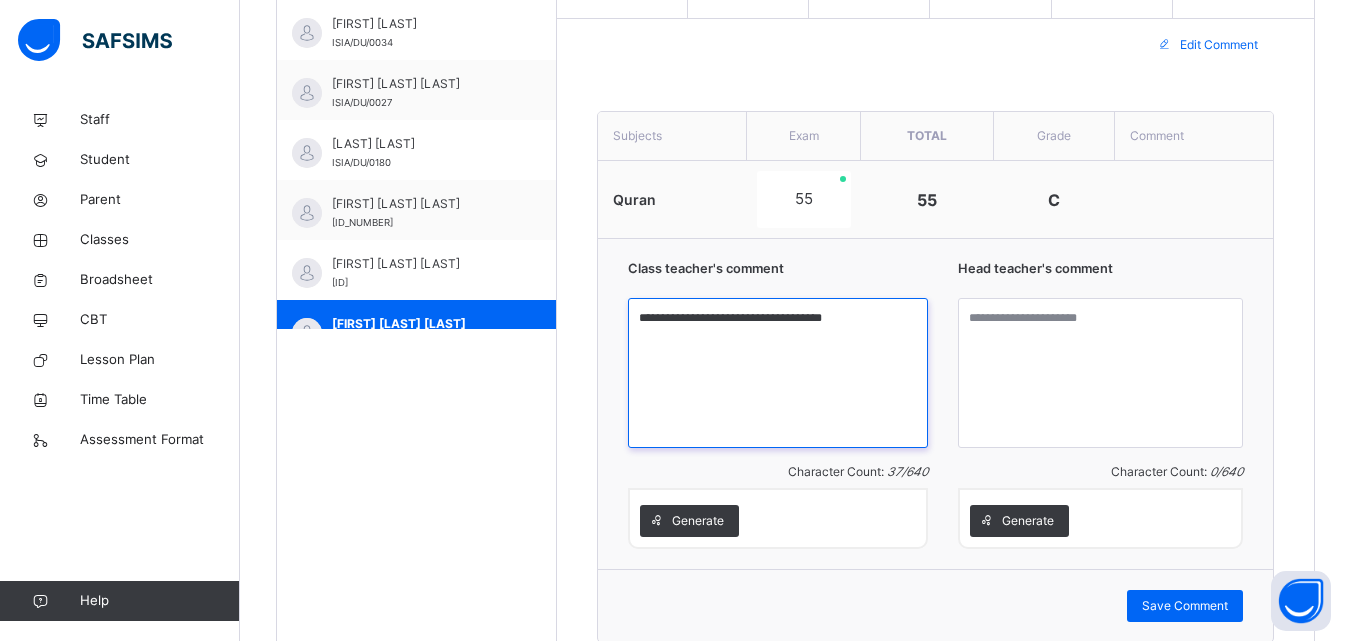 scroll, scrollTop: 707, scrollLeft: 0, axis: vertical 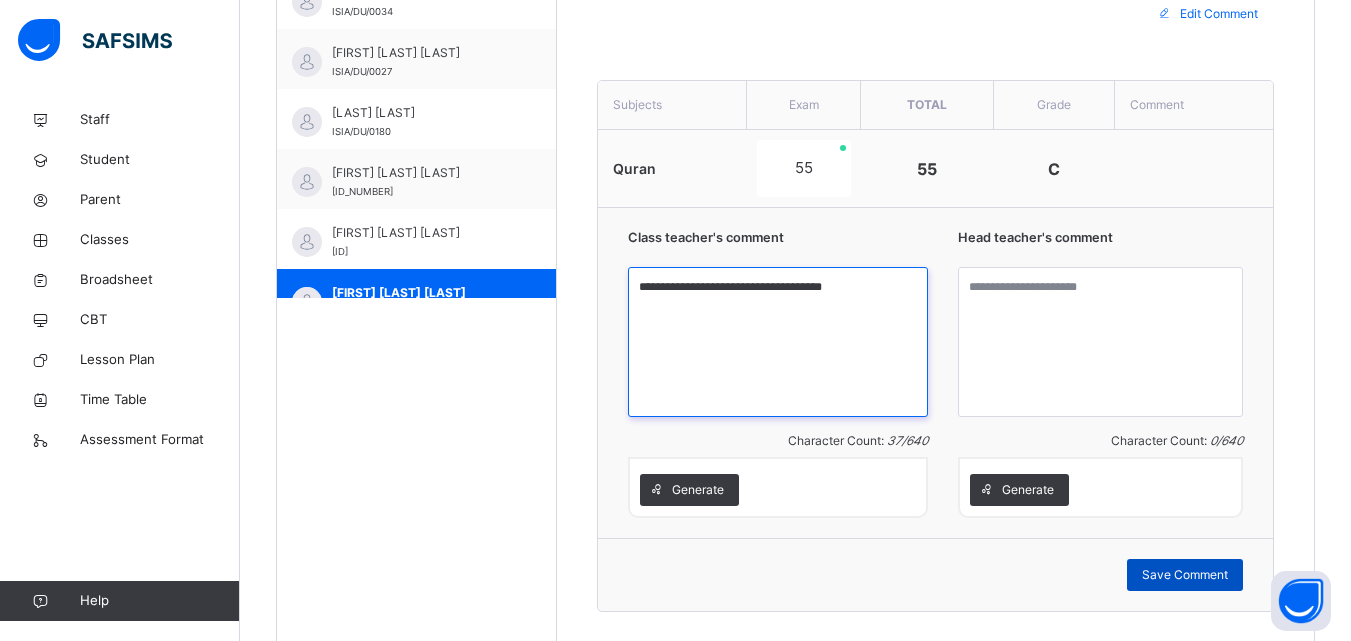 type on "**********" 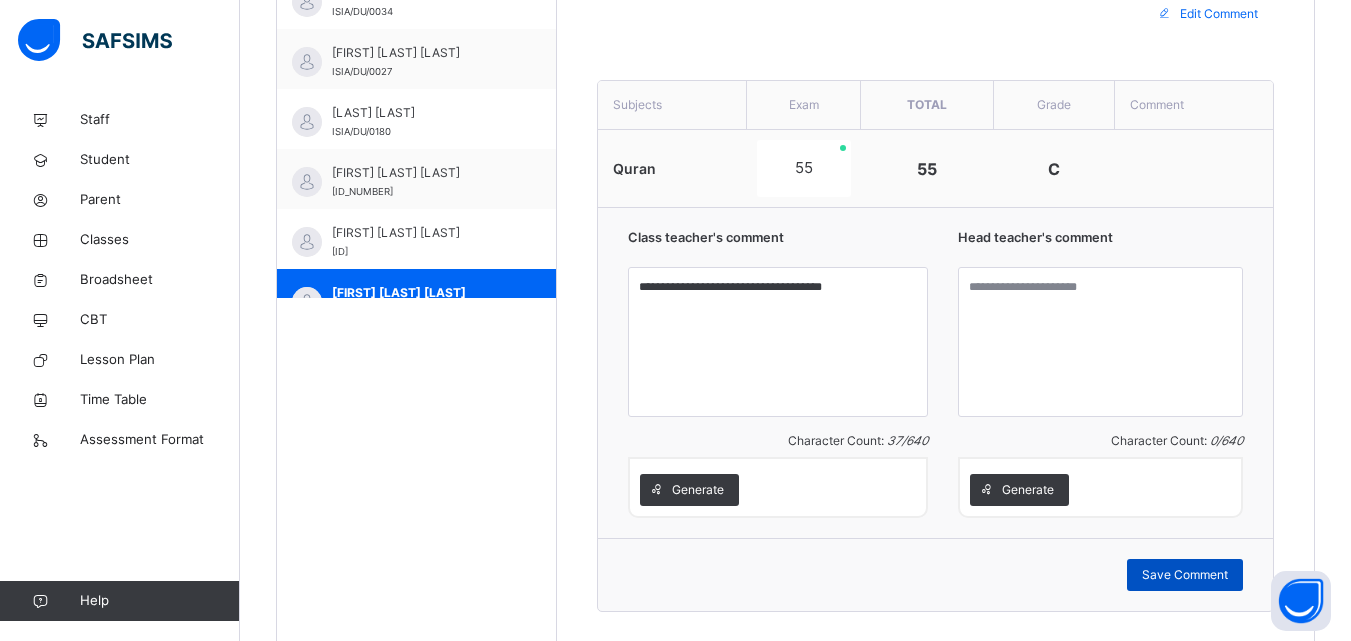 click on "Save Comment" at bounding box center (1185, 575) 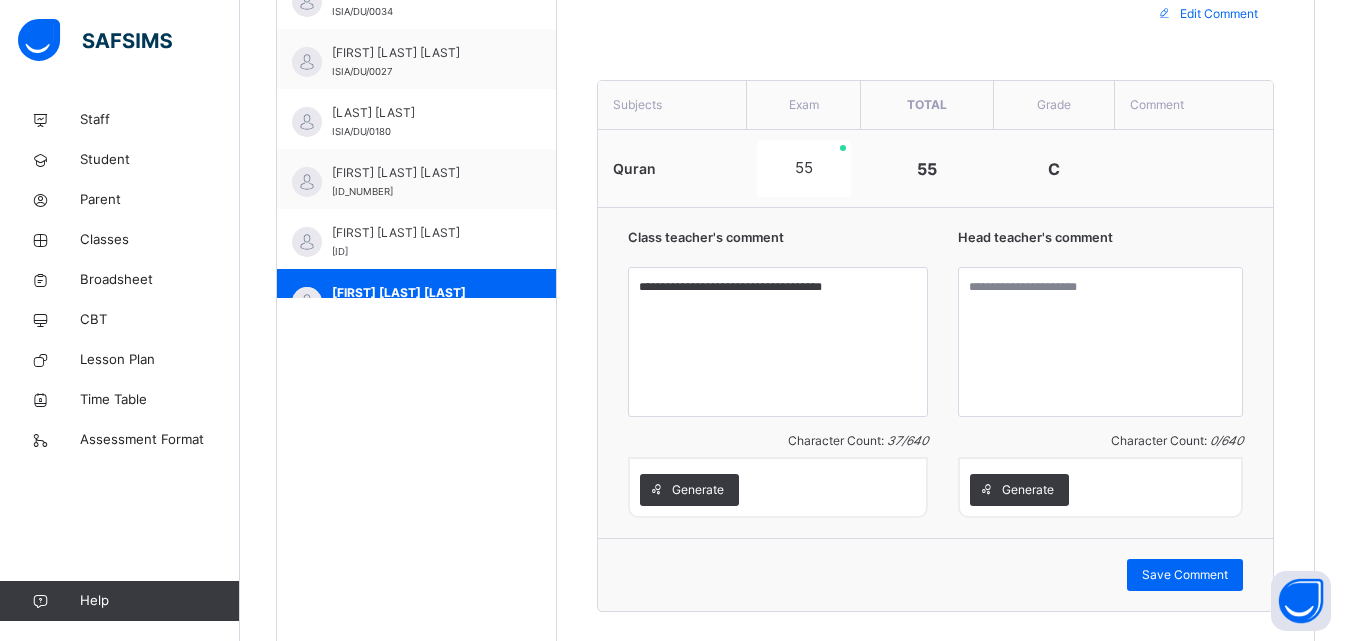scroll, scrollTop: 147, scrollLeft: 0, axis: vertical 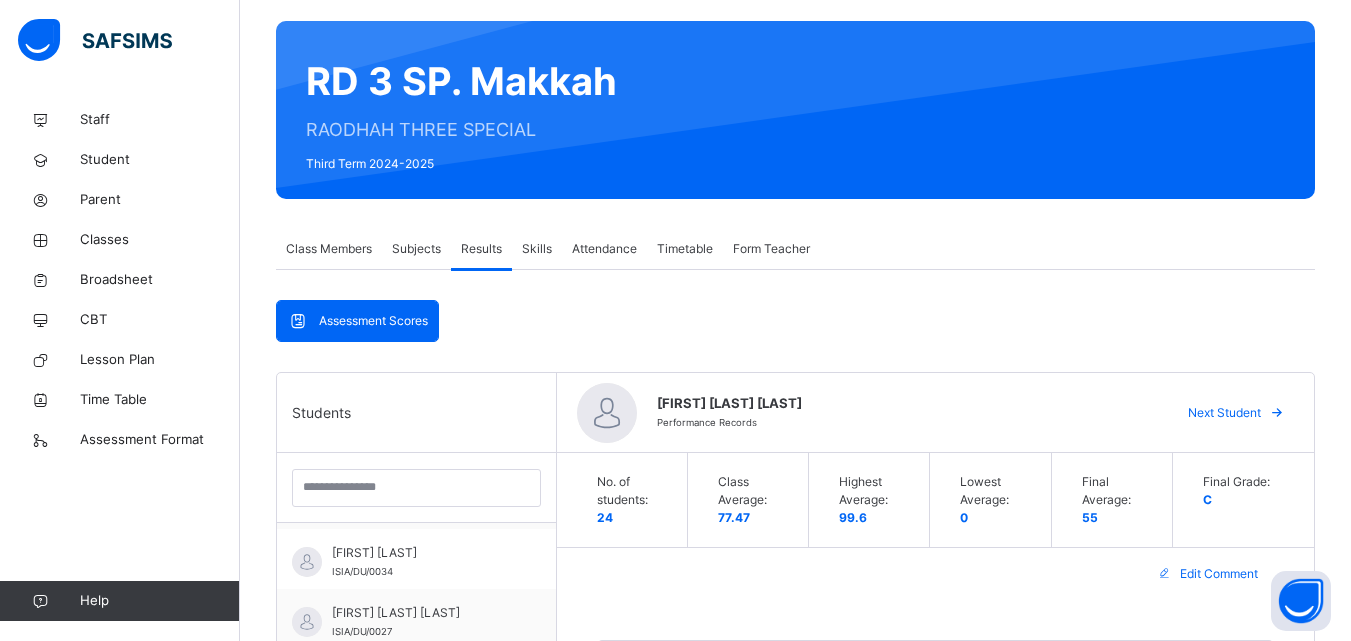 click on "Next Student" at bounding box center (1224, 413) 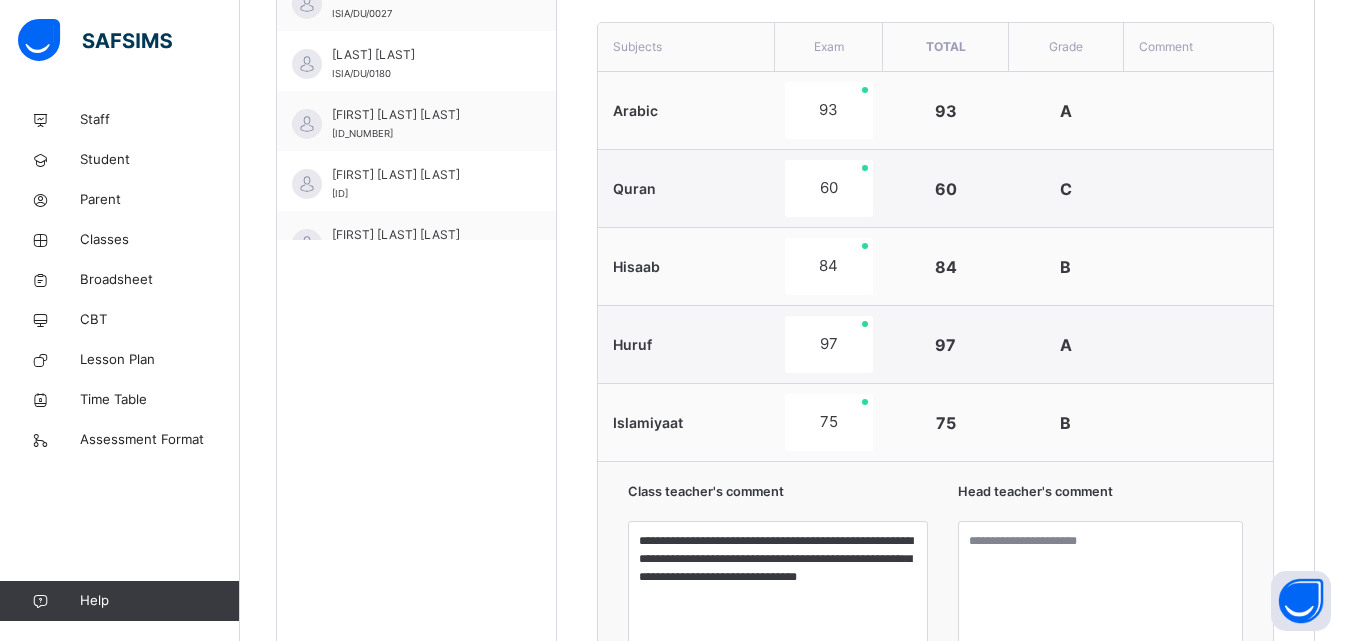 scroll, scrollTop: 783, scrollLeft: 0, axis: vertical 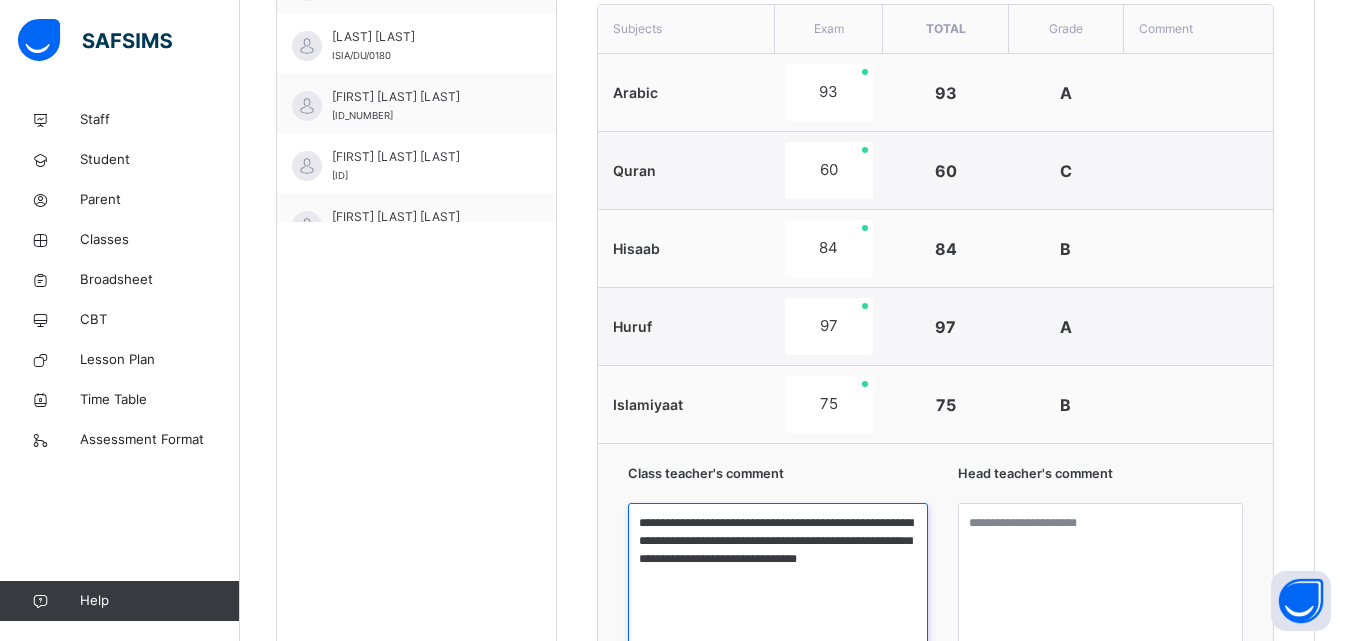 click on "**********" at bounding box center (778, 578) 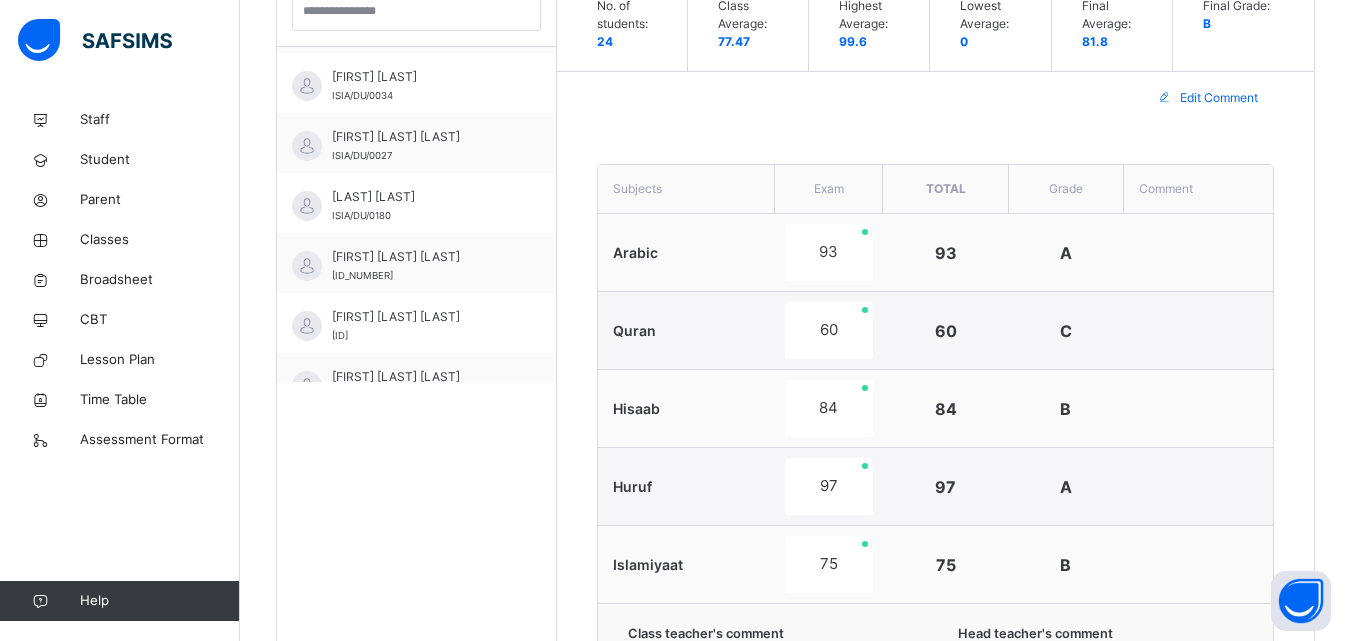 scroll, scrollTop: 583, scrollLeft: 0, axis: vertical 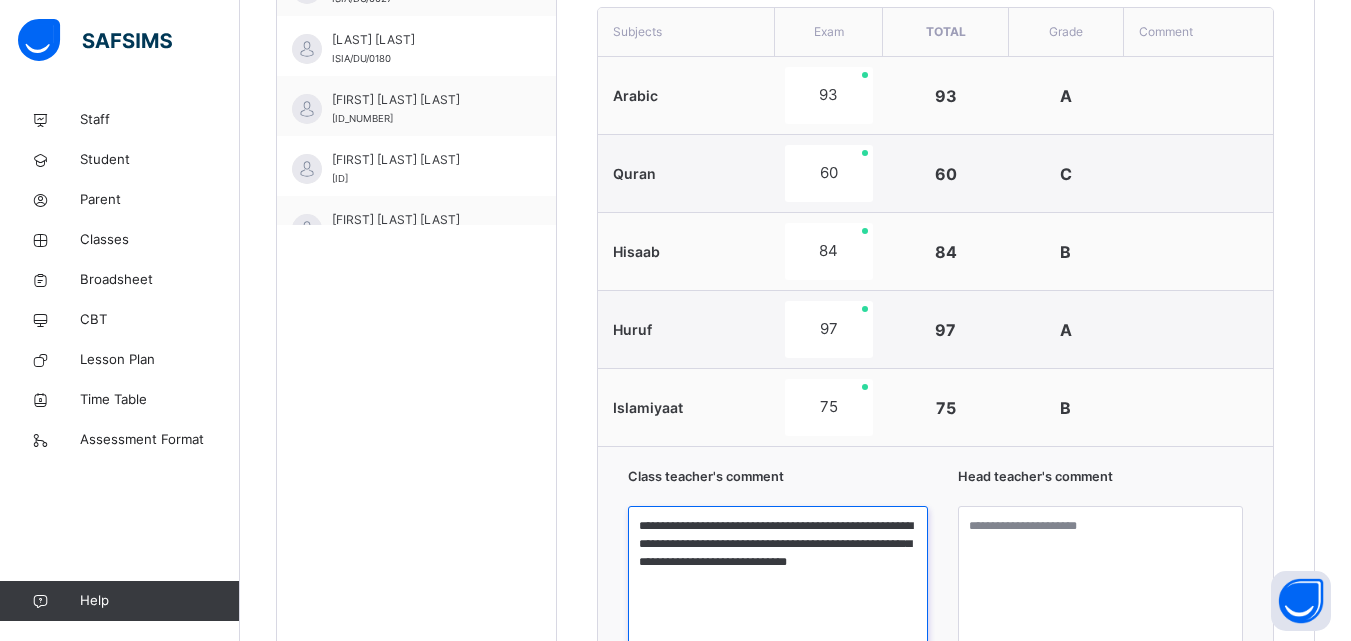 paste on "***" 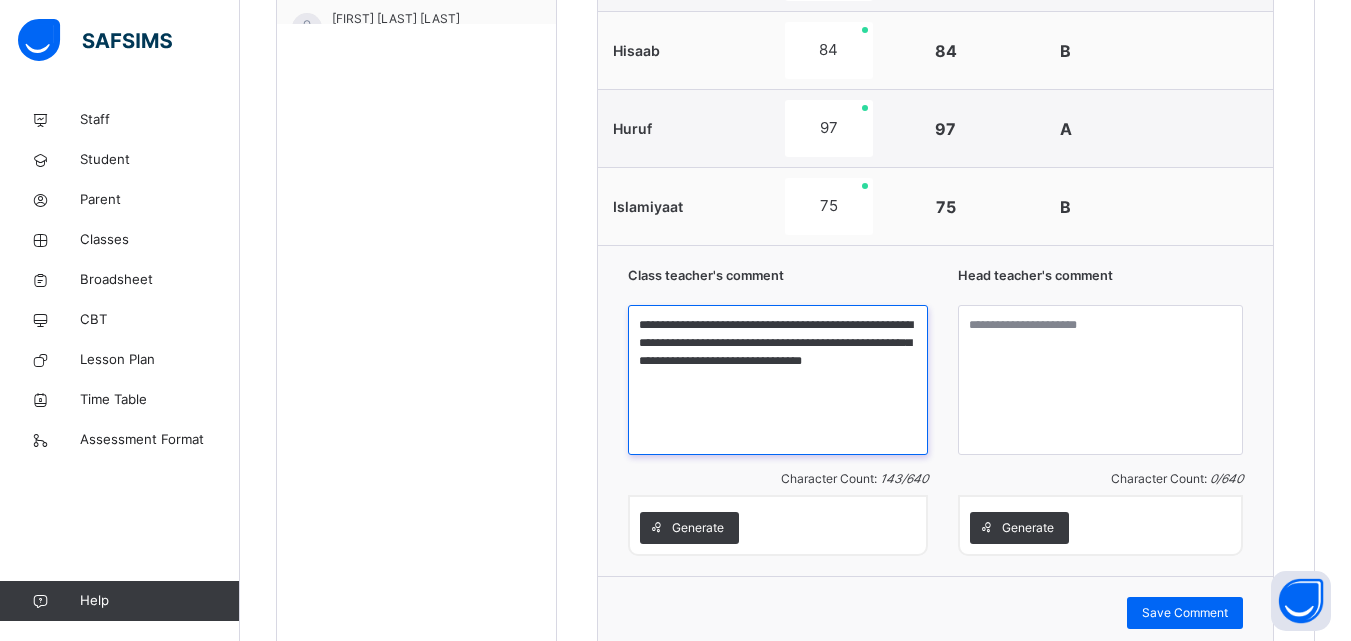 scroll, scrollTop: 1035, scrollLeft: 0, axis: vertical 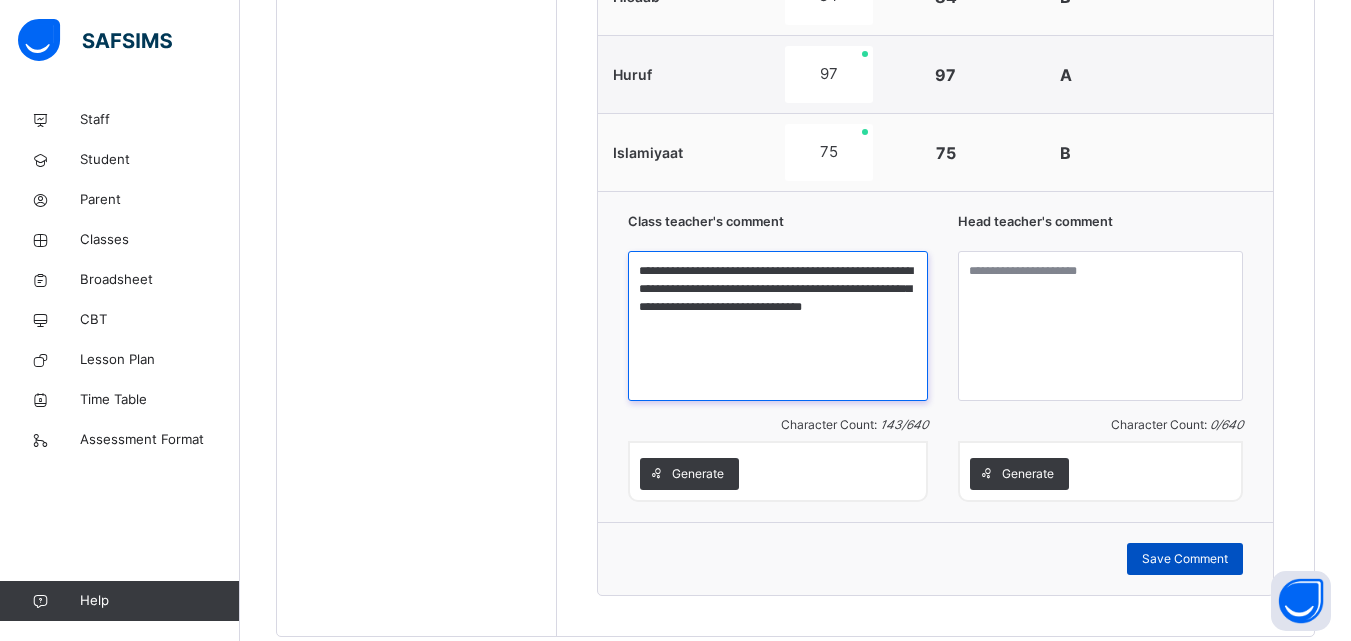 type on "**********" 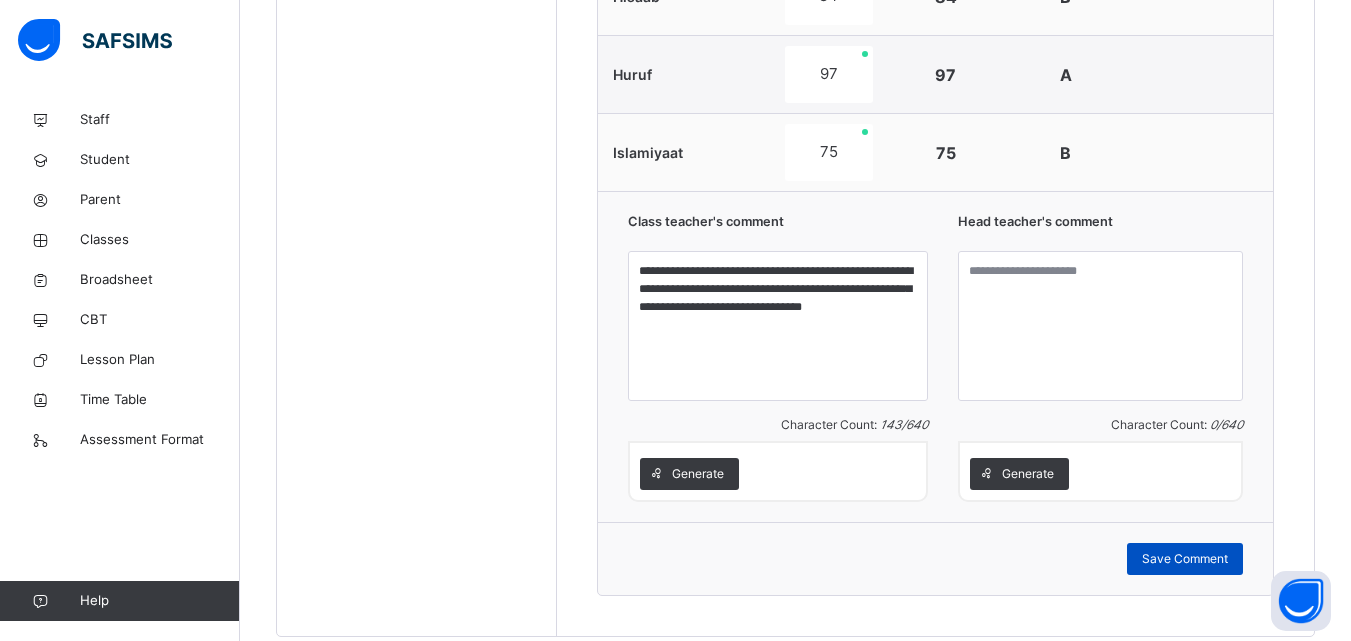 click on "Save Comment" at bounding box center (1185, 559) 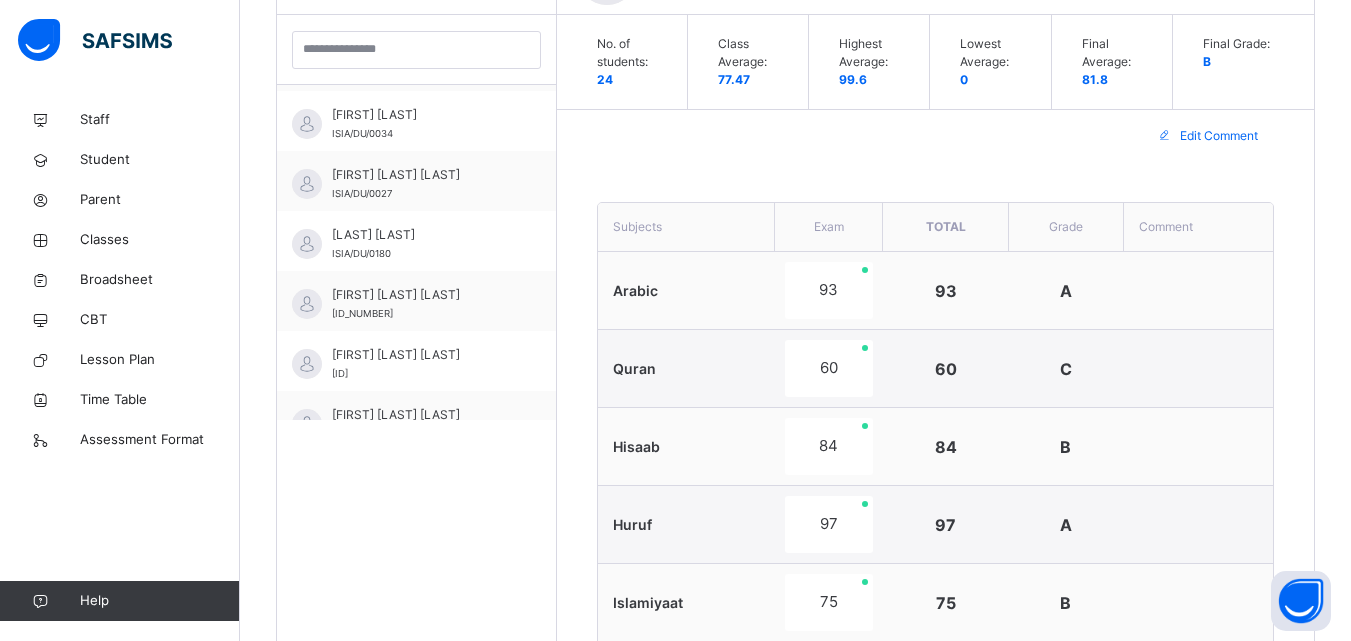scroll, scrollTop: 548, scrollLeft: 0, axis: vertical 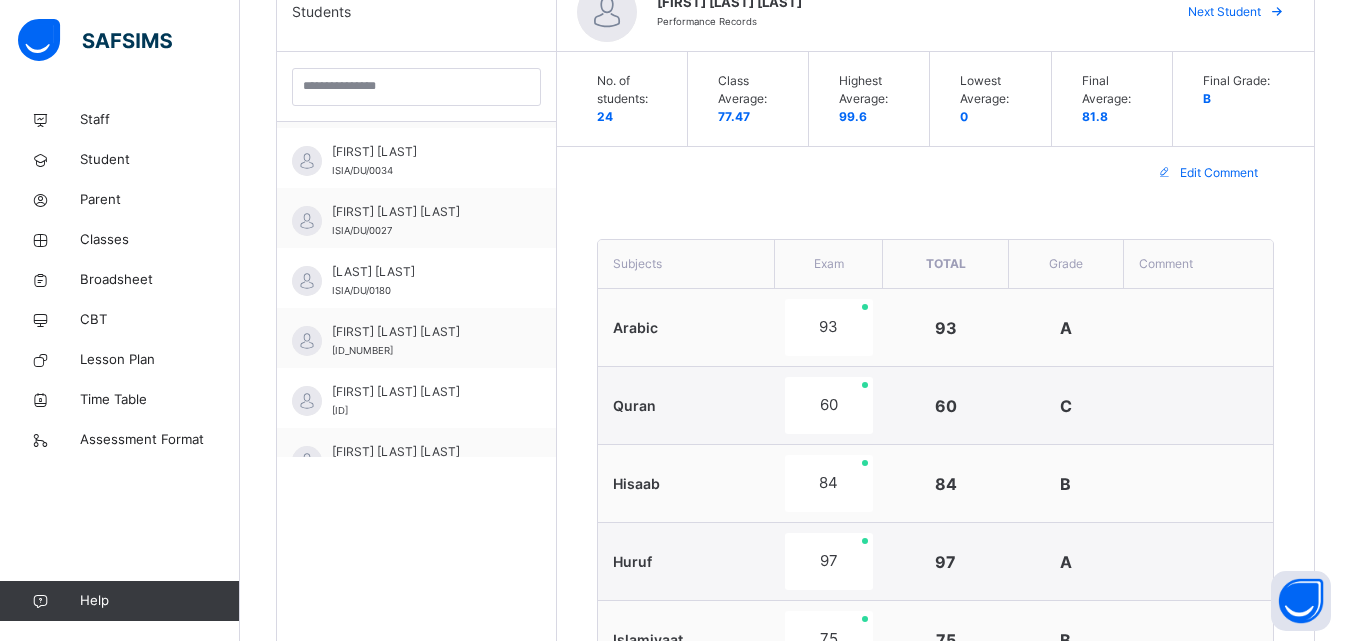 click on "Next Student" at bounding box center (1224, 12) 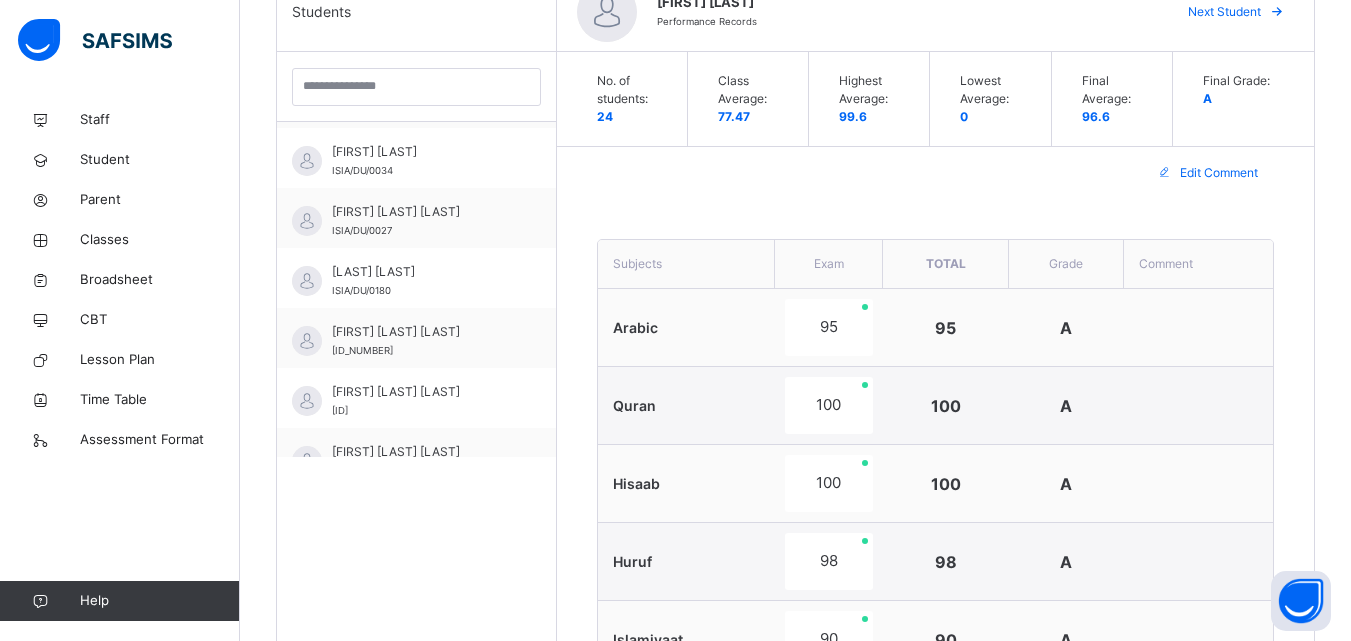 scroll, scrollTop: 1465, scrollLeft: 0, axis: vertical 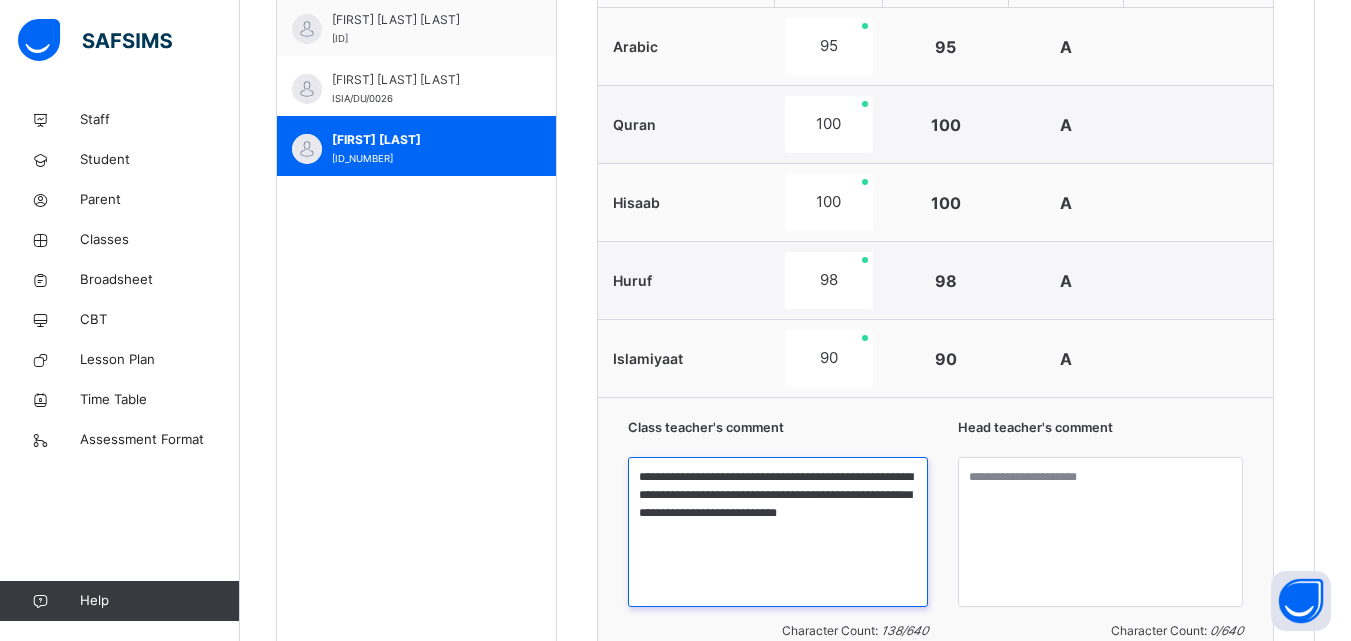 click on "**********" at bounding box center [778, 532] 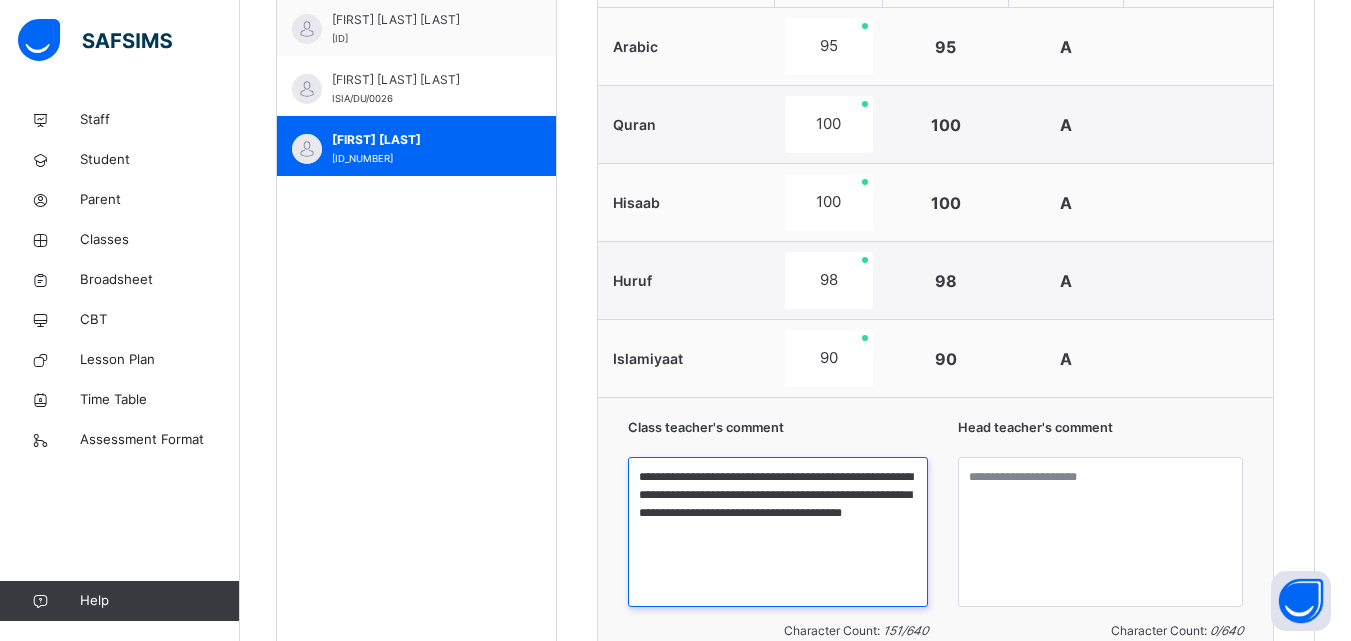 paste on "**********" 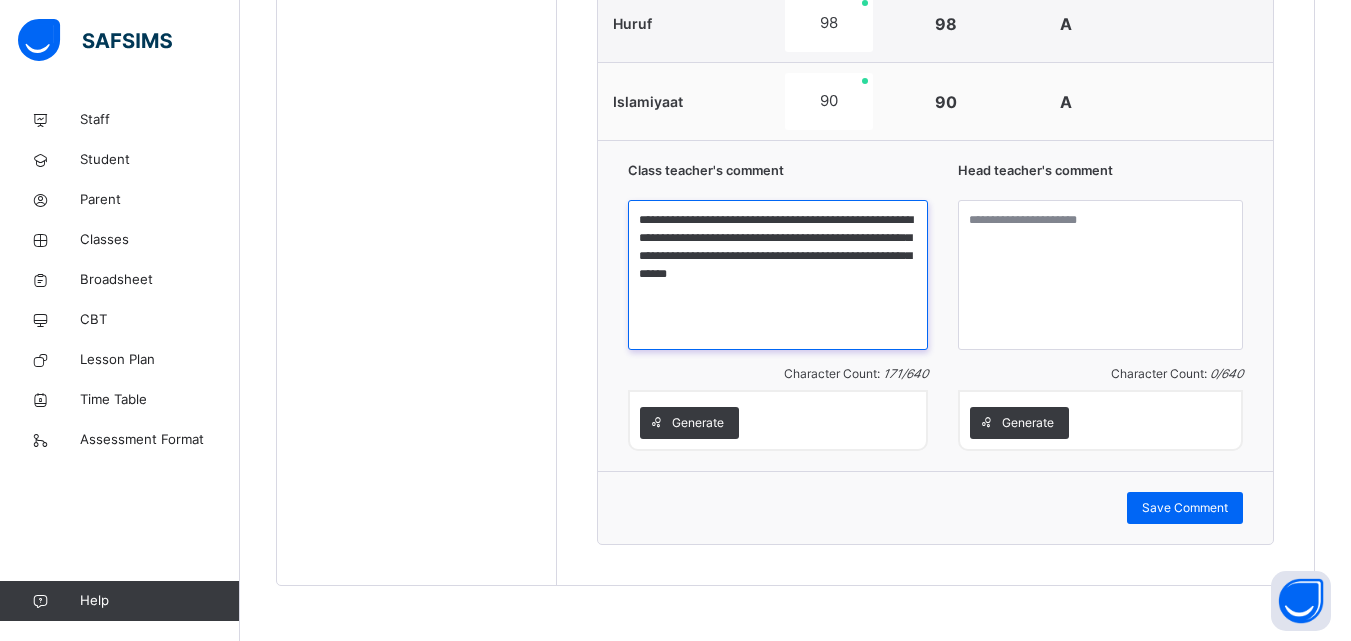 scroll, scrollTop: 1091, scrollLeft: 0, axis: vertical 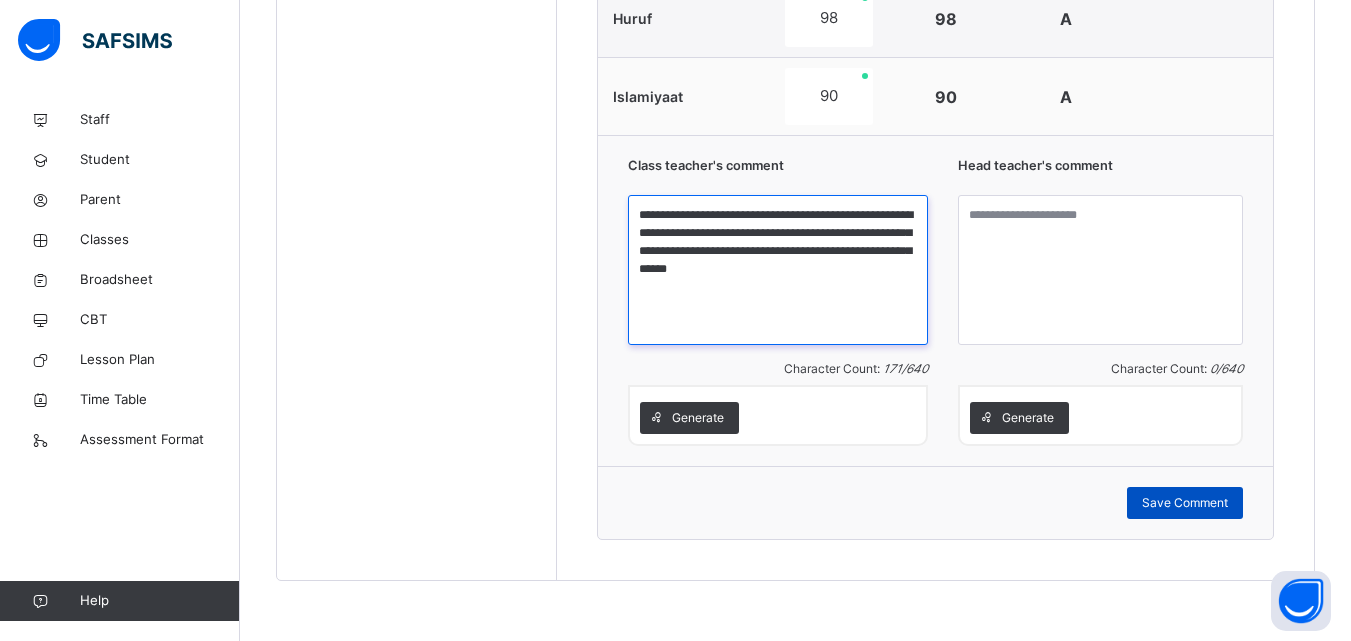 type on "**********" 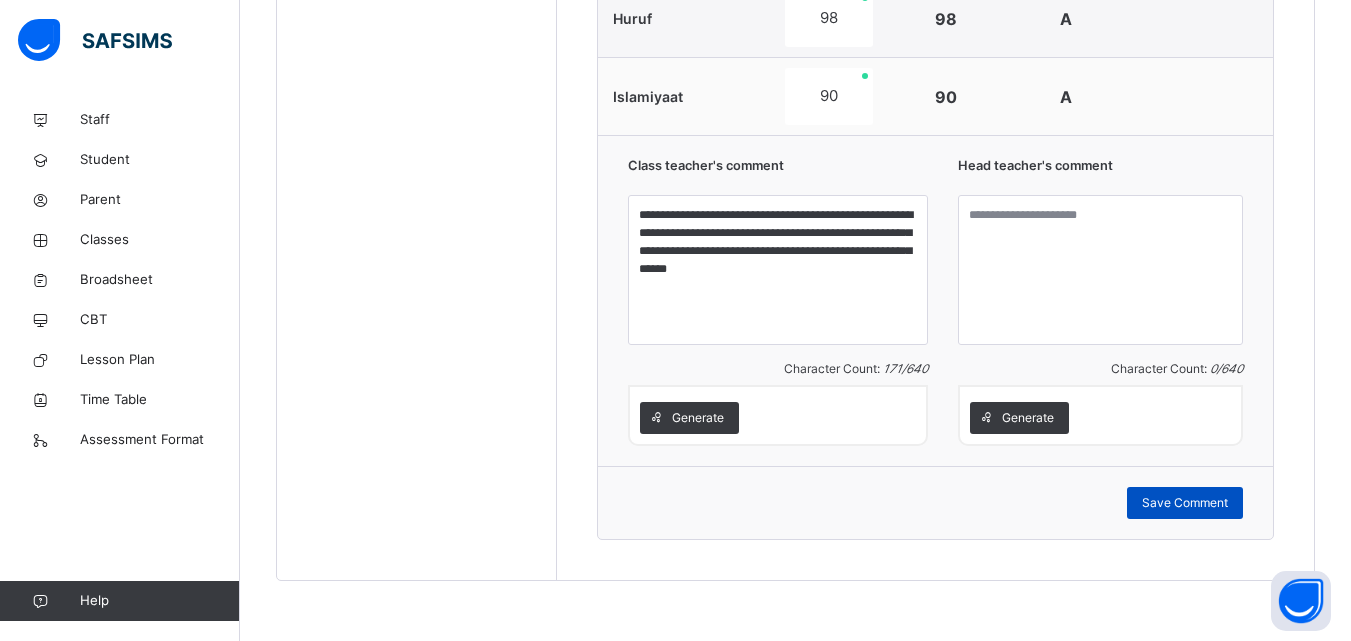 click on "Save Comment" at bounding box center (1185, 503) 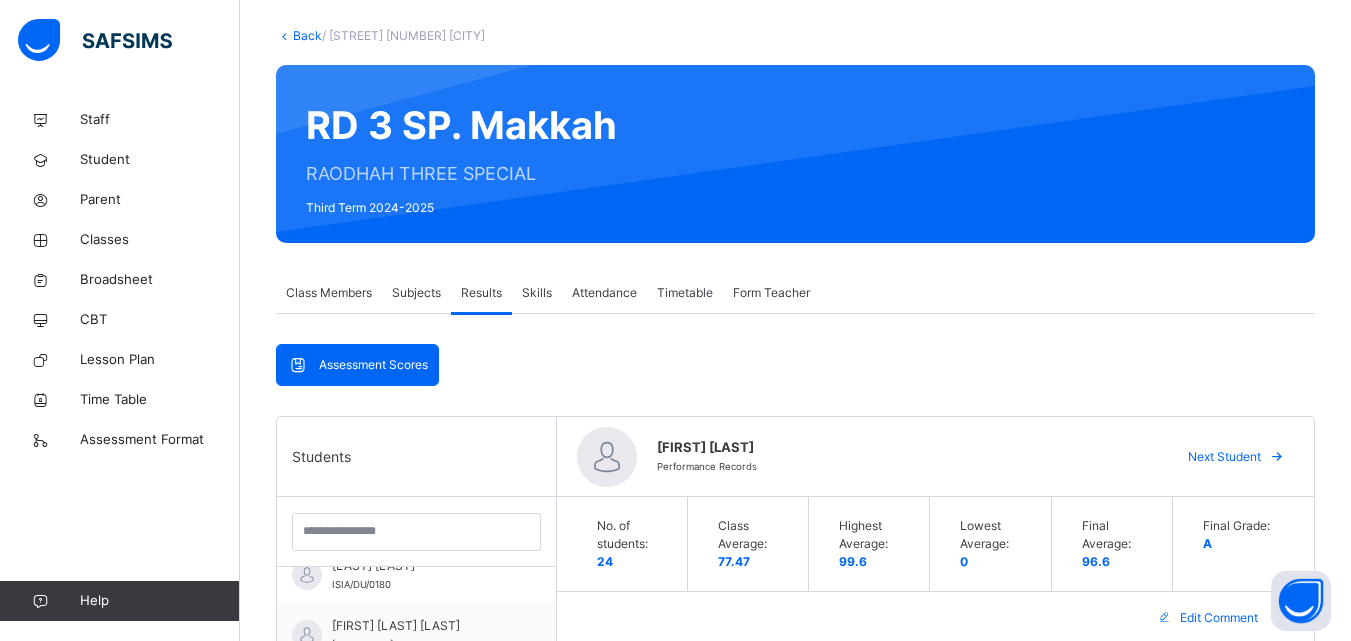 scroll, scrollTop: 49, scrollLeft: 0, axis: vertical 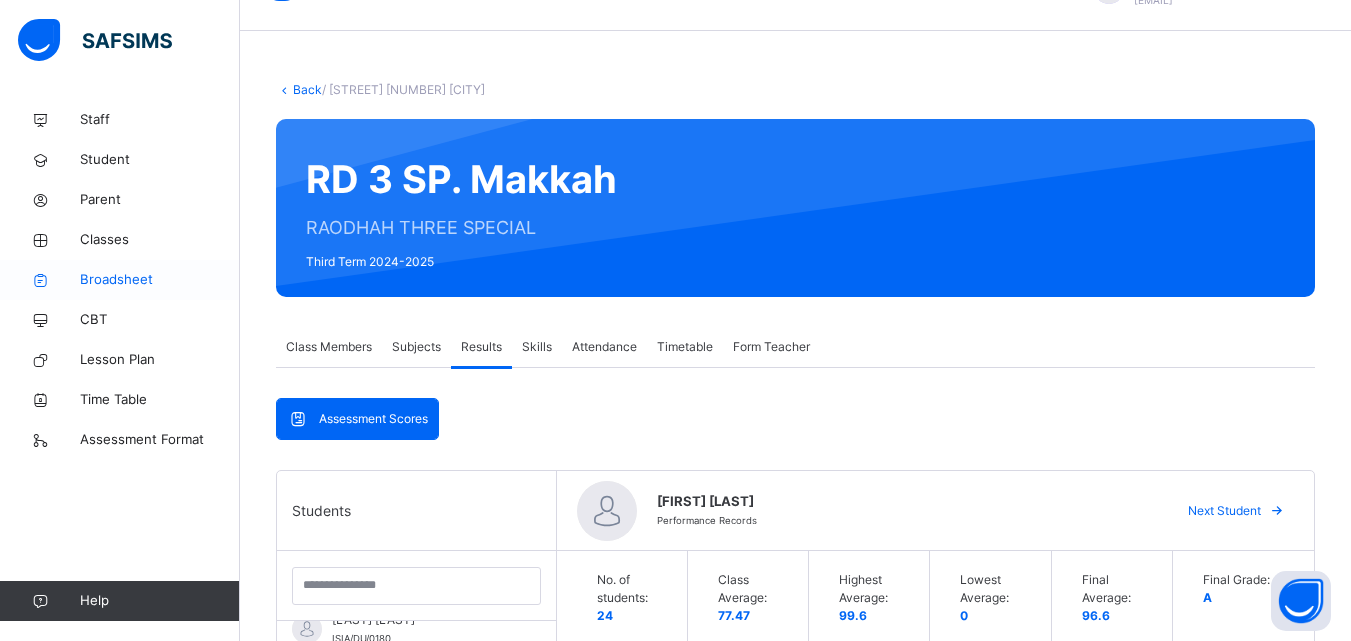 click on "Broadsheet" at bounding box center [160, 280] 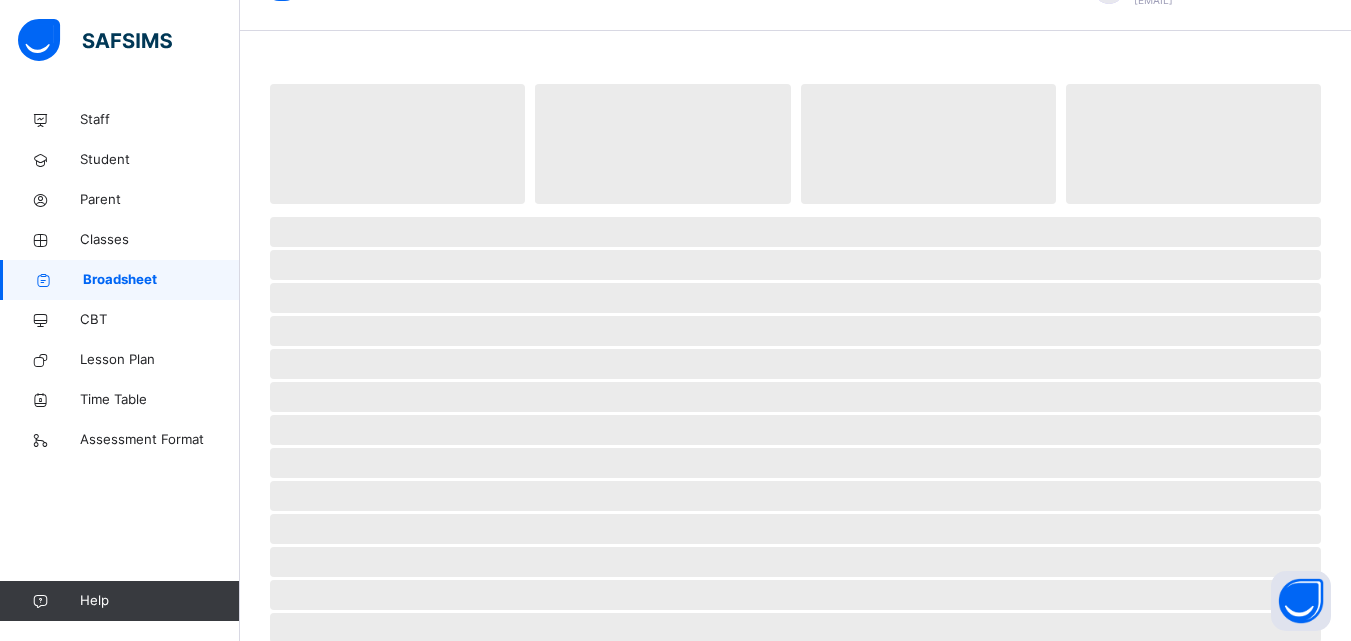 scroll, scrollTop: 0, scrollLeft: 0, axis: both 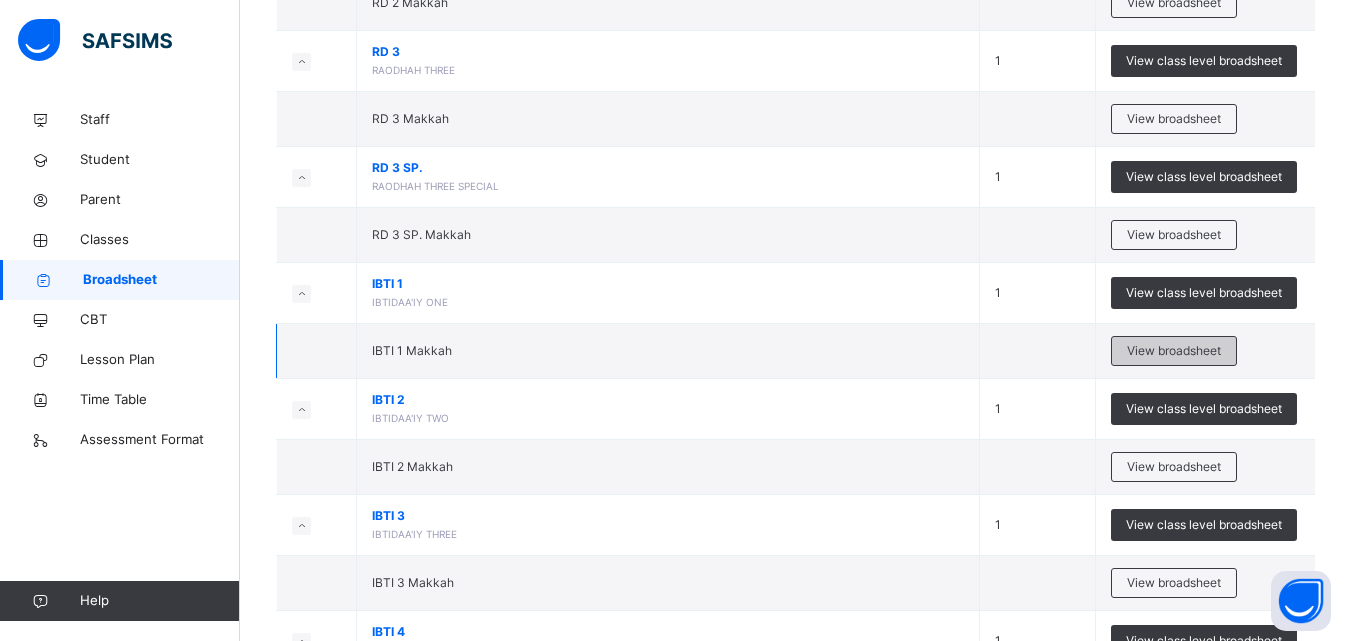click on "View broadsheet" at bounding box center (1174, 351) 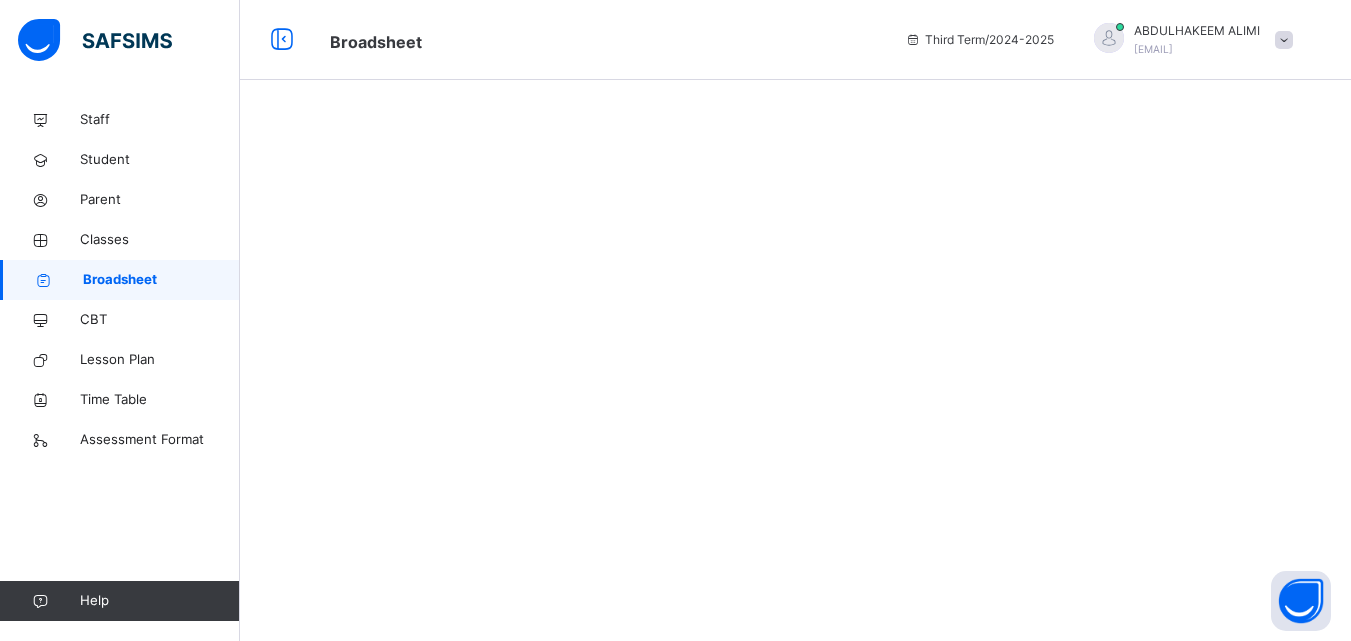 scroll, scrollTop: 0, scrollLeft: 0, axis: both 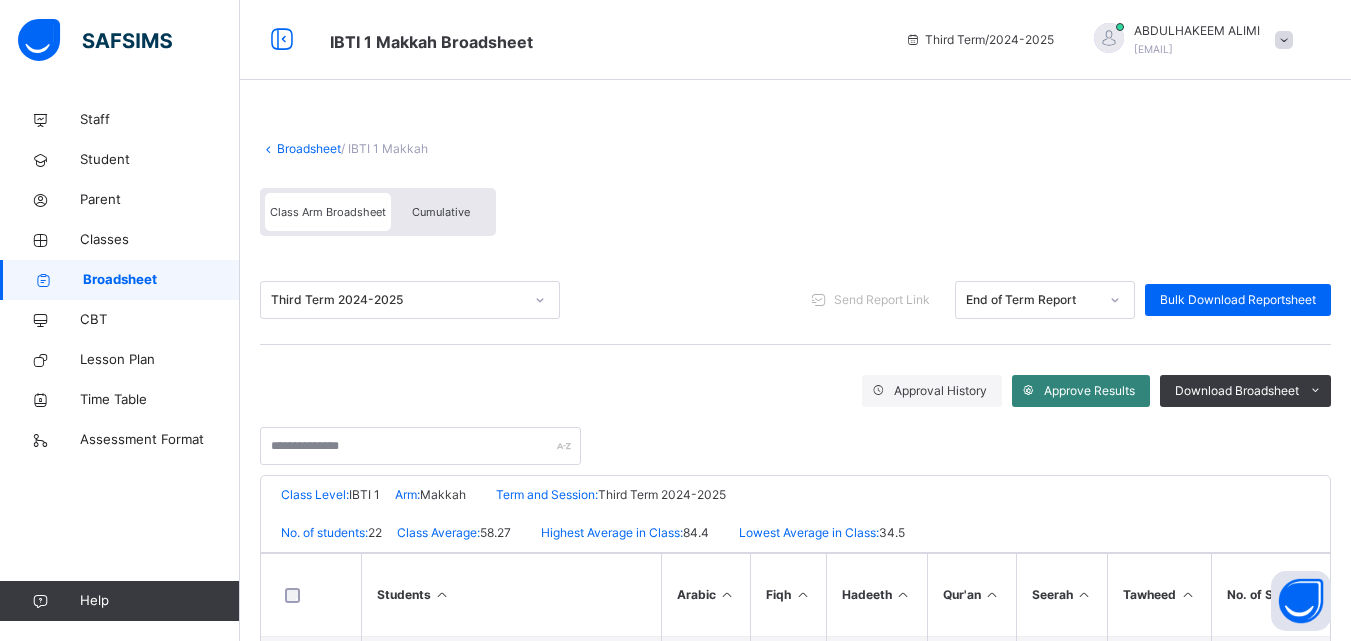click on "Approve Results" at bounding box center [1089, 391] 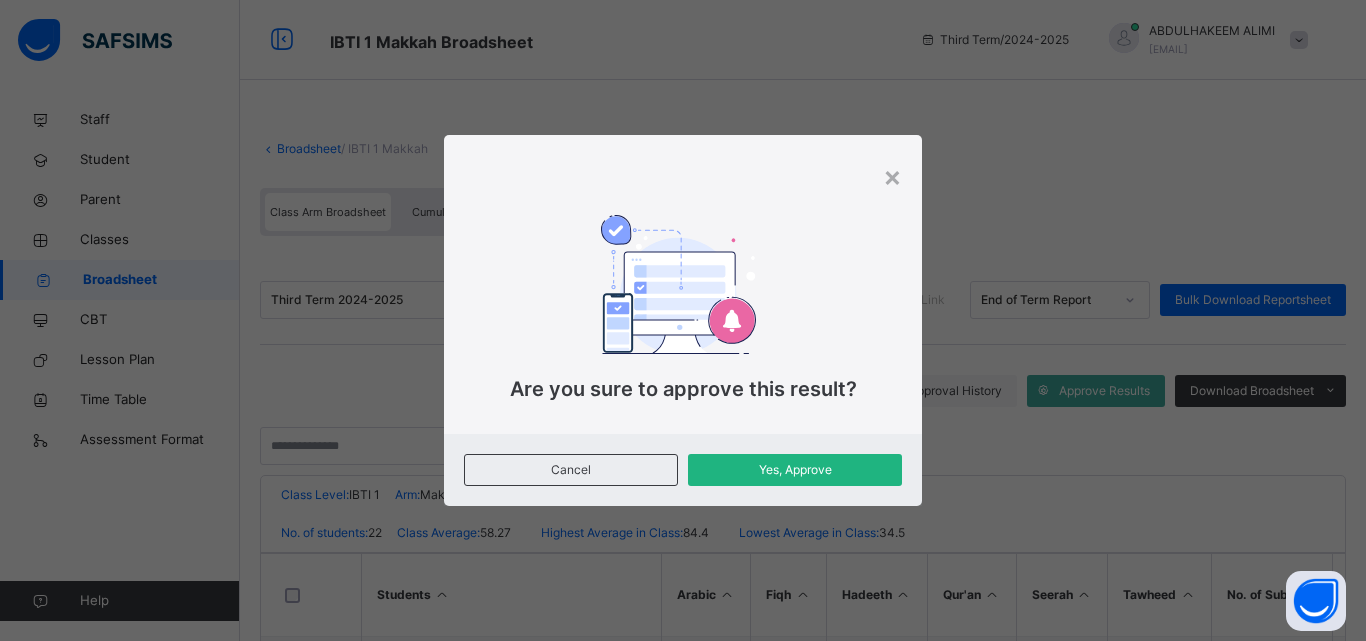 click on "Yes, Approve" at bounding box center [795, 470] 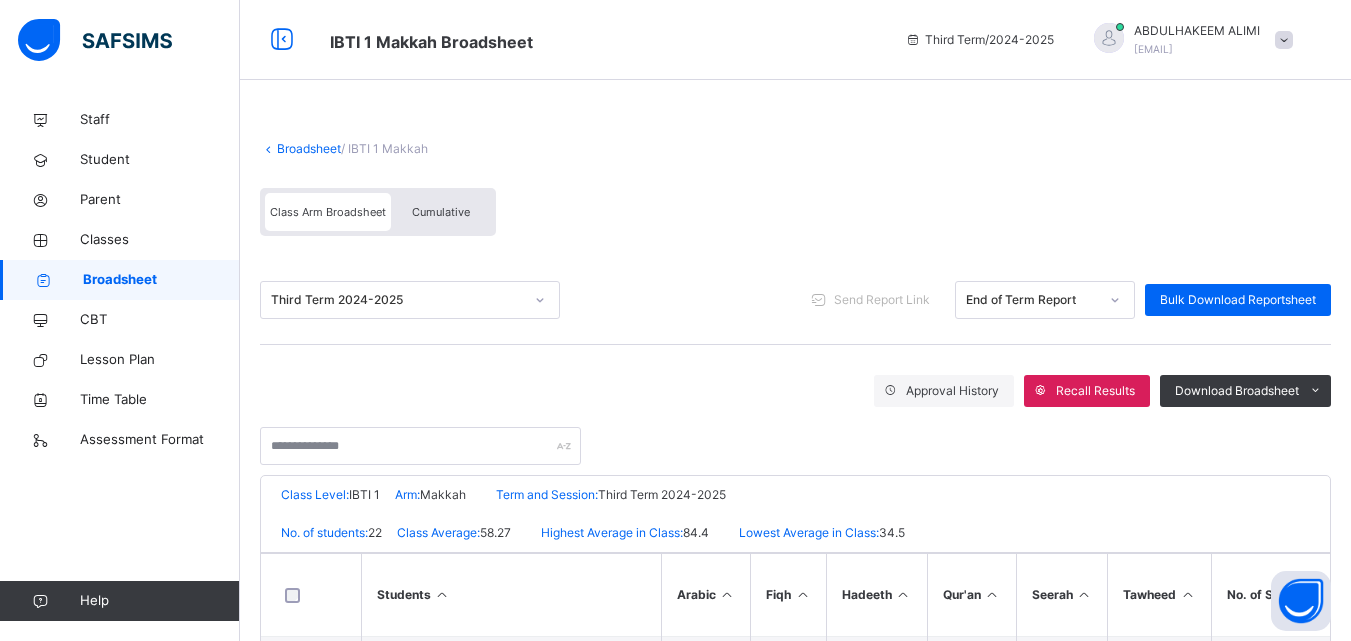 click on "Broadsheet" at bounding box center [161, 280] 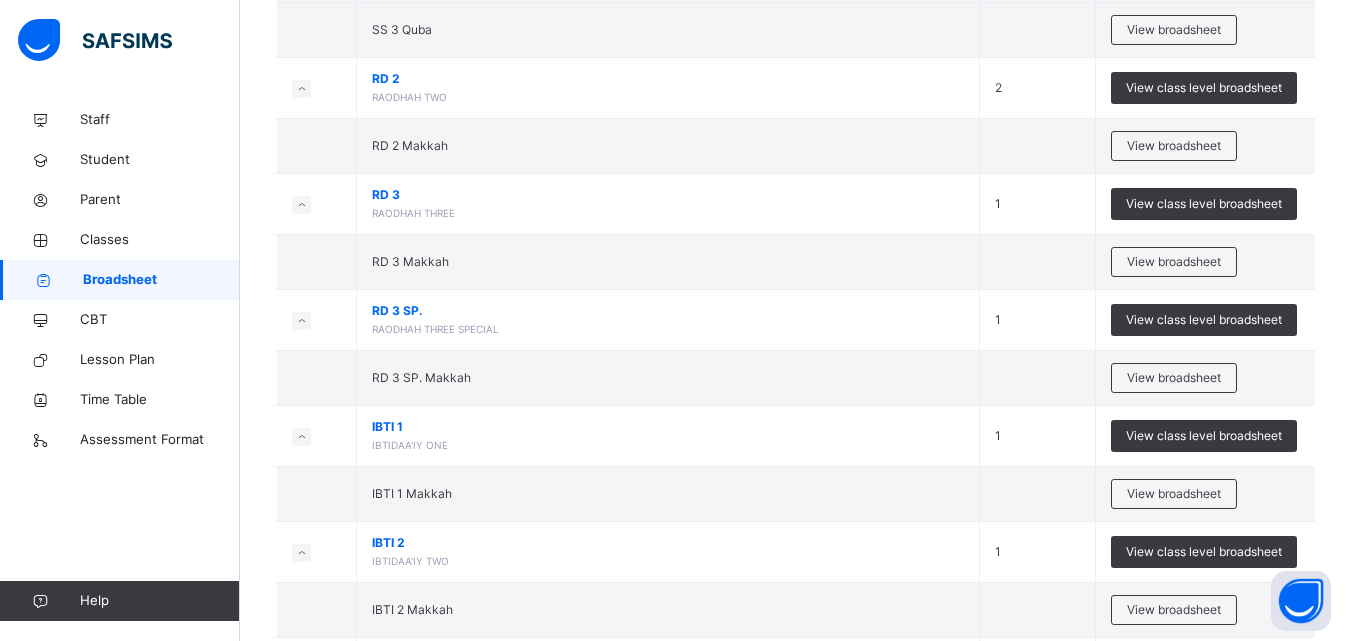 scroll, scrollTop: 5782, scrollLeft: 0, axis: vertical 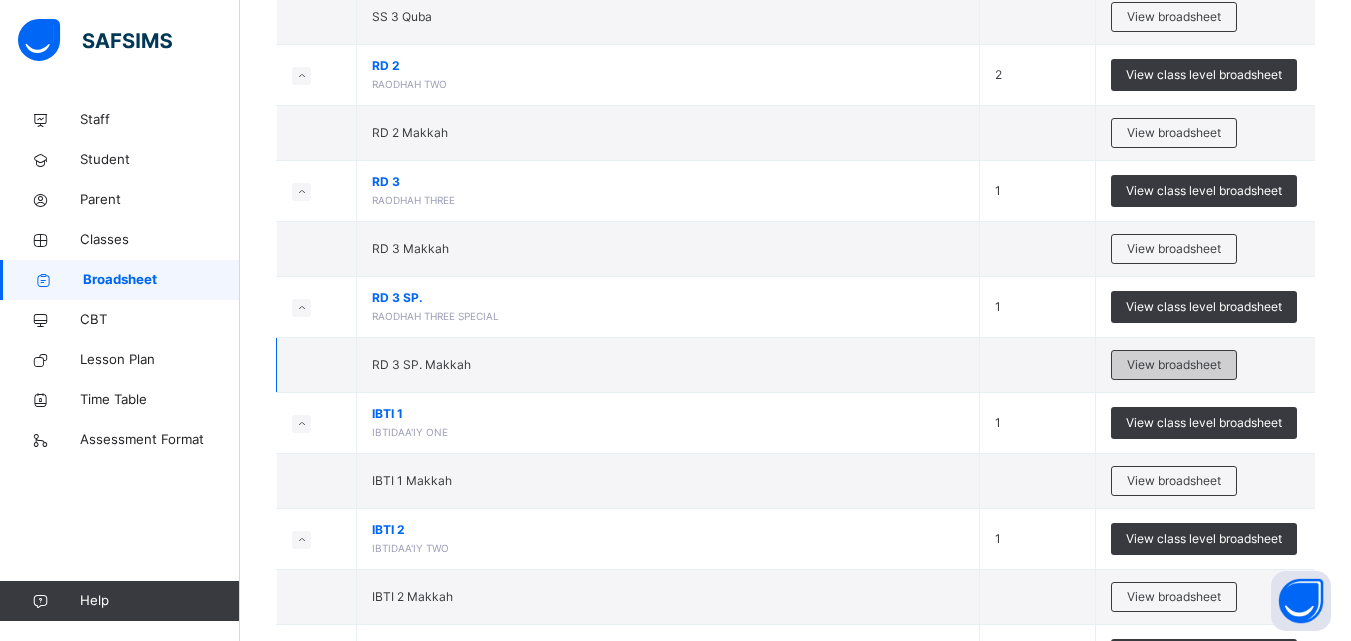click on "View broadsheet" at bounding box center (1174, 365) 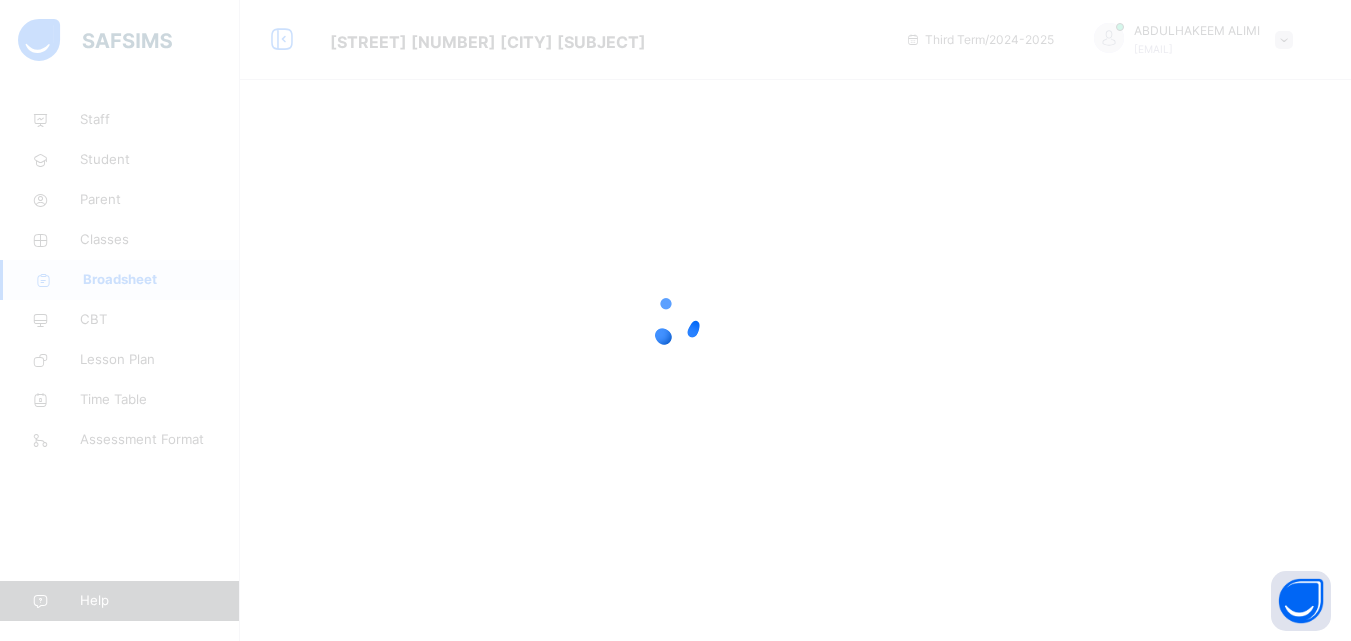 scroll, scrollTop: 0, scrollLeft: 0, axis: both 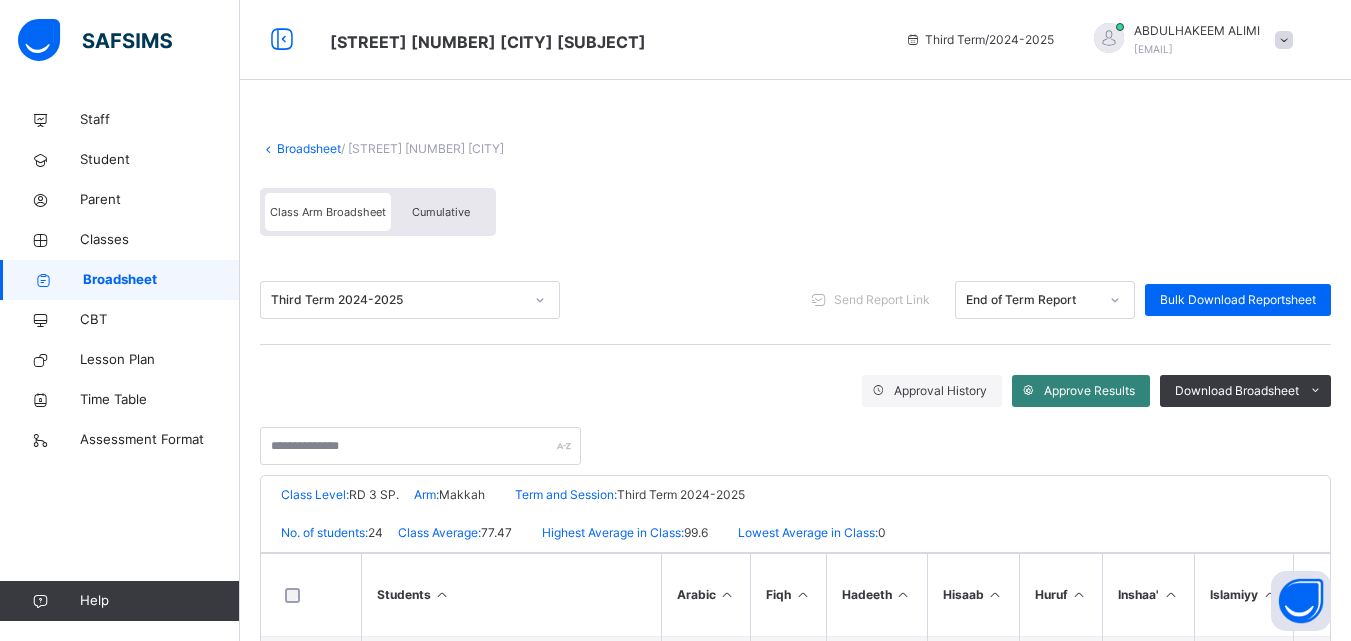 click on "Approve Results" at bounding box center (1089, 391) 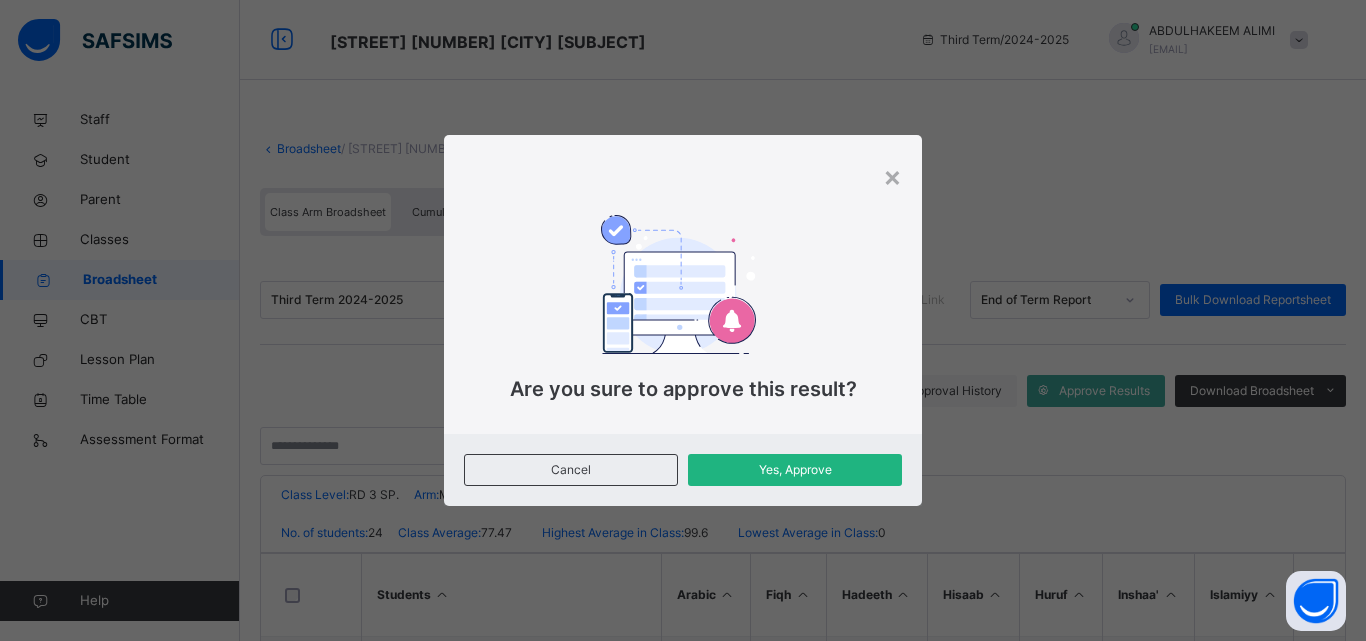 click on "Yes, Approve" at bounding box center [795, 470] 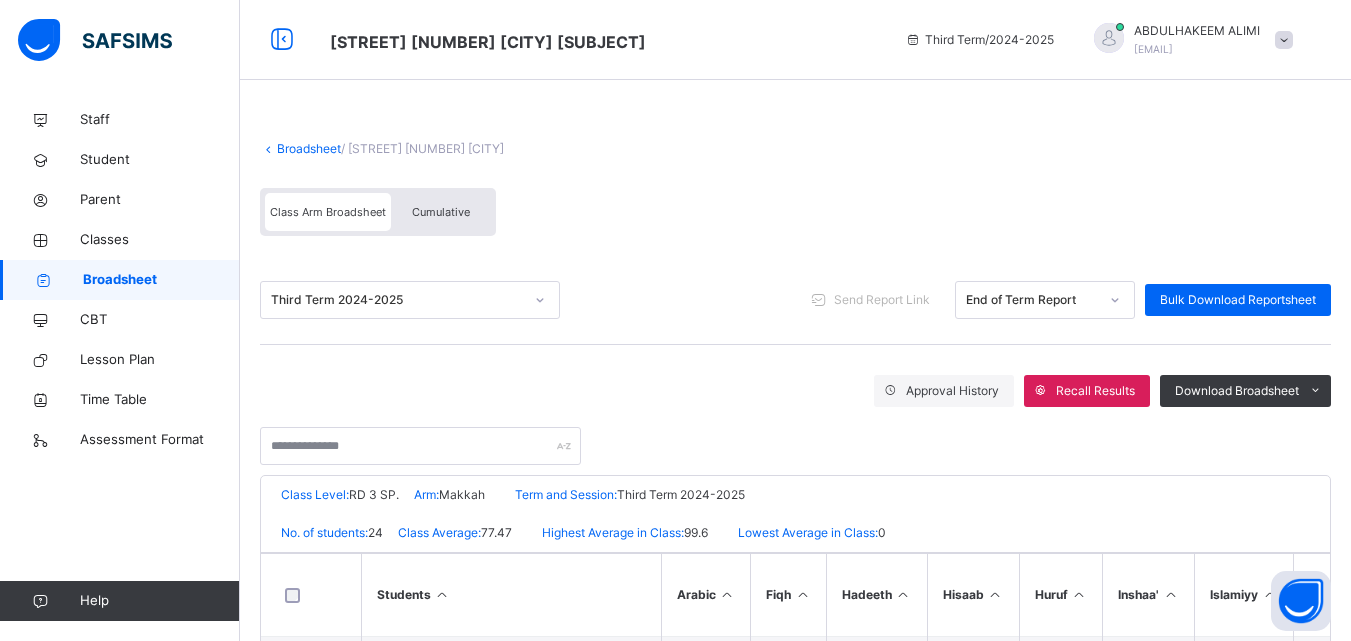 click on "Broadsheet" at bounding box center [161, 280] 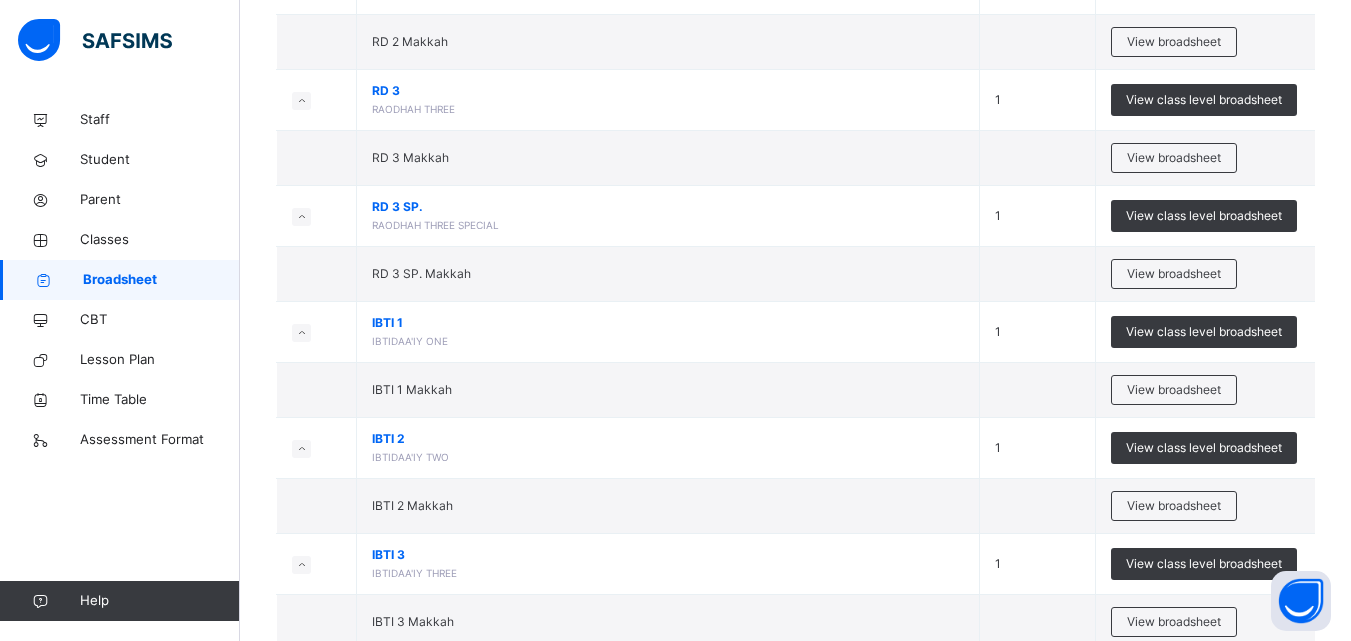 scroll, scrollTop: 5963, scrollLeft: 0, axis: vertical 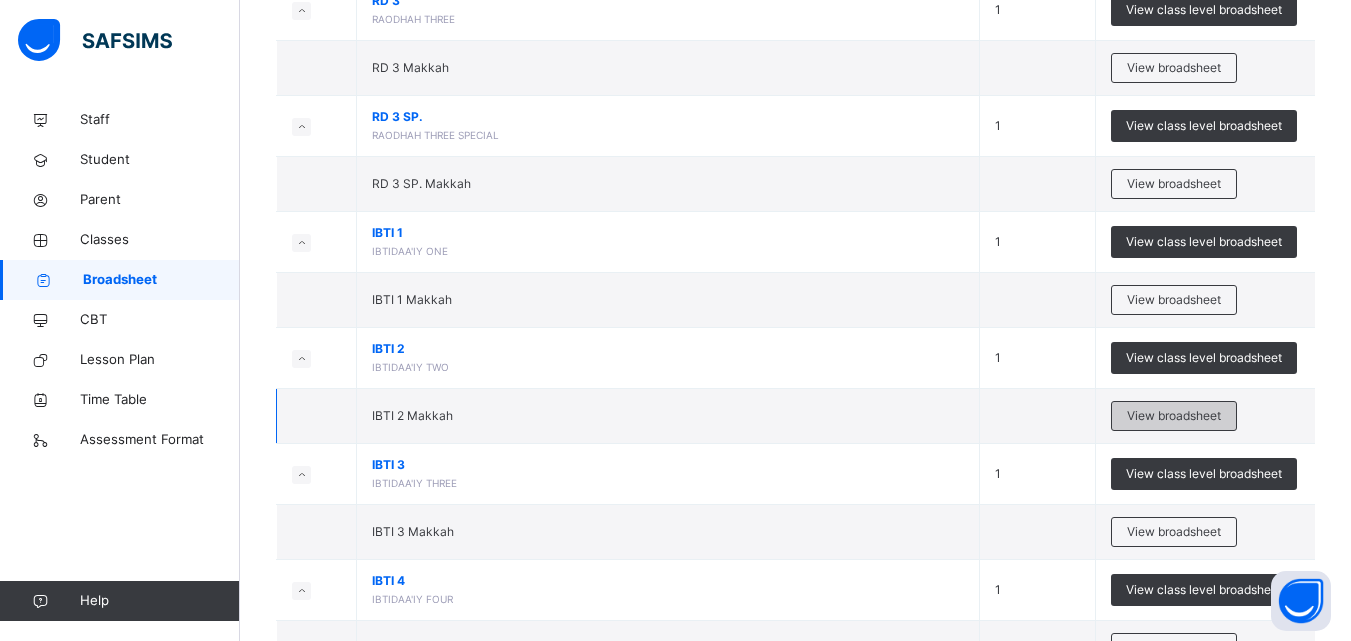 click on "View broadsheet" at bounding box center [1174, 416] 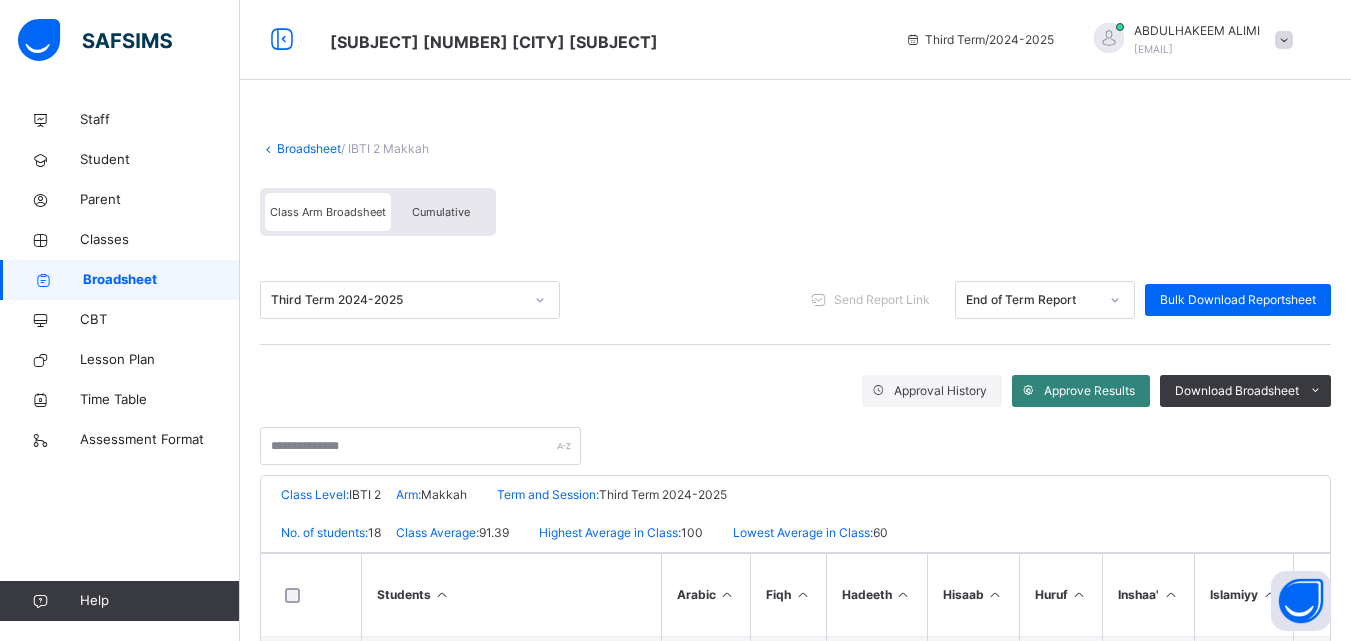 click on "Approve Results" at bounding box center [1081, 391] 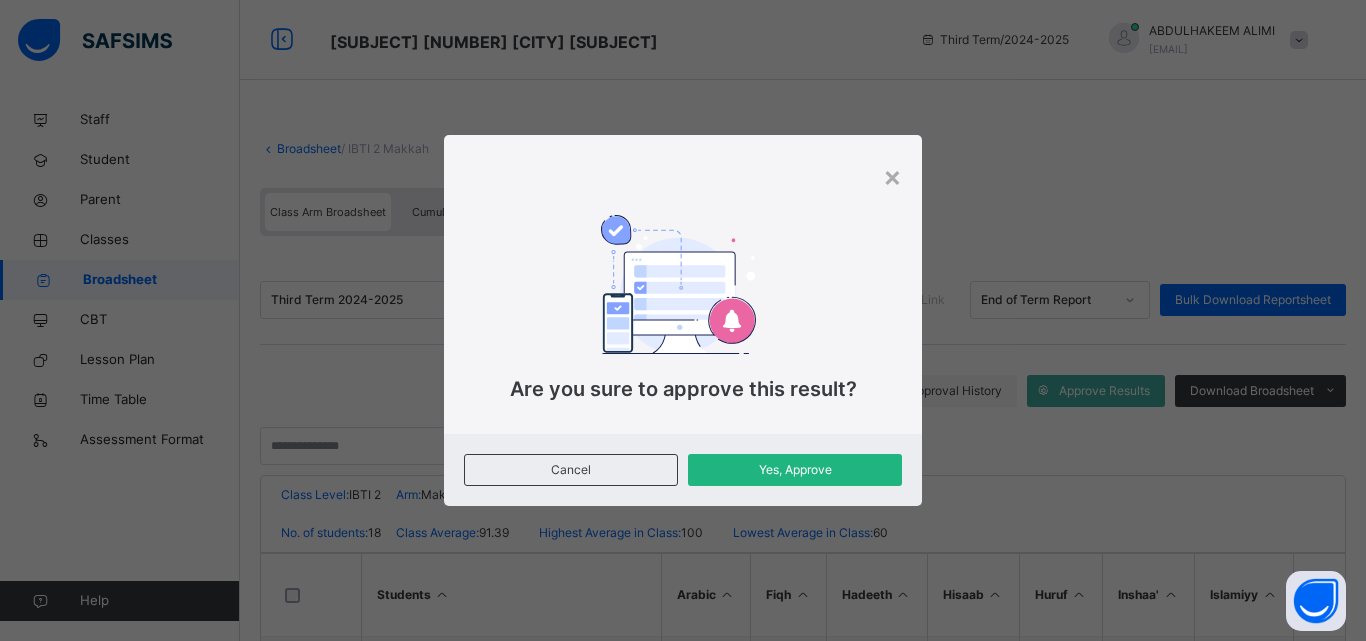 click on "Yes, Approve" at bounding box center (795, 470) 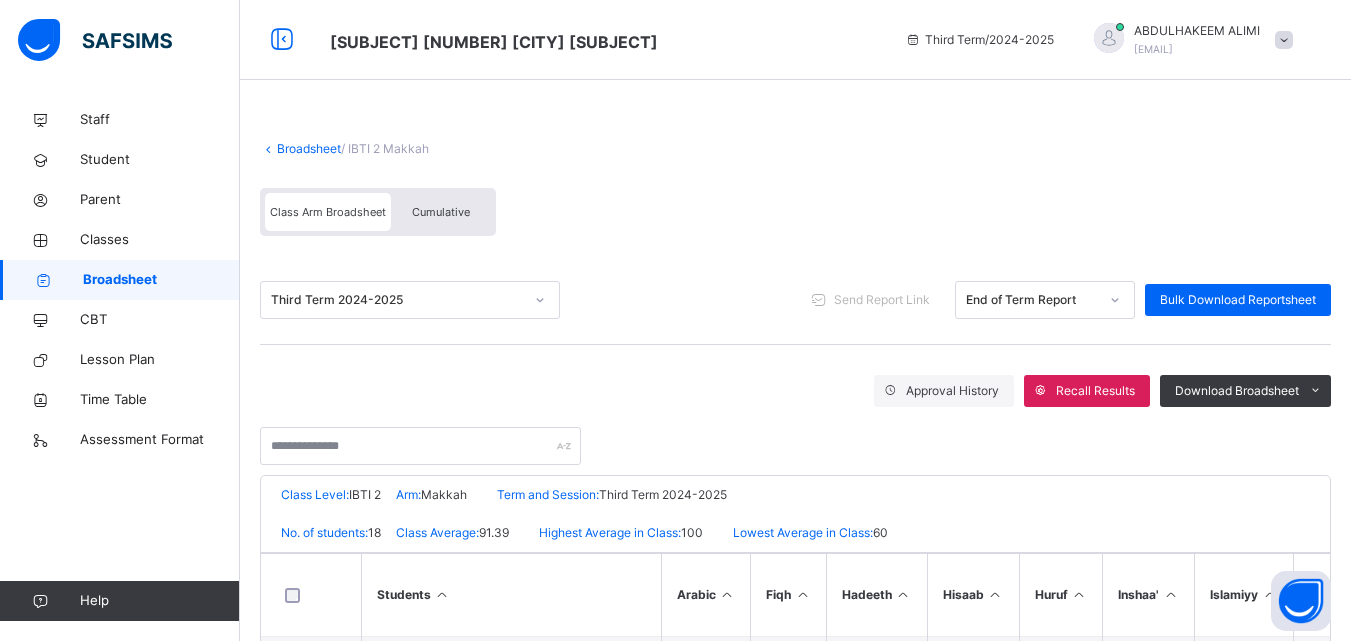 click on "Broadsheet" at bounding box center [161, 280] 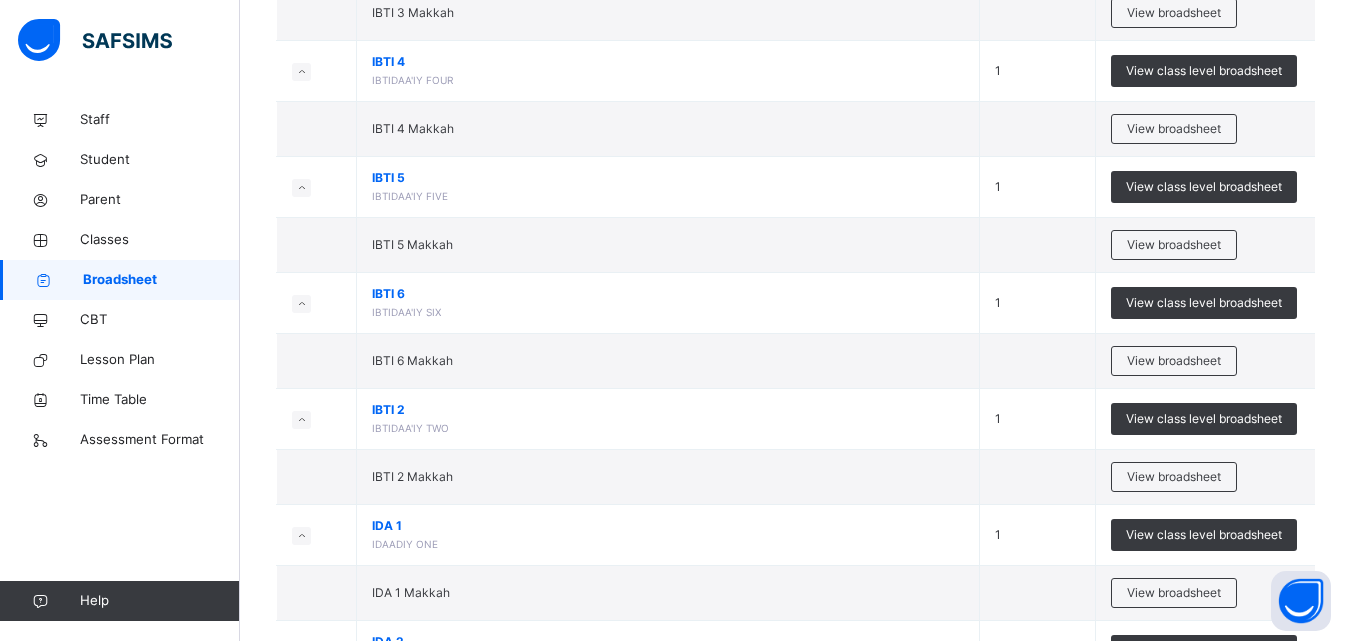 scroll, scrollTop: 6417, scrollLeft: 0, axis: vertical 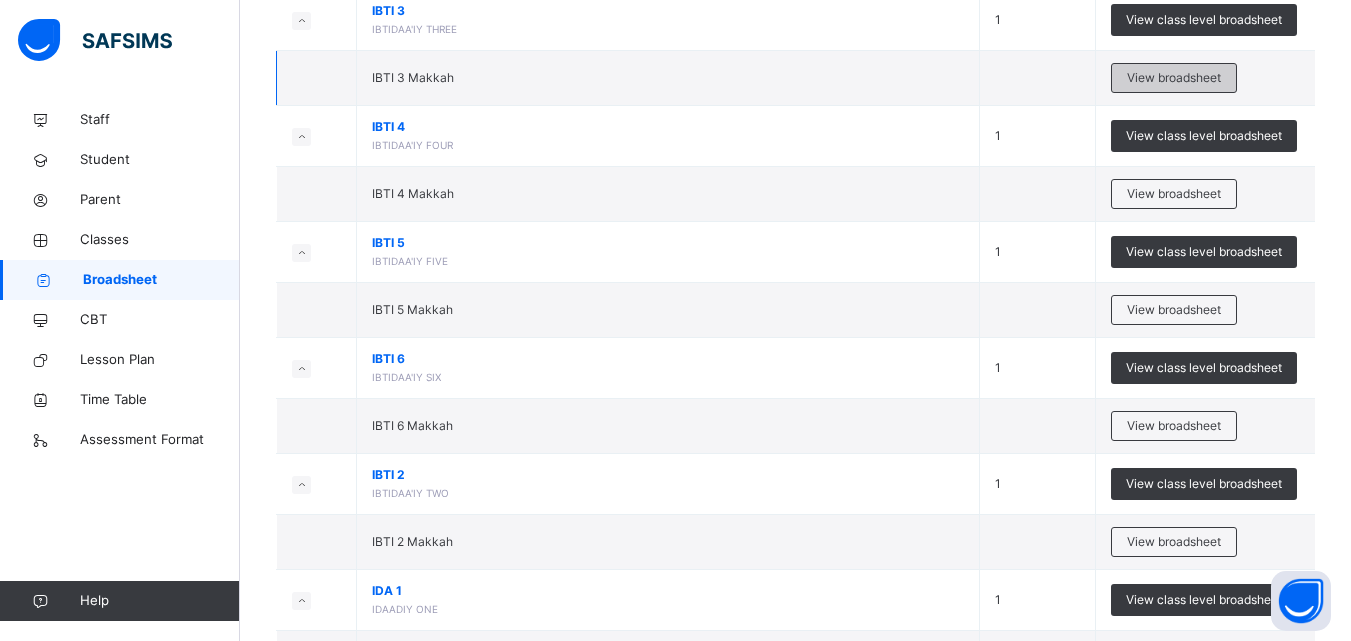 click on "View broadsheet" at bounding box center [1174, 78] 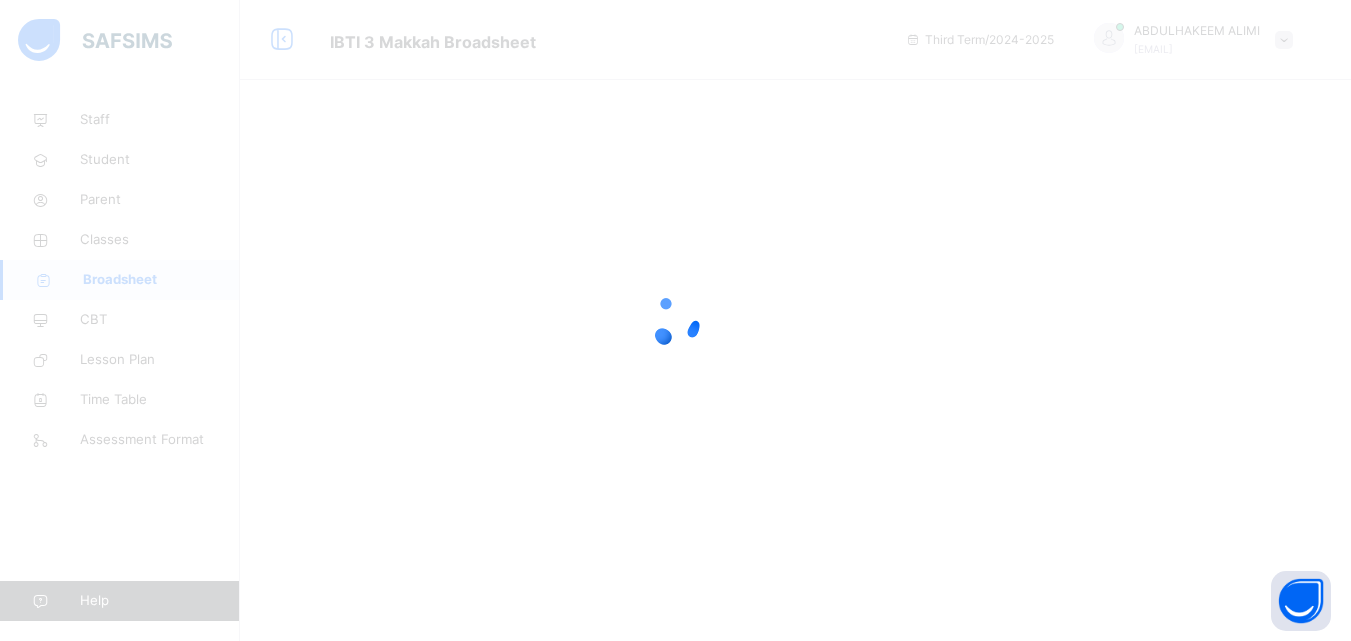scroll, scrollTop: 0, scrollLeft: 0, axis: both 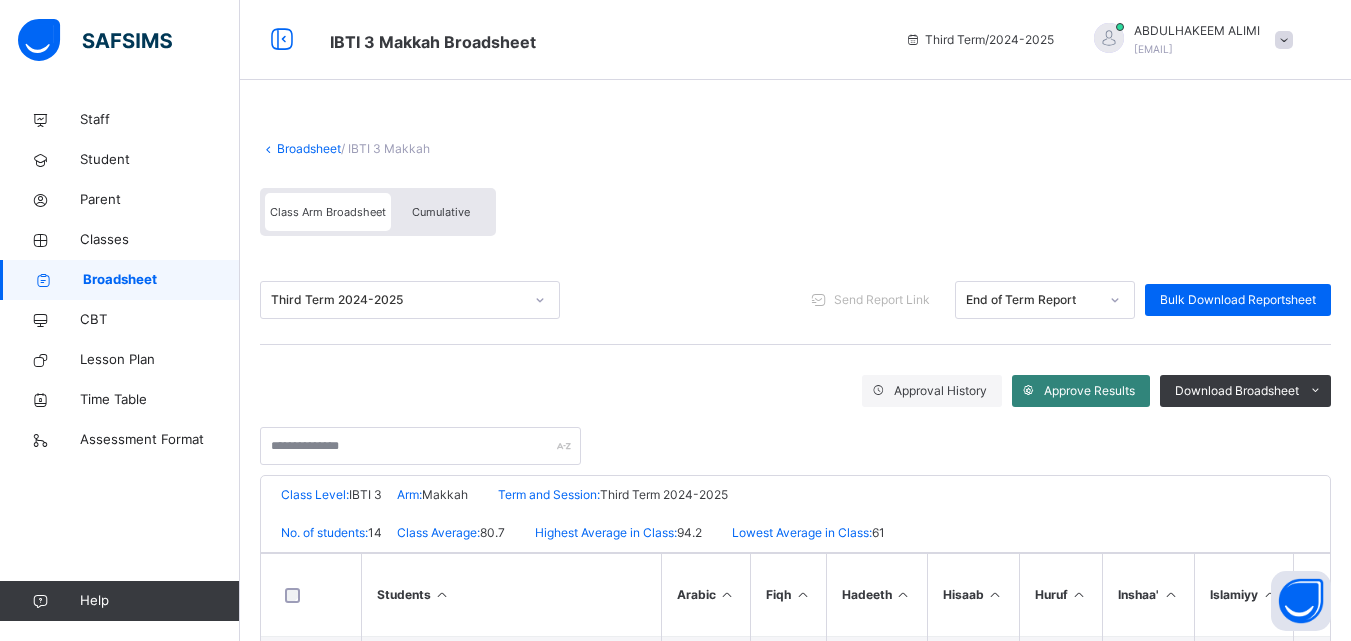 click on "Approve Results" at bounding box center [1089, 391] 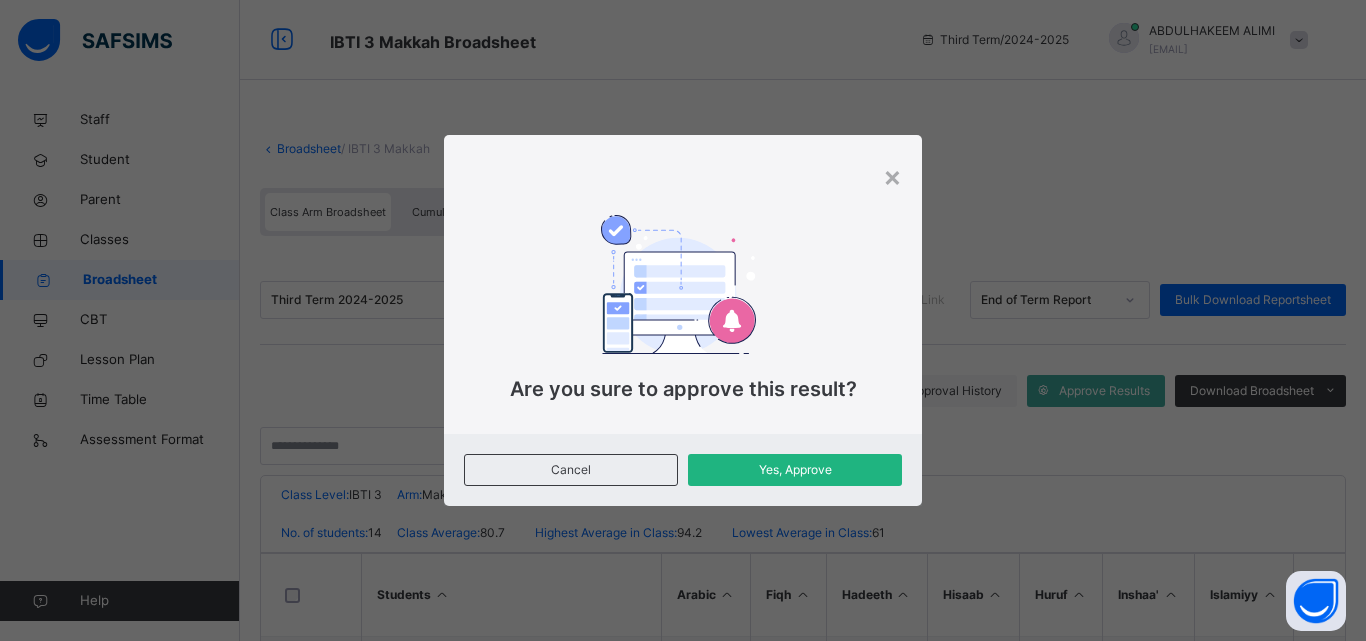 click on "Yes, Approve" at bounding box center [795, 470] 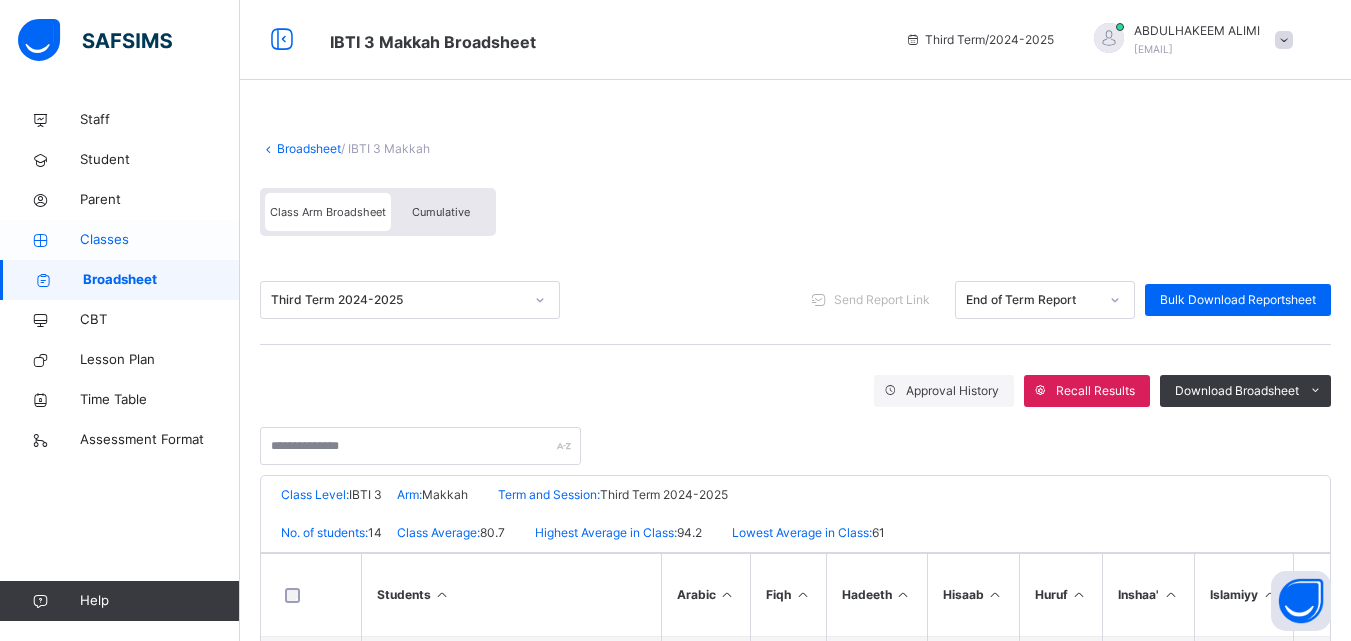 click on "Classes" at bounding box center (160, 240) 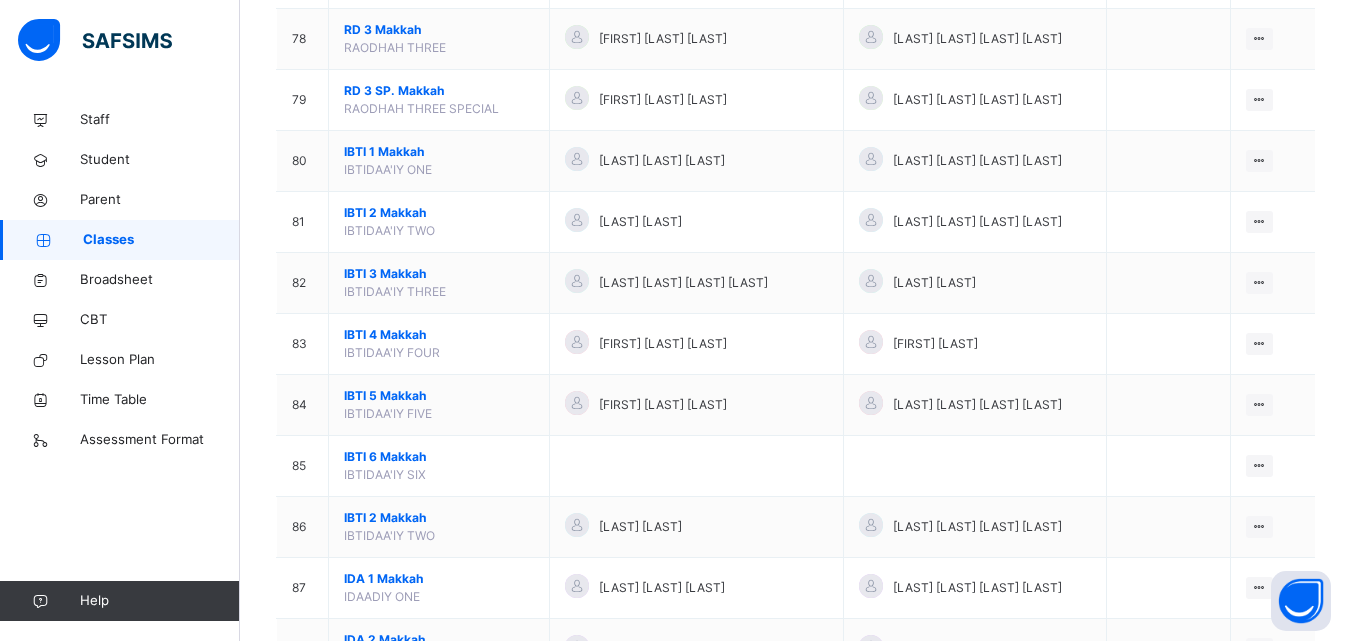 scroll, scrollTop: 4936, scrollLeft: 0, axis: vertical 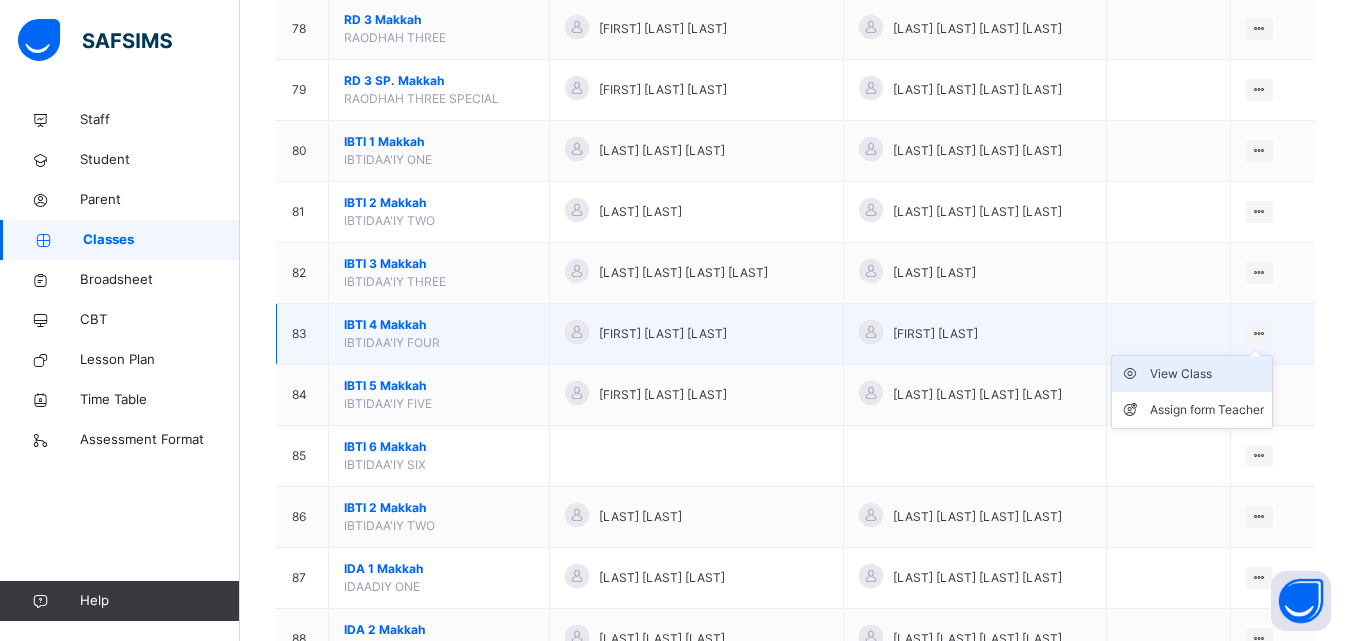 click on "View Class" at bounding box center [1207, 374] 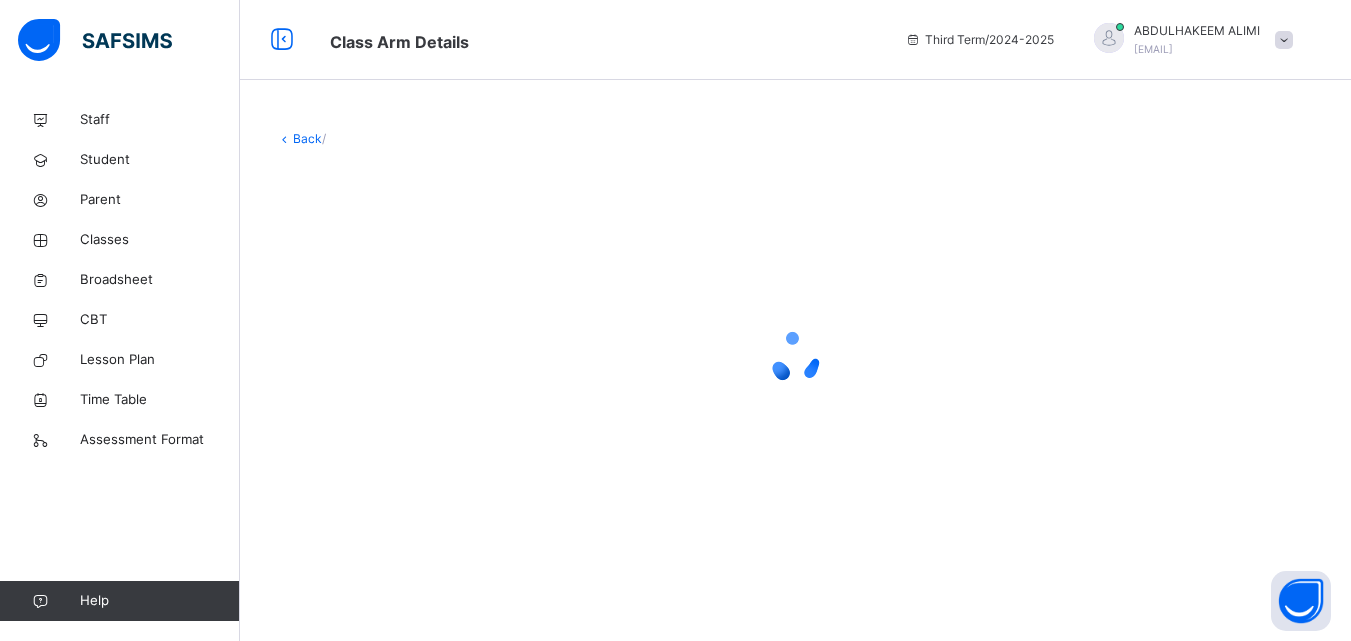 scroll, scrollTop: 0, scrollLeft: 0, axis: both 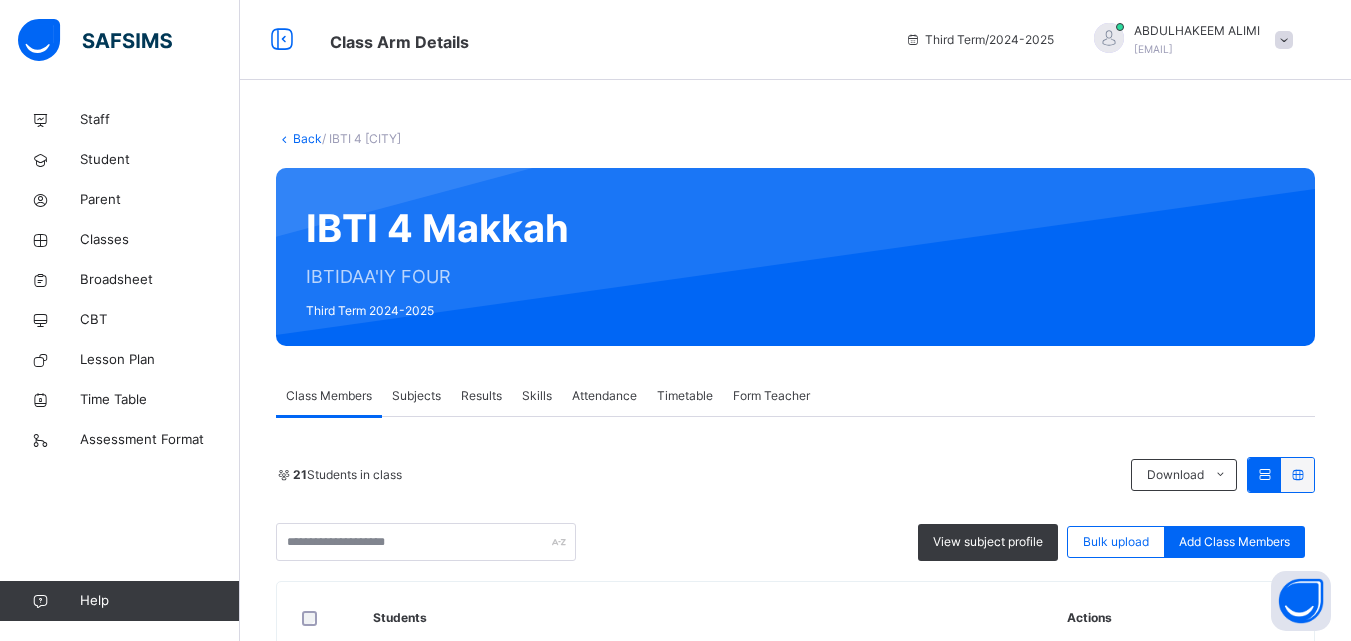 click on "Results" at bounding box center (481, 396) 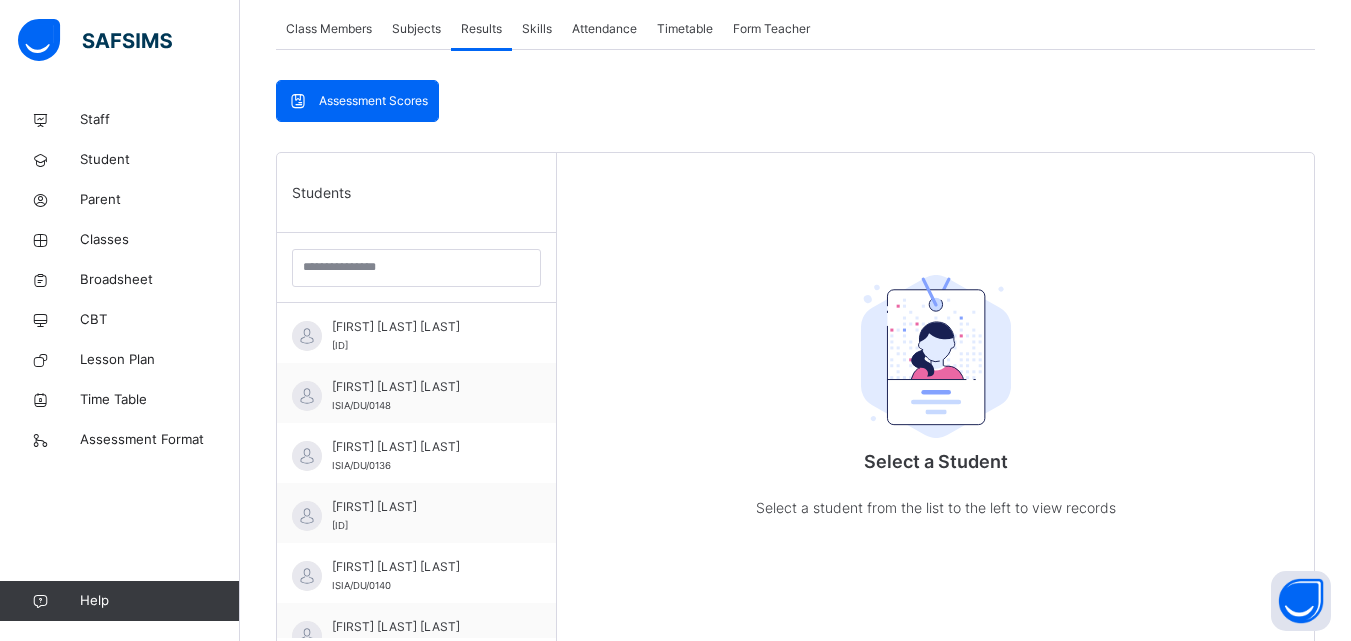 scroll, scrollTop: 397, scrollLeft: 0, axis: vertical 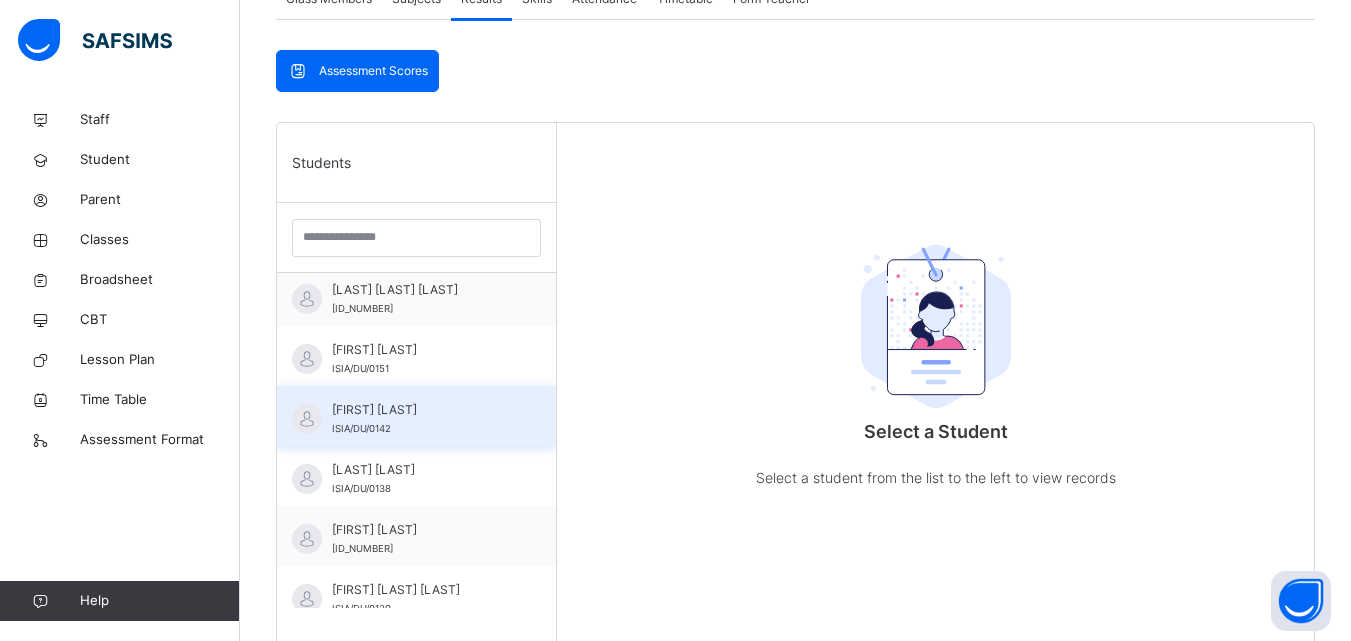 click on "[FIRST] [LAST]" at bounding box center (421, 410) 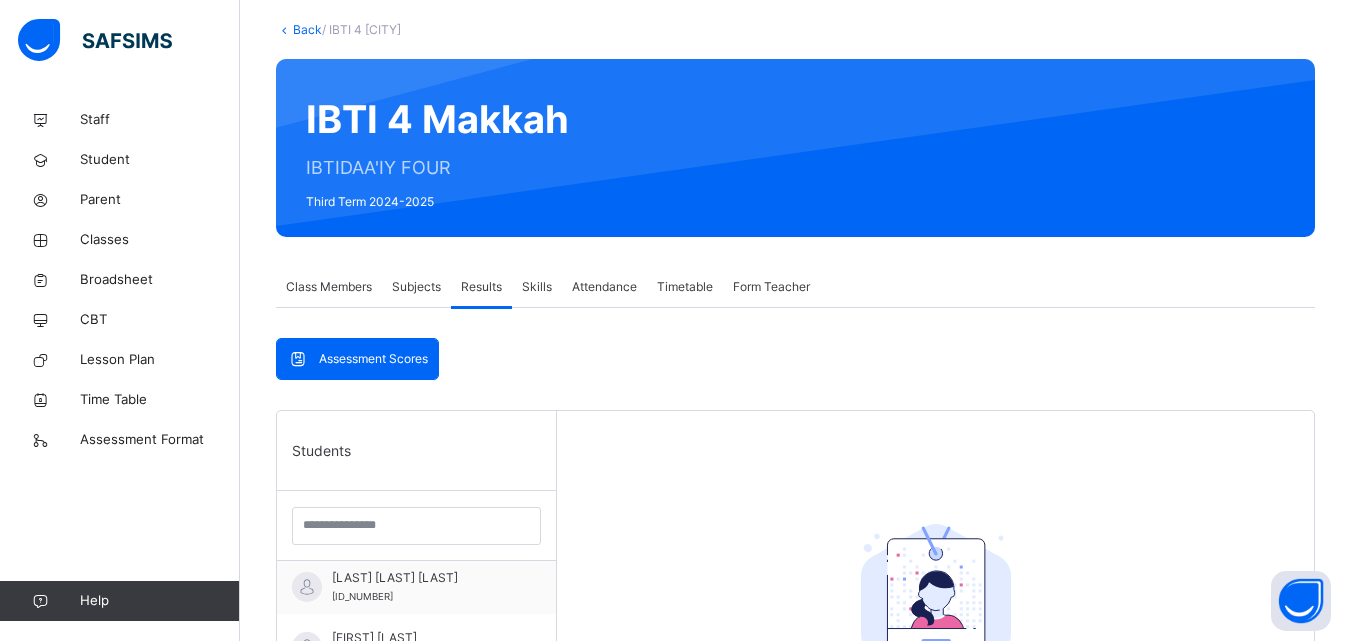 scroll, scrollTop: 0, scrollLeft: 0, axis: both 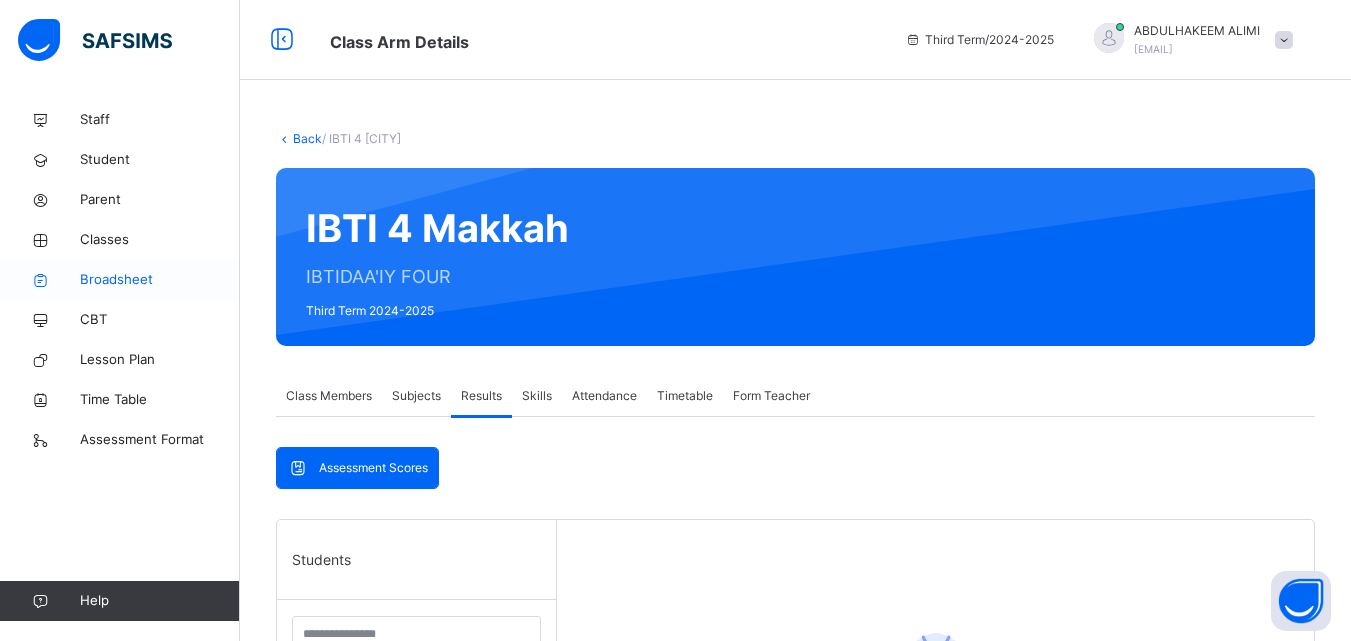 click on "Broadsheet" at bounding box center [160, 280] 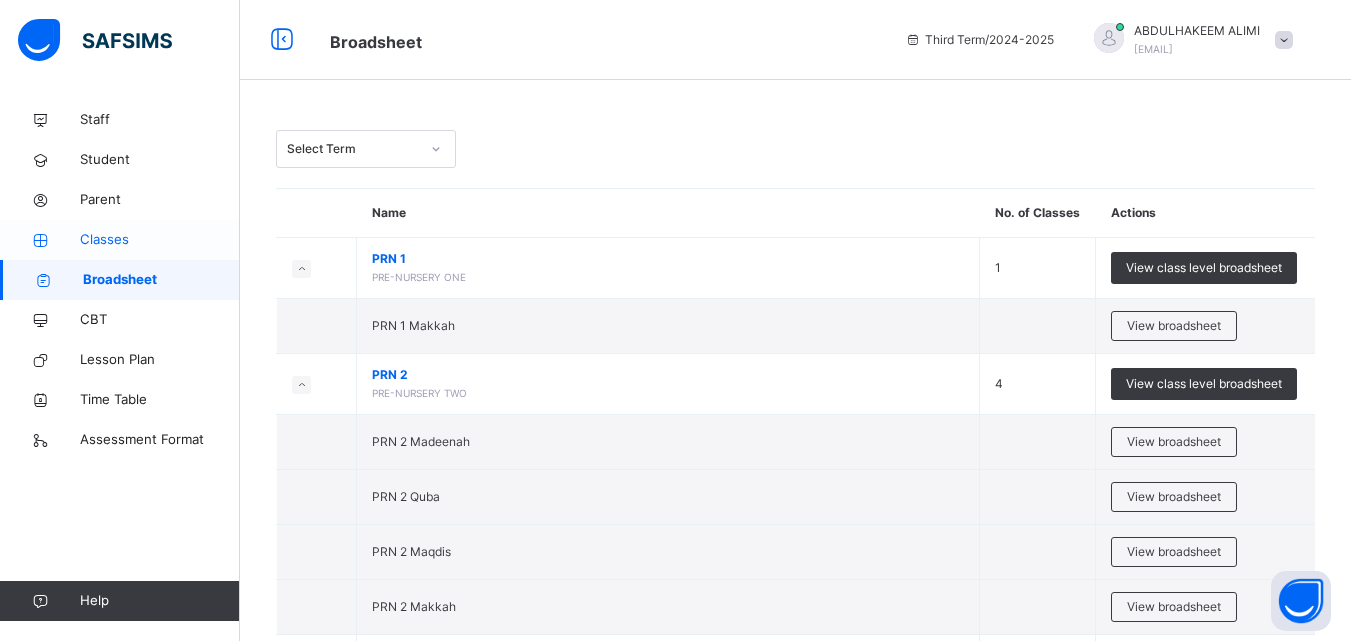 click on "Classes" at bounding box center (160, 240) 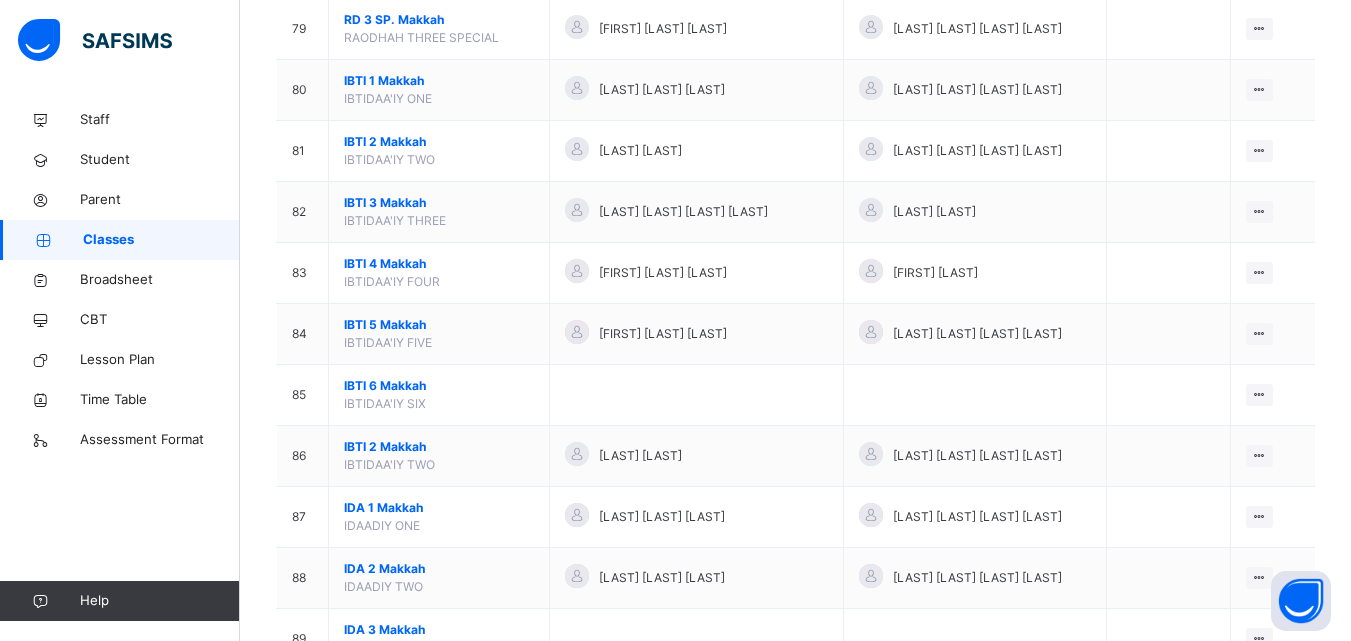 scroll, scrollTop: 5007, scrollLeft: 0, axis: vertical 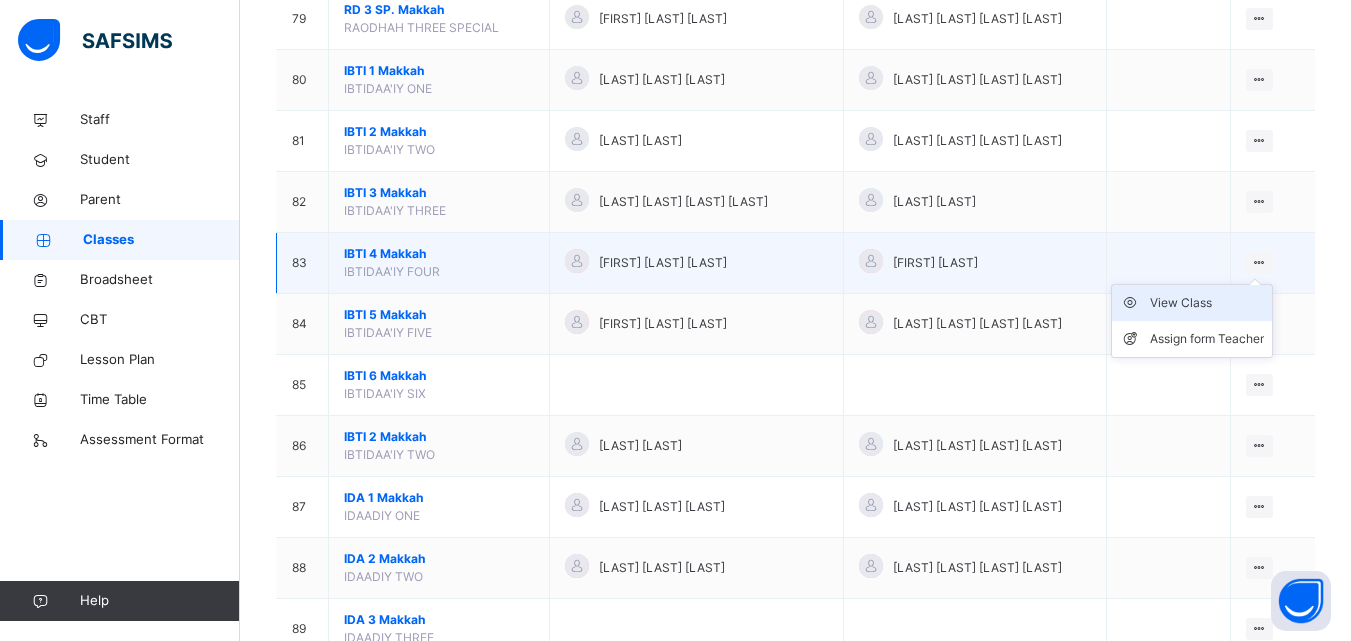 click on "View Class" at bounding box center [1207, 303] 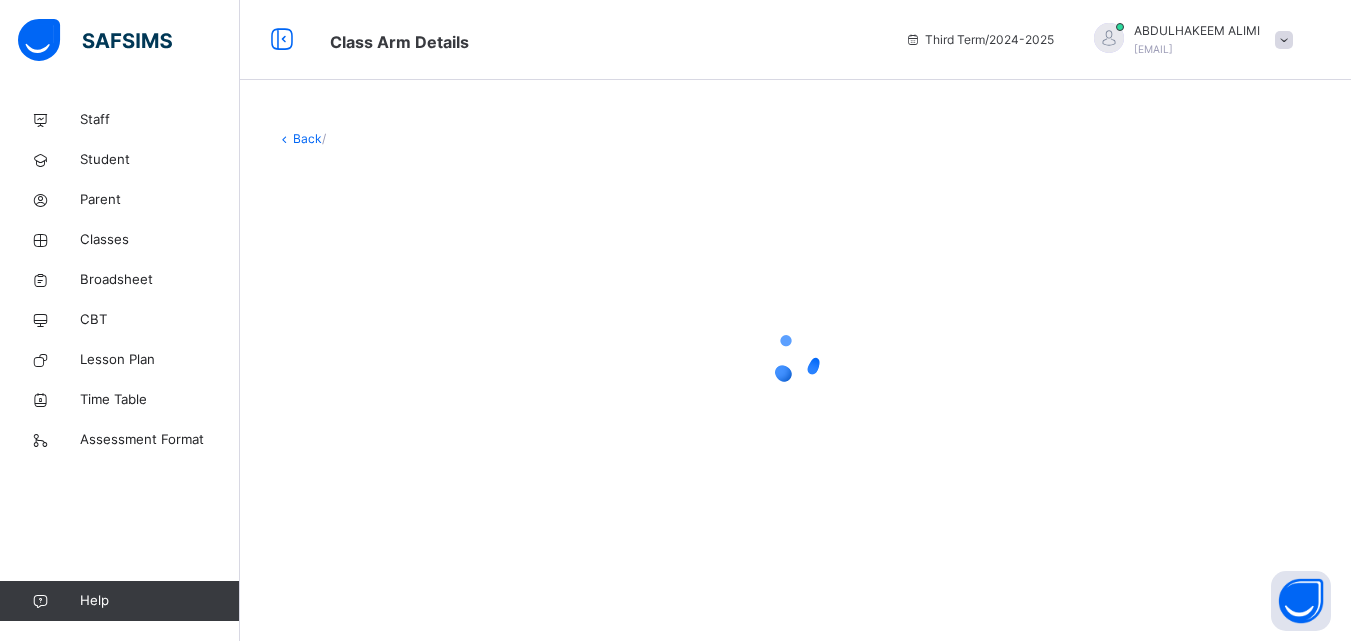 scroll, scrollTop: 0, scrollLeft: 0, axis: both 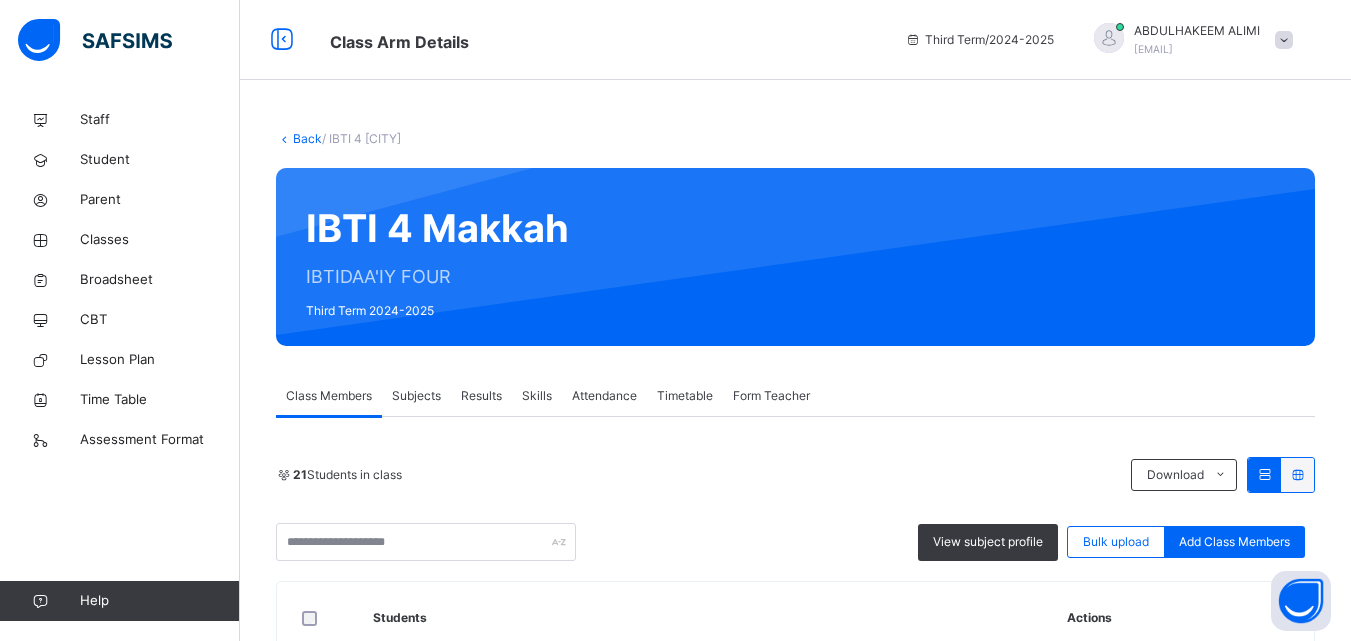click on "Results" at bounding box center [481, 396] 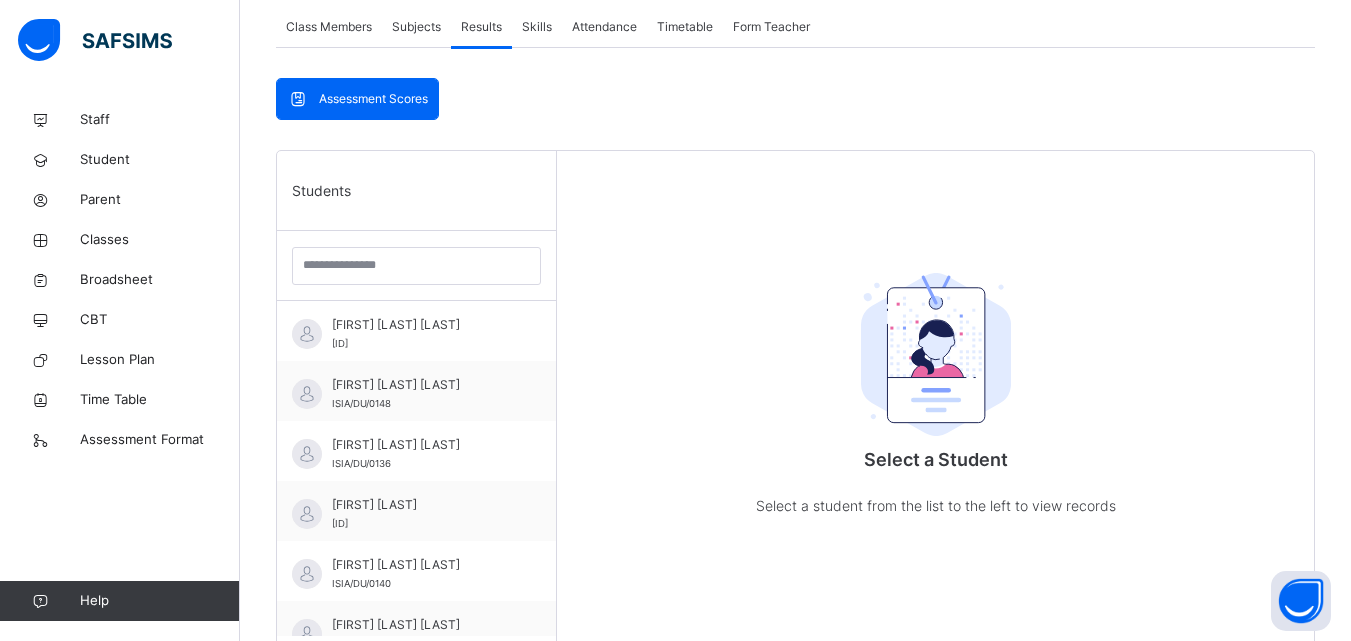 scroll, scrollTop: 371, scrollLeft: 0, axis: vertical 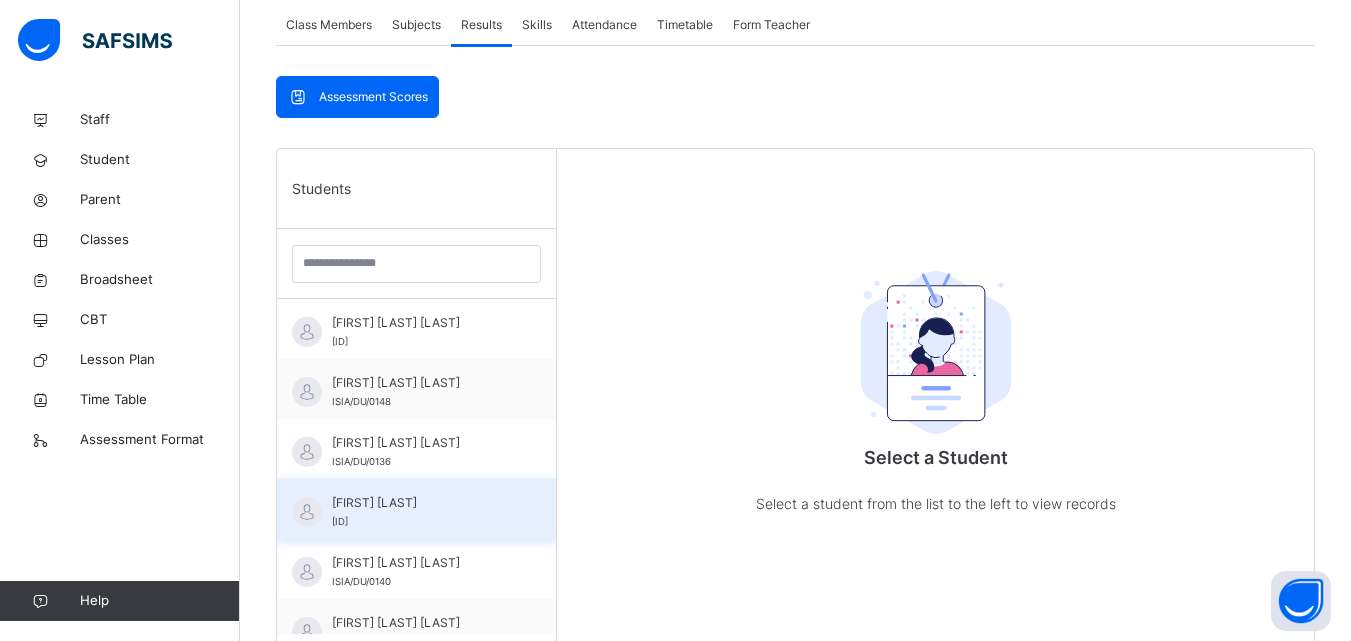 click on "[FIRST] [LAST]" at bounding box center (421, 503) 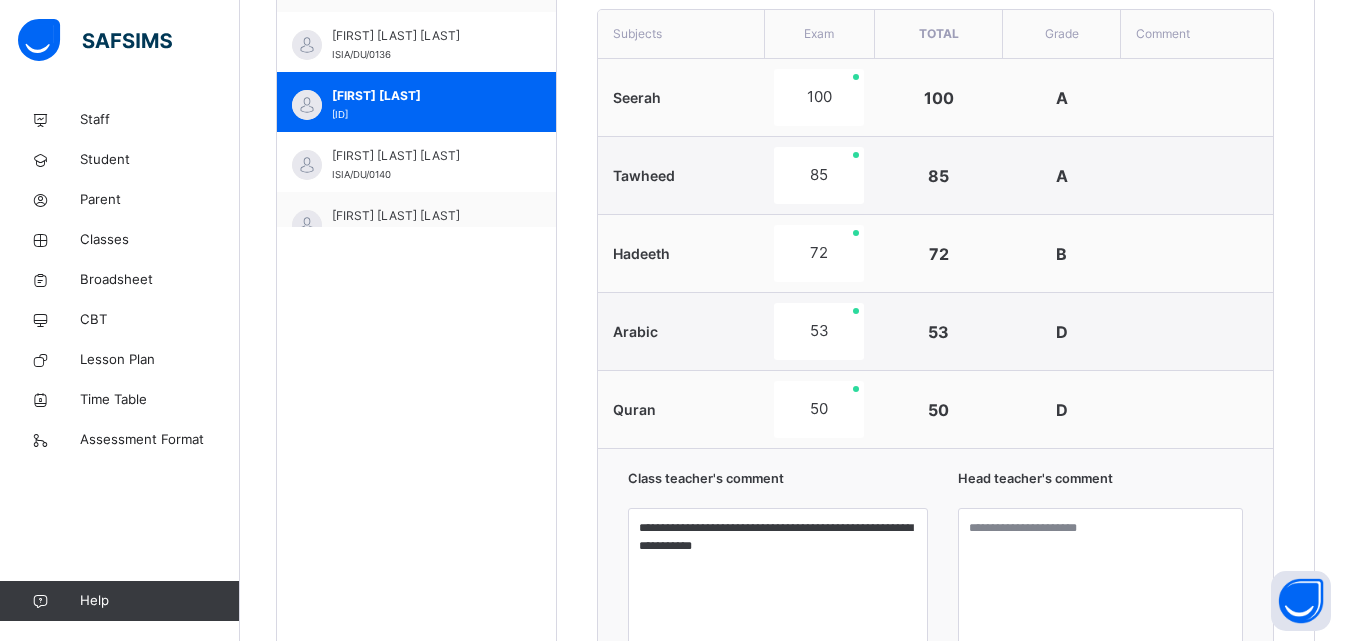 scroll, scrollTop: 775, scrollLeft: 0, axis: vertical 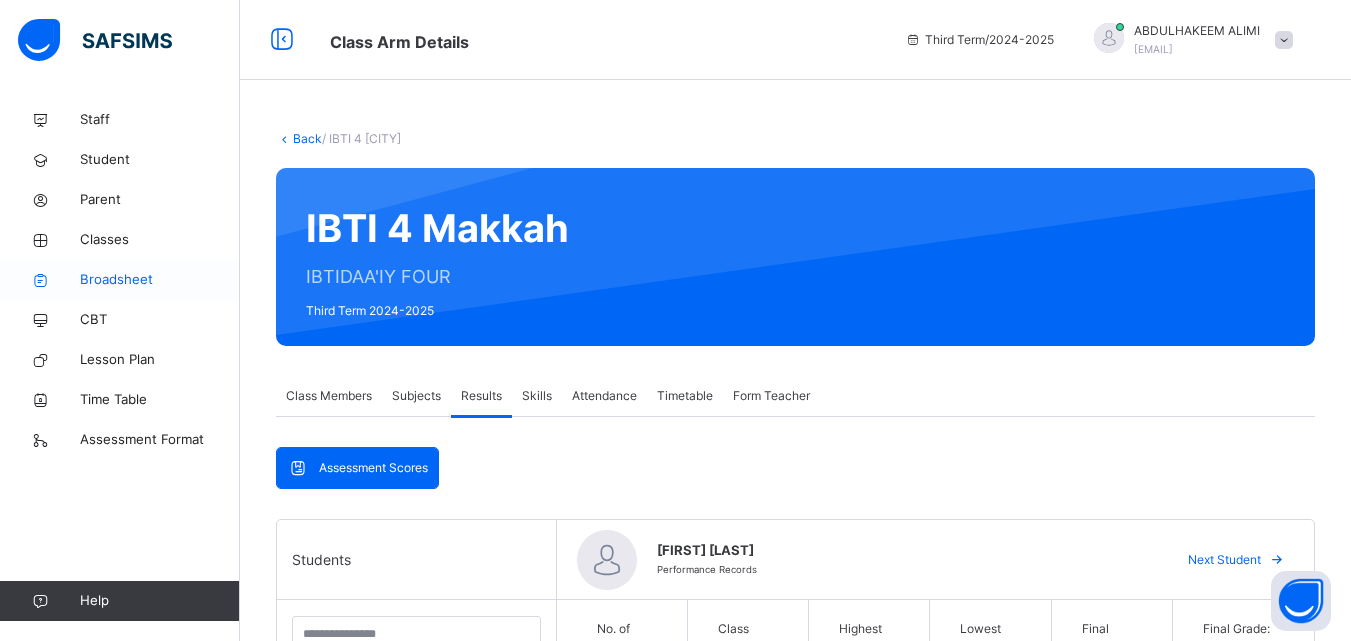 click on "Broadsheet" at bounding box center (120, 280) 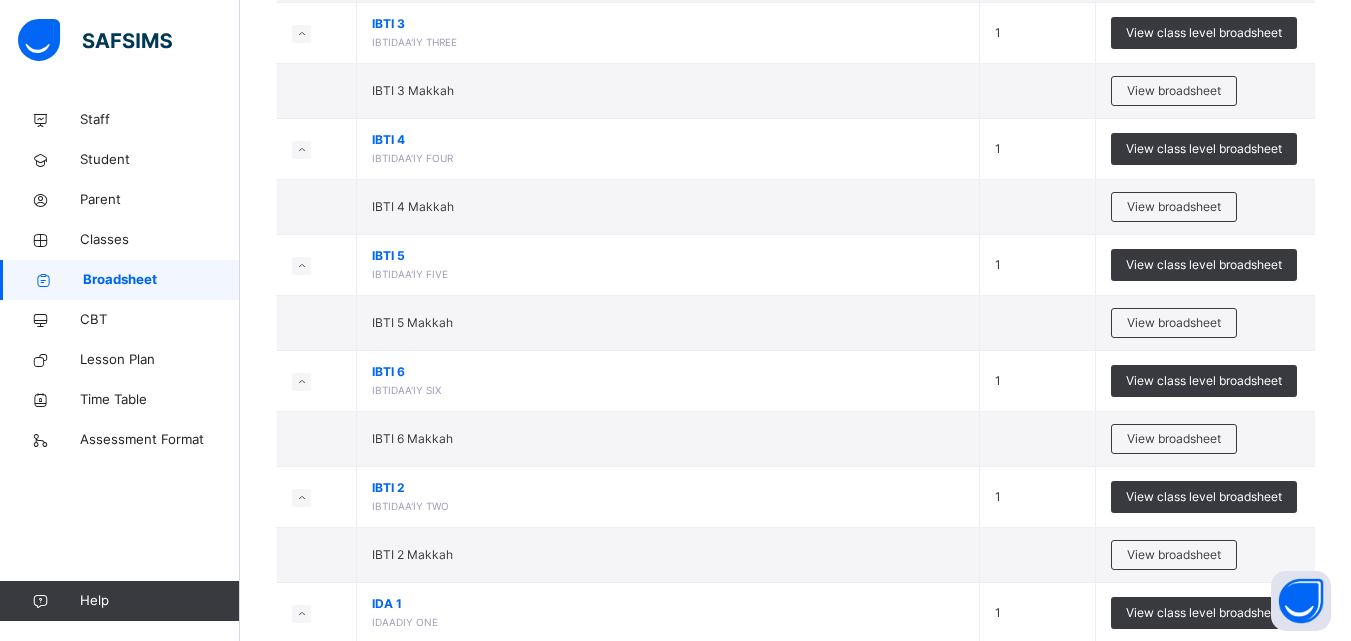 scroll, scrollTop: 6391, scrollLeft: 0, axis: vertical 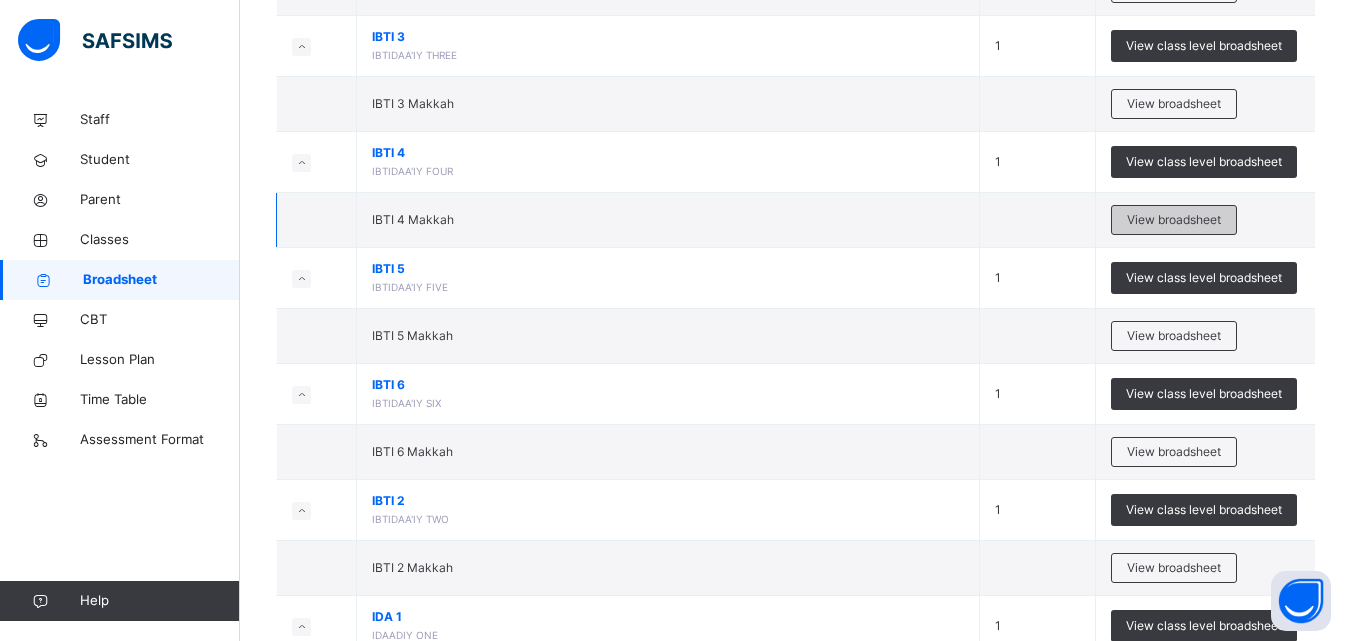 click on "View broadsheet" at bounding box center (1174, 220) 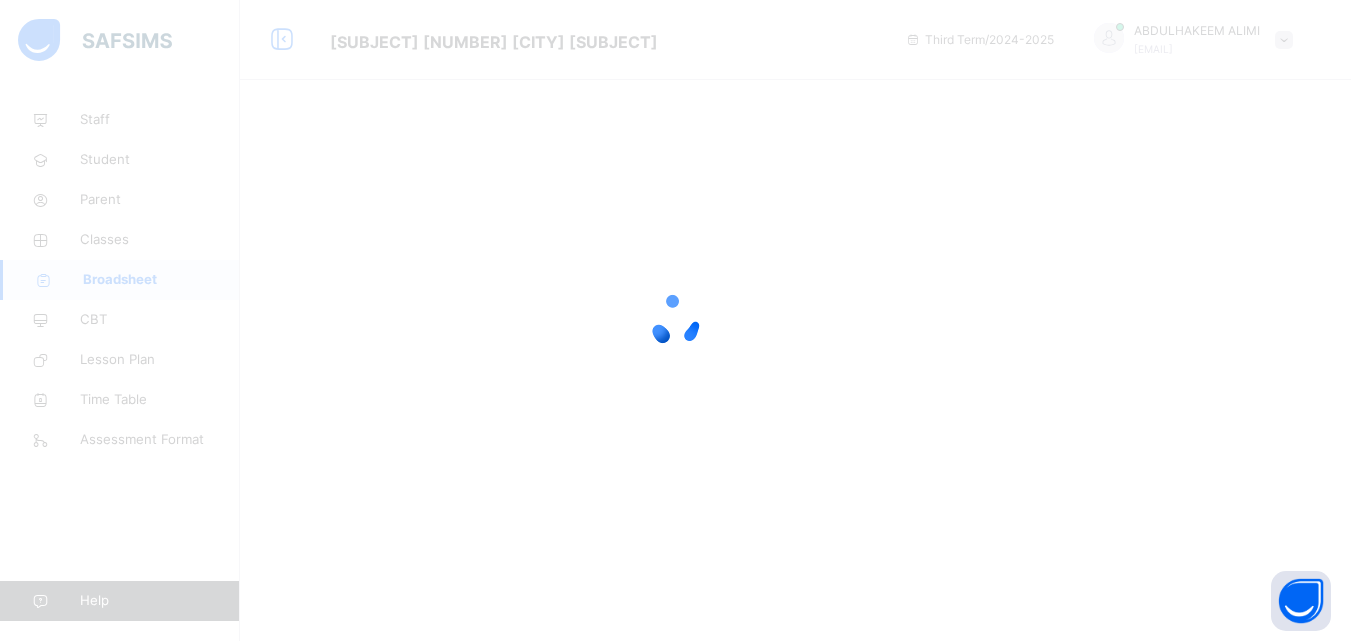 scroll, scrollTop: 0, scrollLeft: 0, axis: both 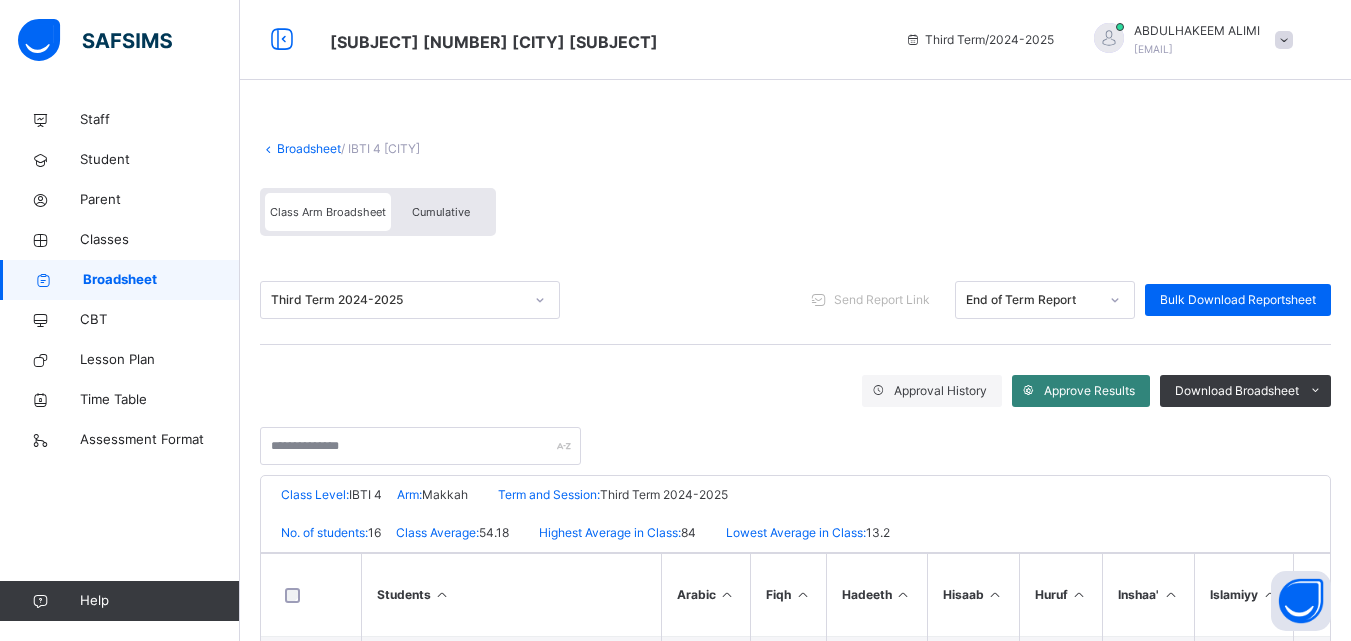 click on "Approve Results" at bounding box center [1089, 391] 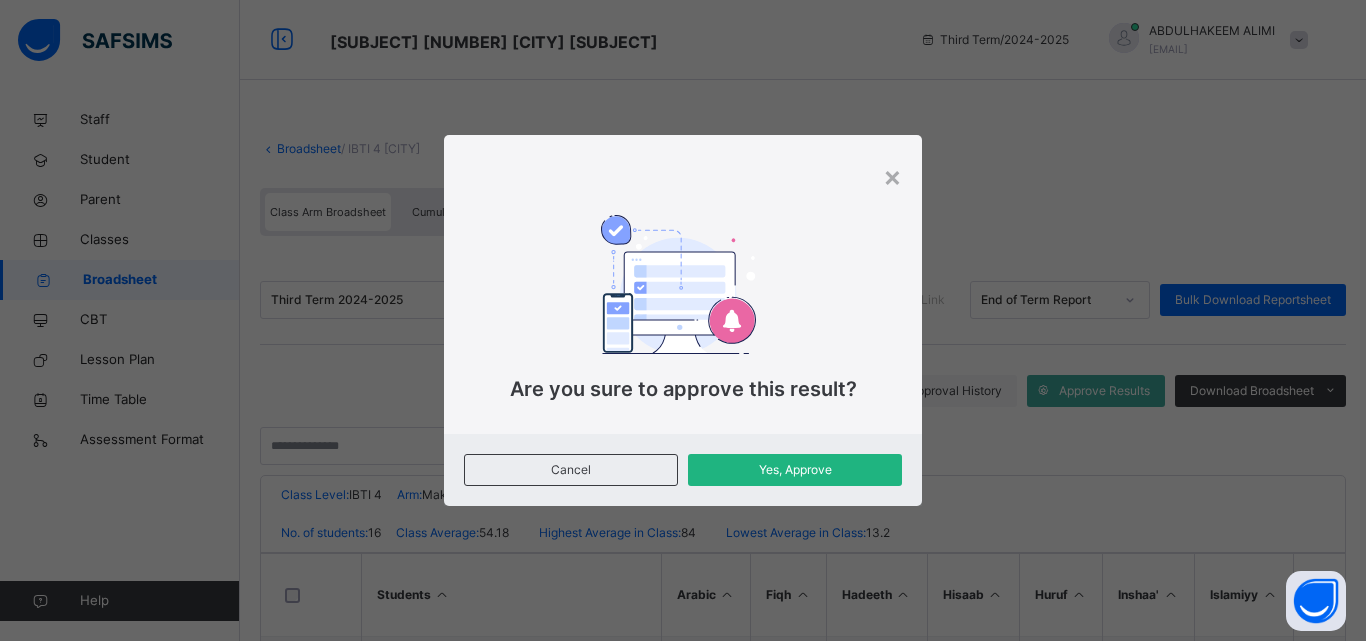 click on "Yes, Approve" at bounding box center [795, 470] 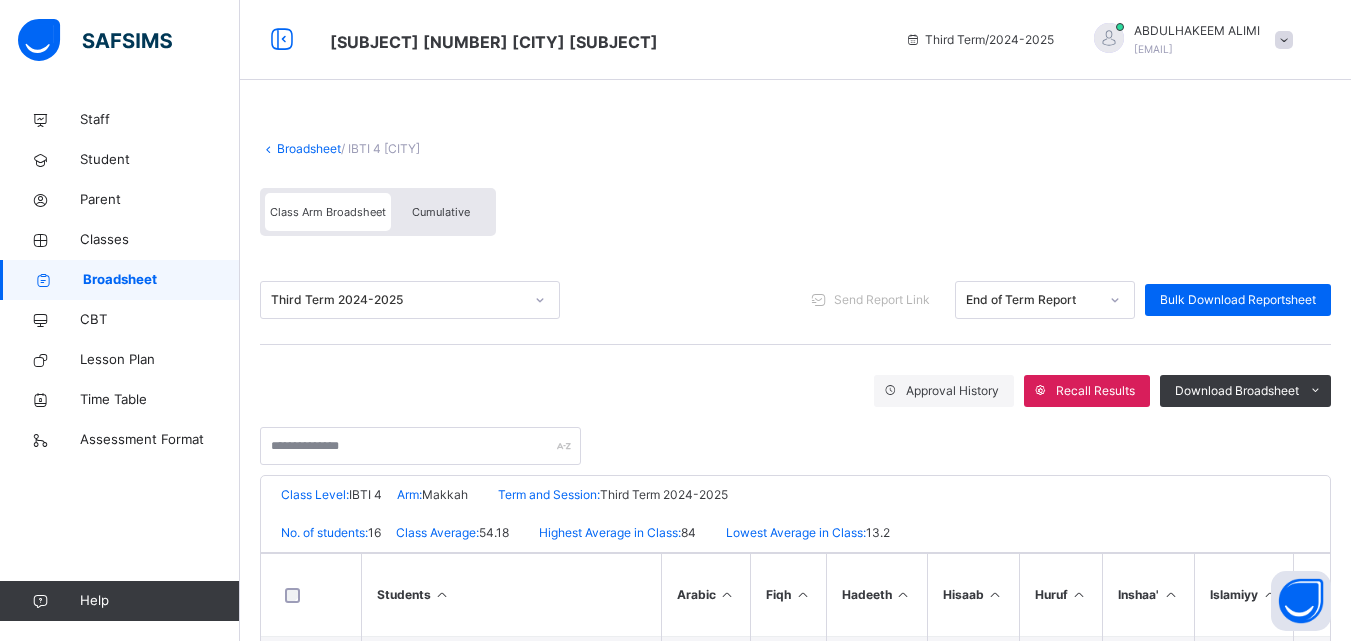 click on "Broadsheet" at bounding box center [161, 280] 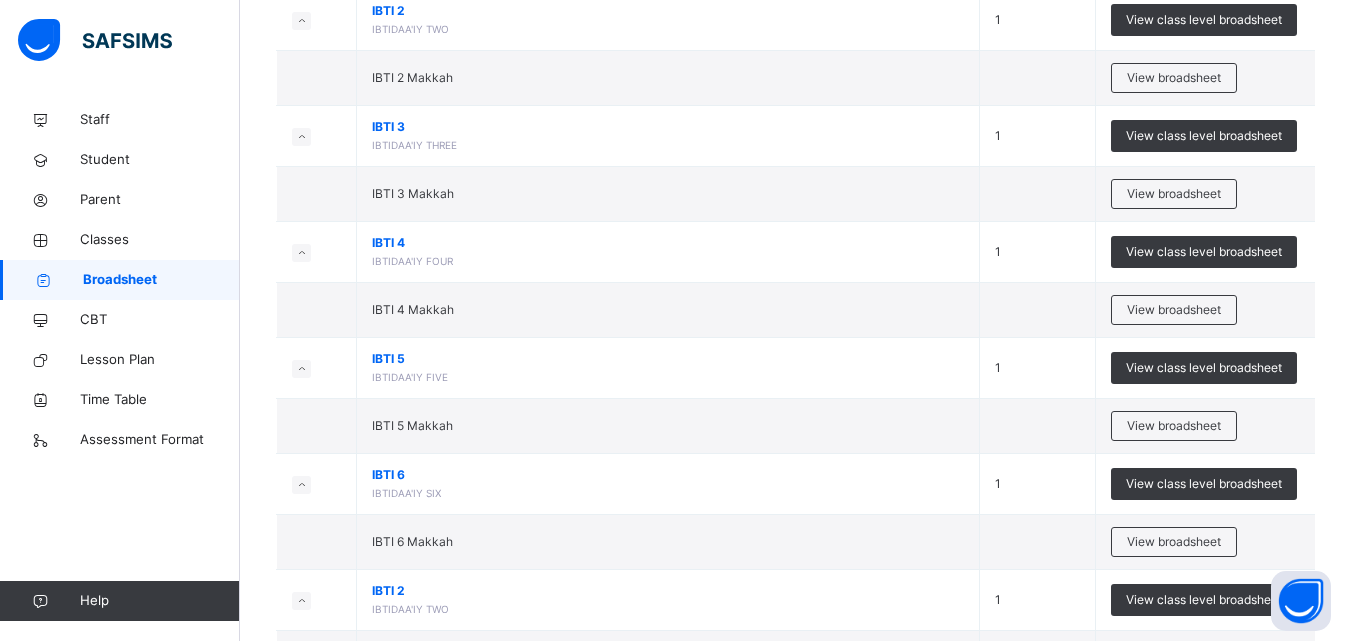 scroll, scrollTop: 6404, scrollLeft: 0, axis: vertical 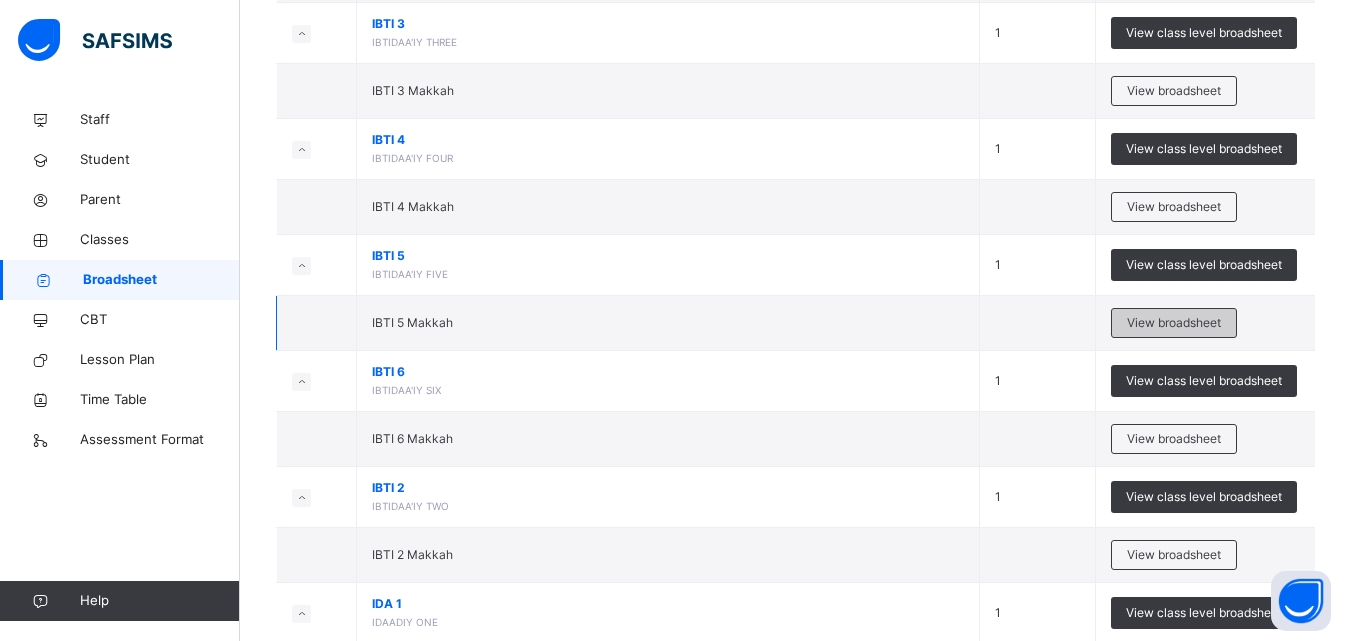 click on "View broadsheet" at bounding box center (1174, 323) 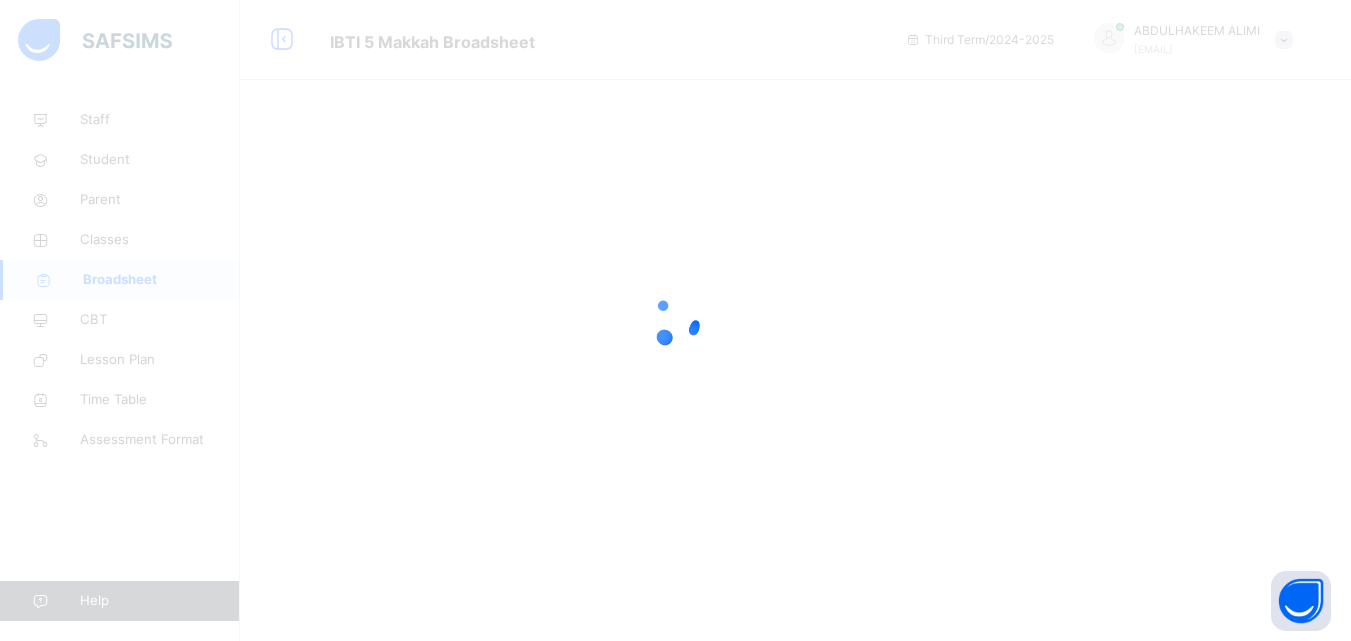 scroll, scrollTop: 0, scrollLeft: 0, axis: both 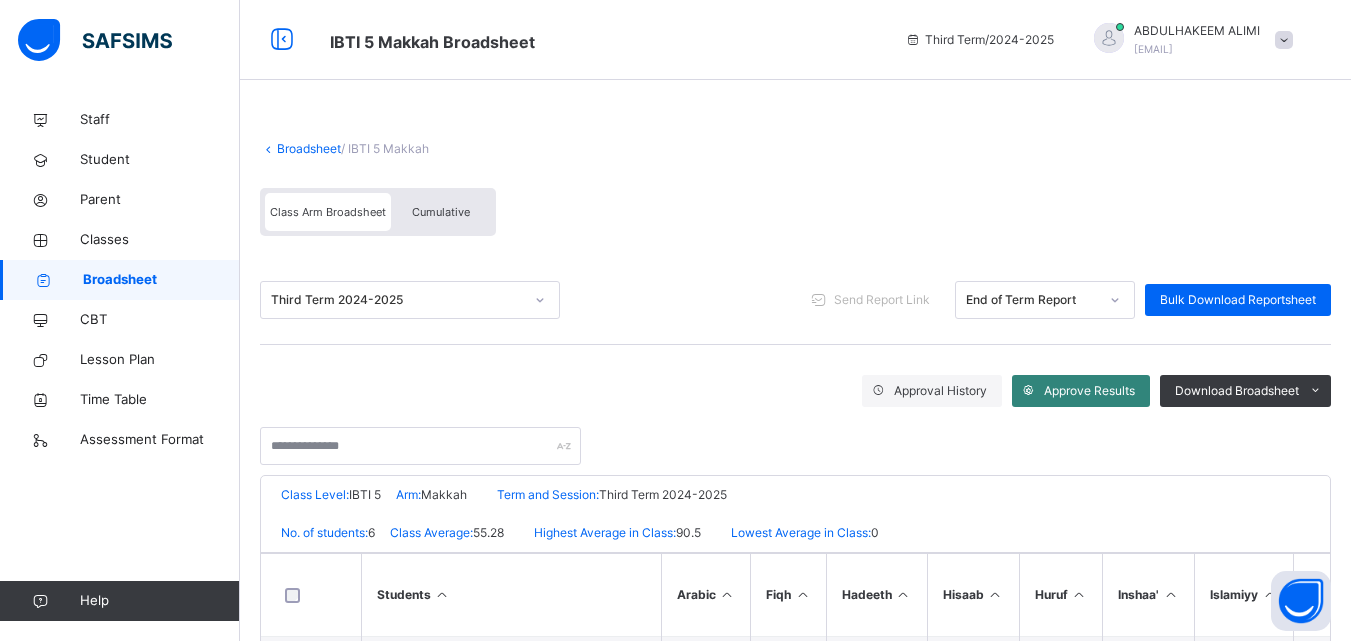 click on "Approve Results" at bounding box center [1089, 391] 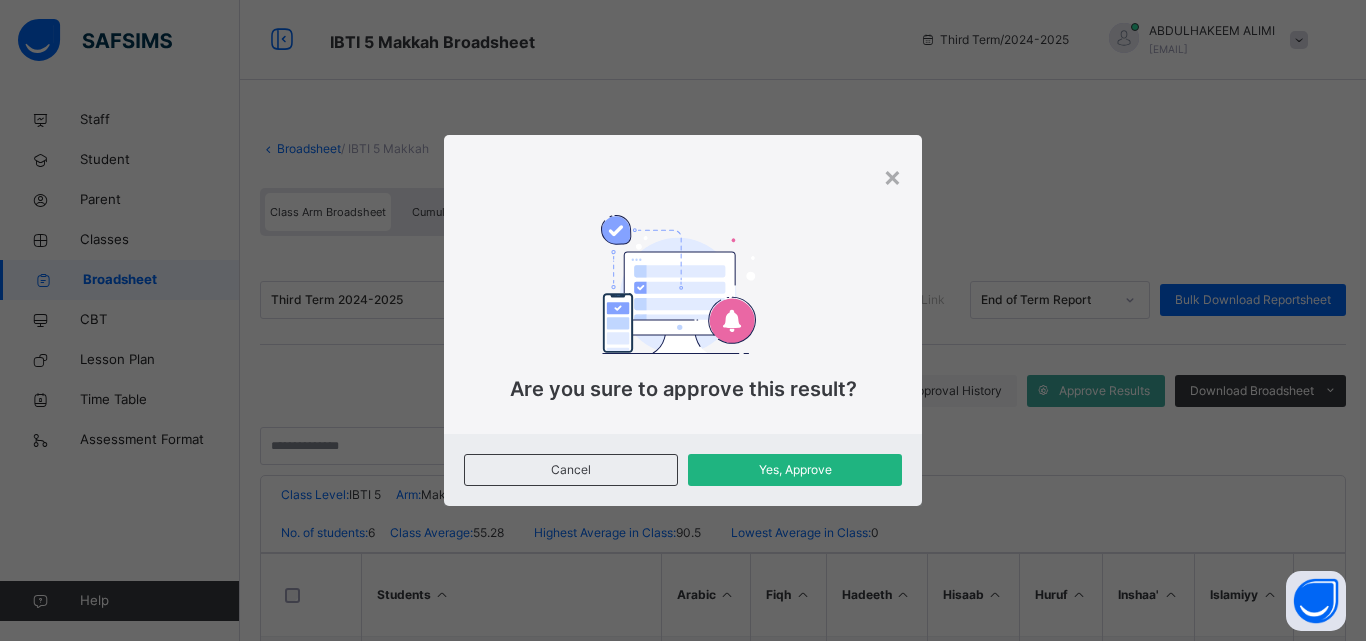 click on "Yes, Approve" at bounding box center (795, 470) 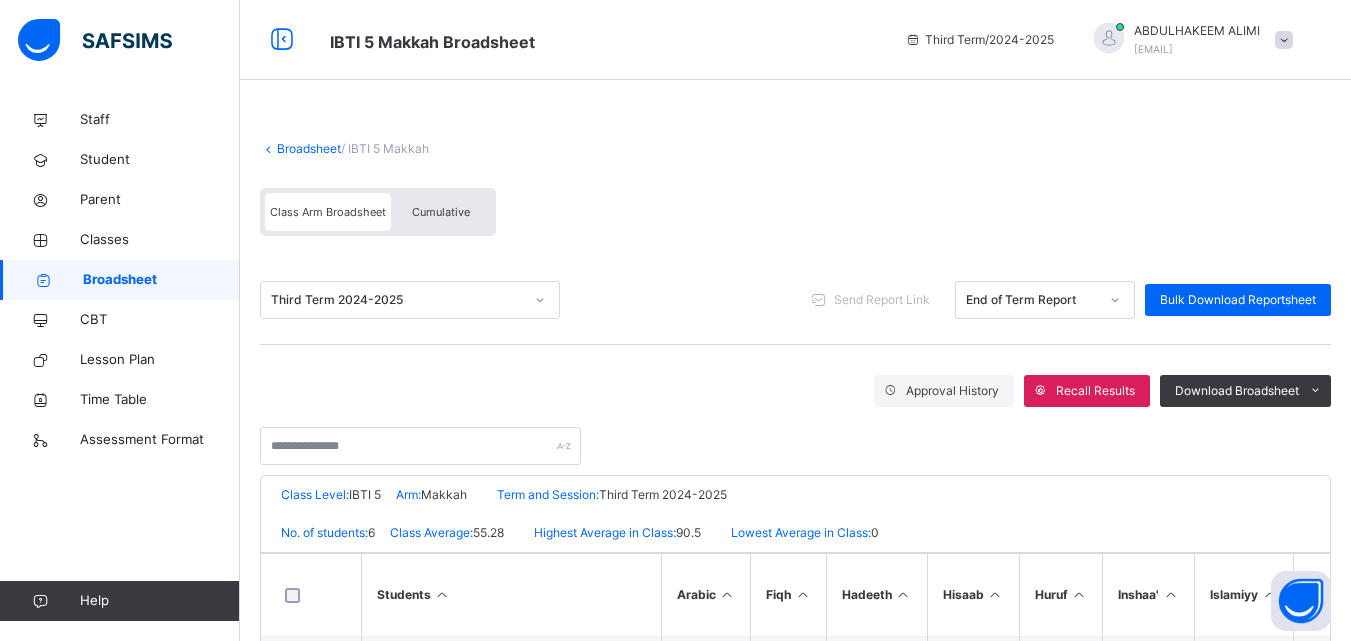 click on "Broadsheet" at bounding box center [161, 280] 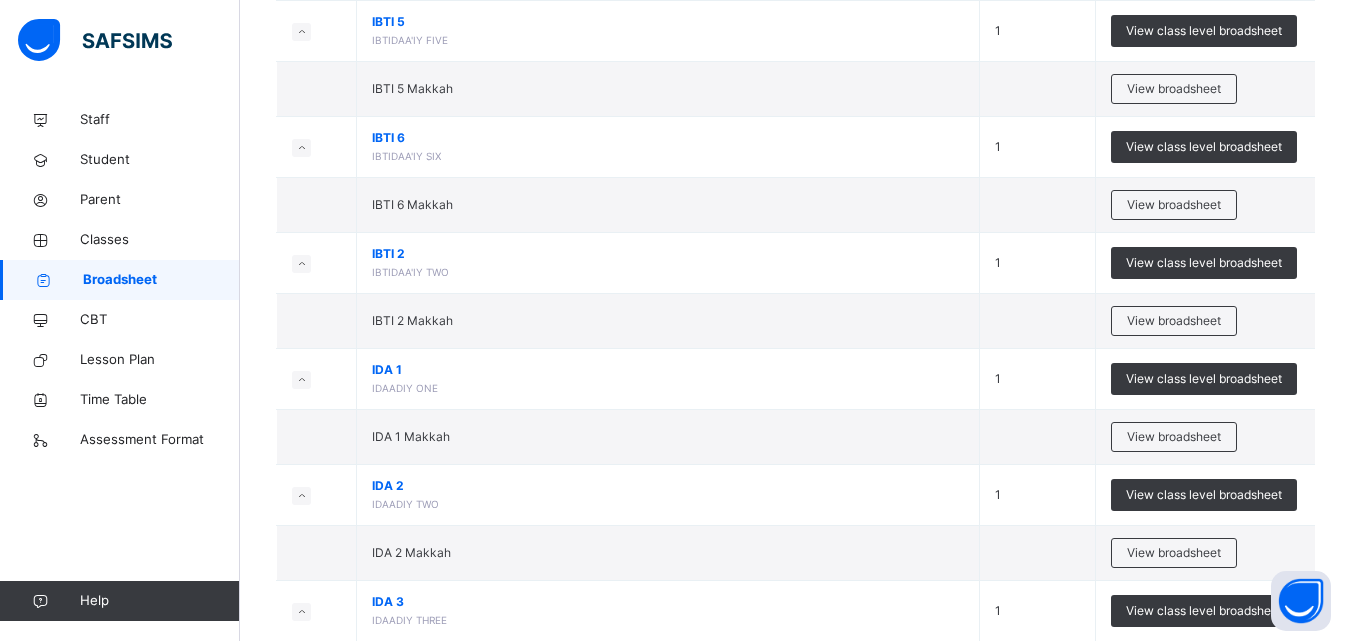 scroll, scrollTop: 6664, scrollLeft: 0, axis: vertical 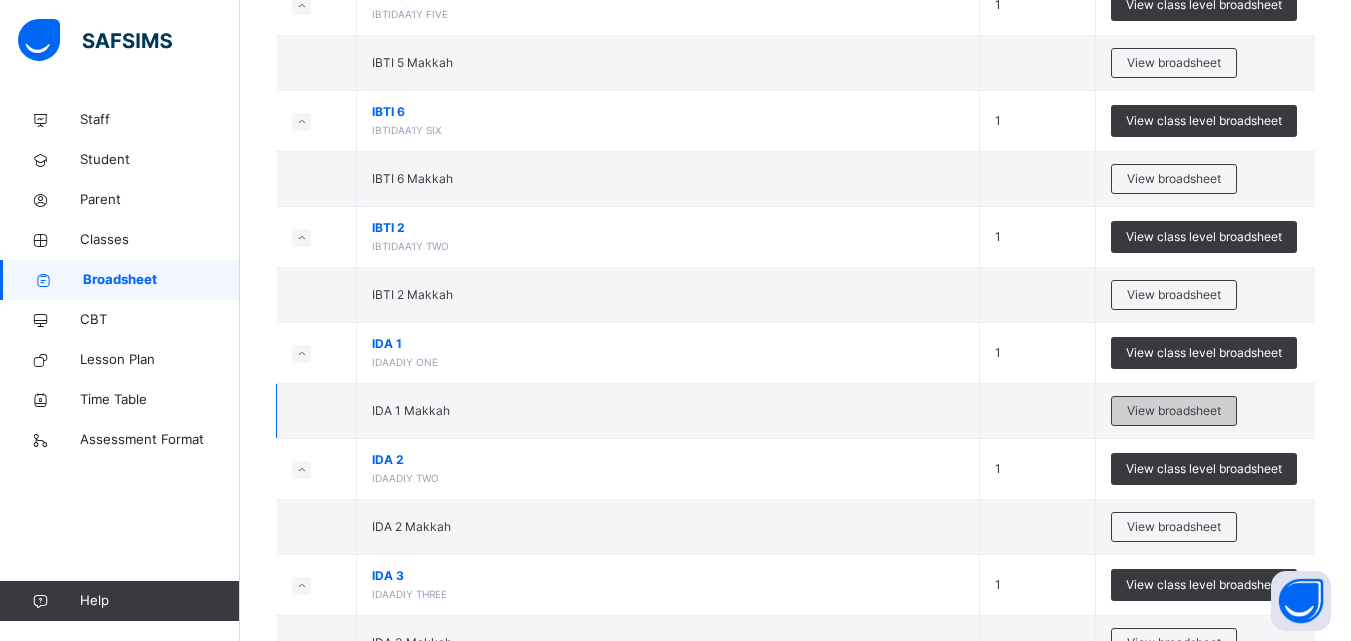 click on "View broadsheet" at bounding box center (1174, 411) 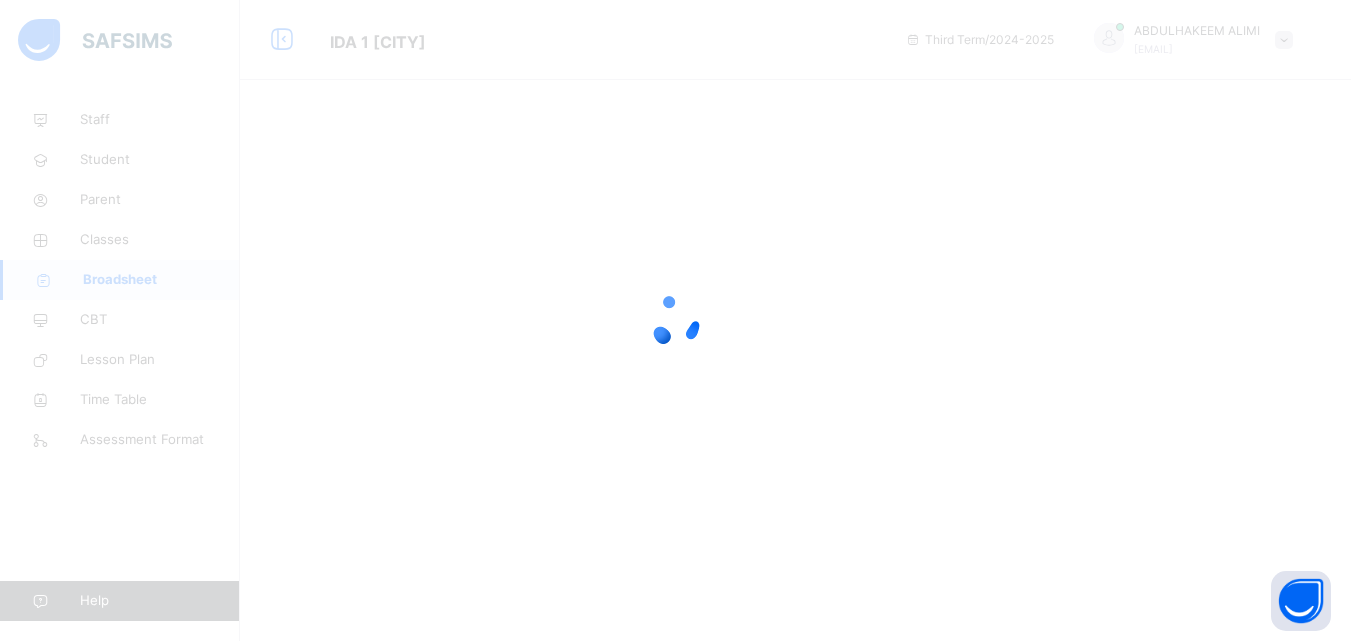 scroll, scrollTop: 0, scrollLeft: 0, axis: both 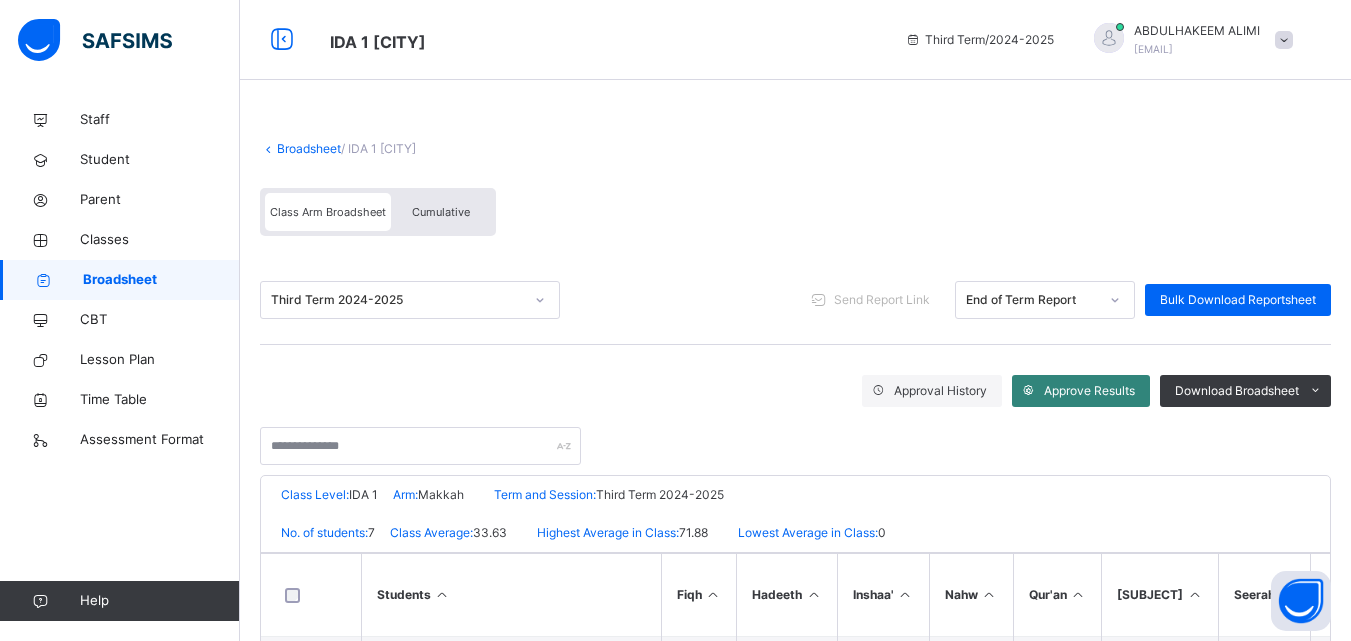 click on "Approve Results" at bounding box center (1089, 391) 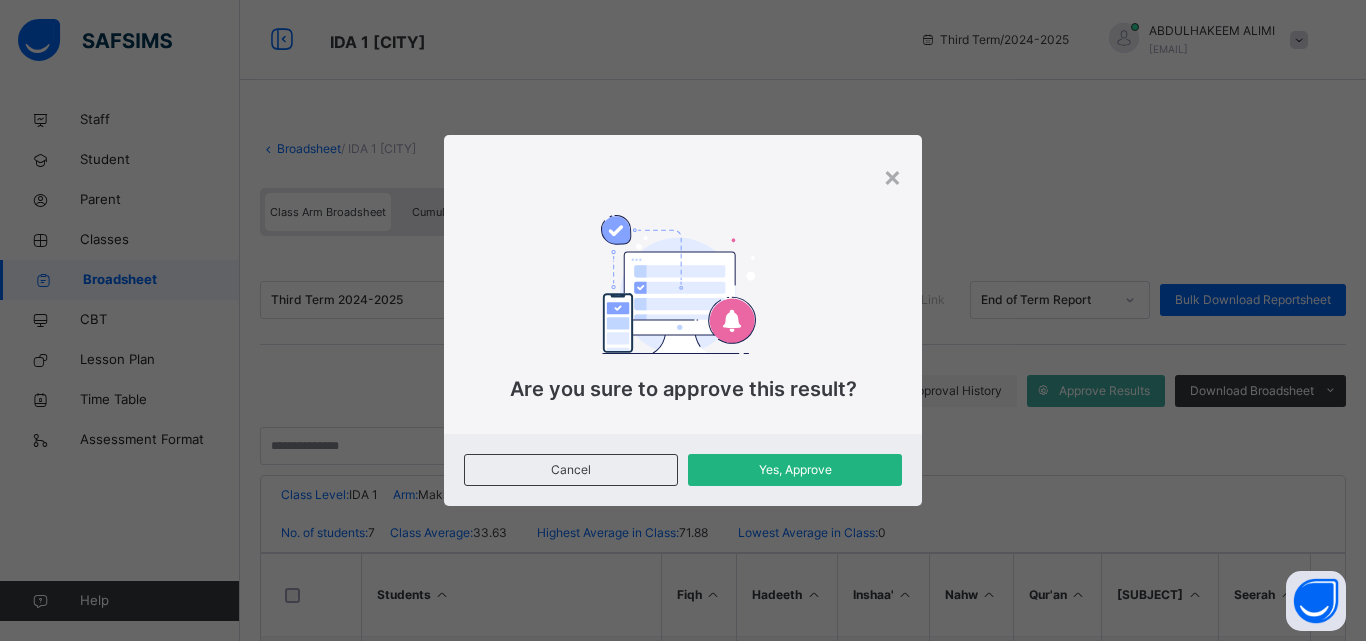 click on "Yes, Approve" at bounding box center [795, 470] 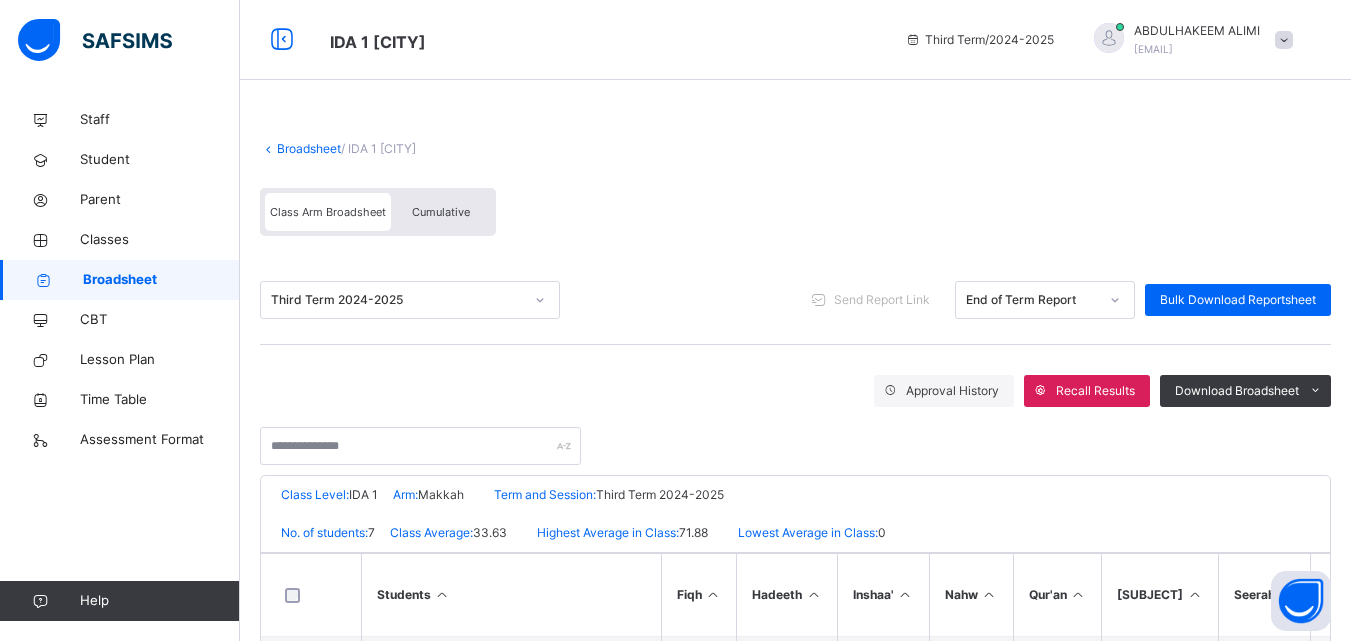 click on "Broadsheet" at bounding box center [161, 280] 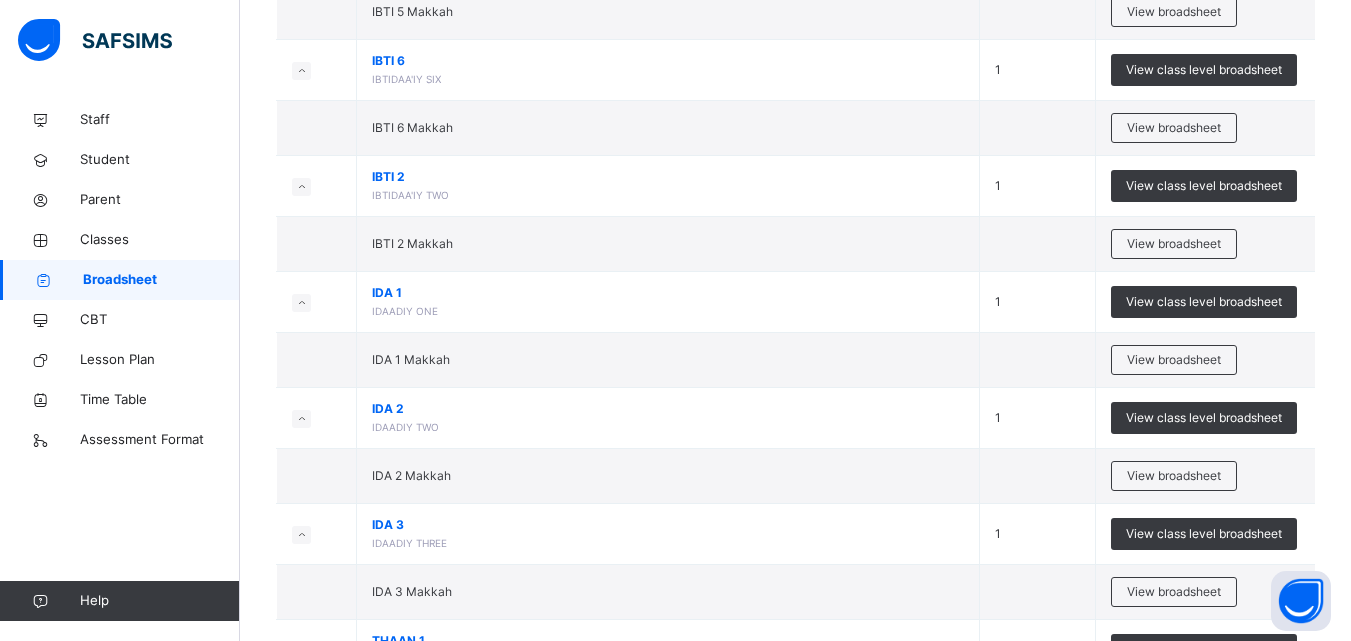 scroll, scrollTop: 6728, scrollLeft: 0, axis: vertical 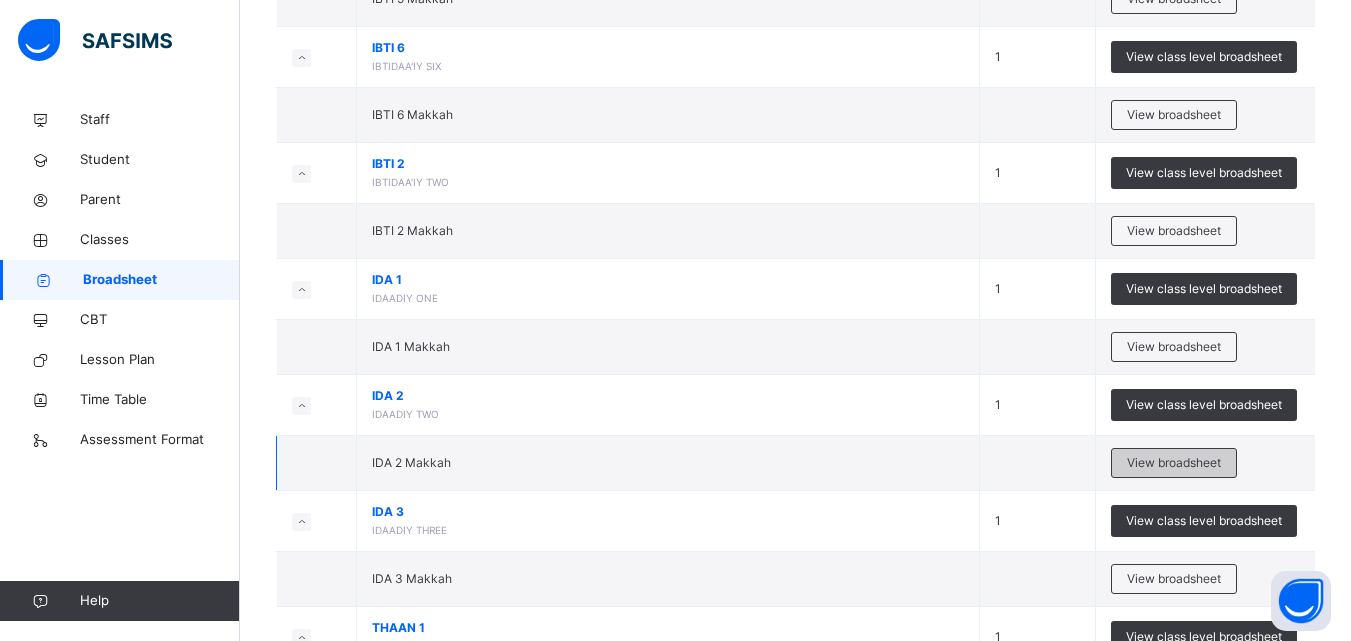 click on "View broadsheet" at bounding box center [1174, 463] 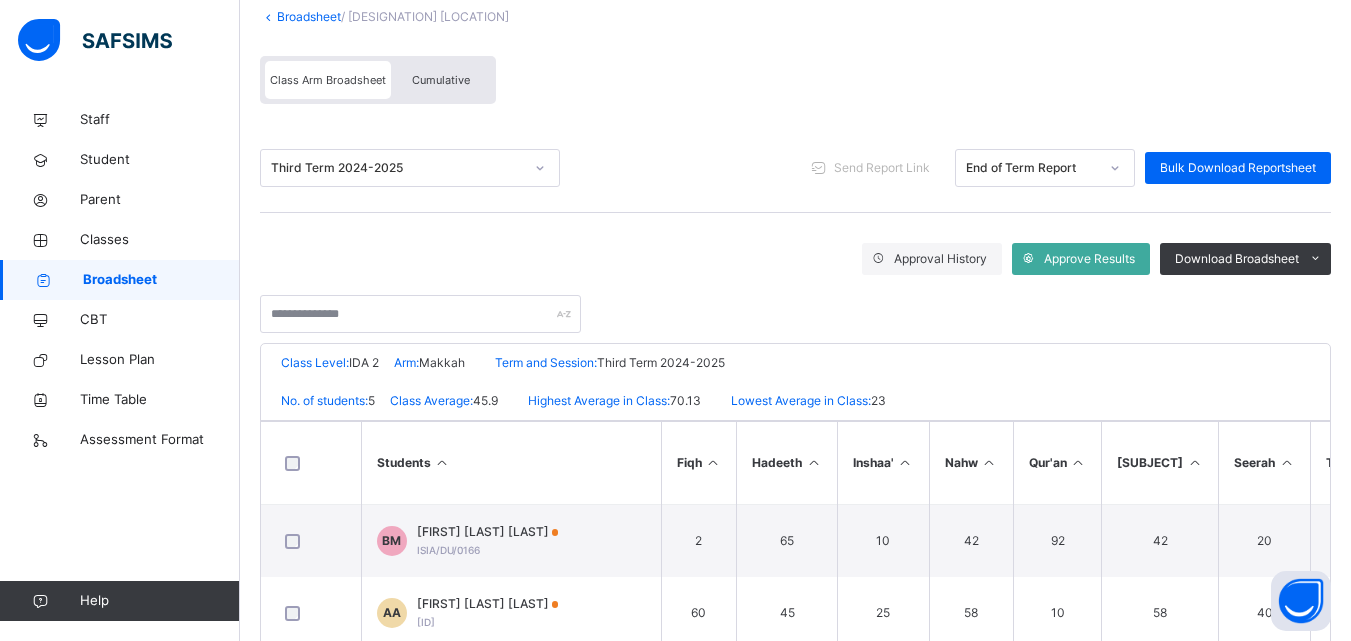 scroll, scrollTop: 133, scrollLeft: 0, axis: vertical 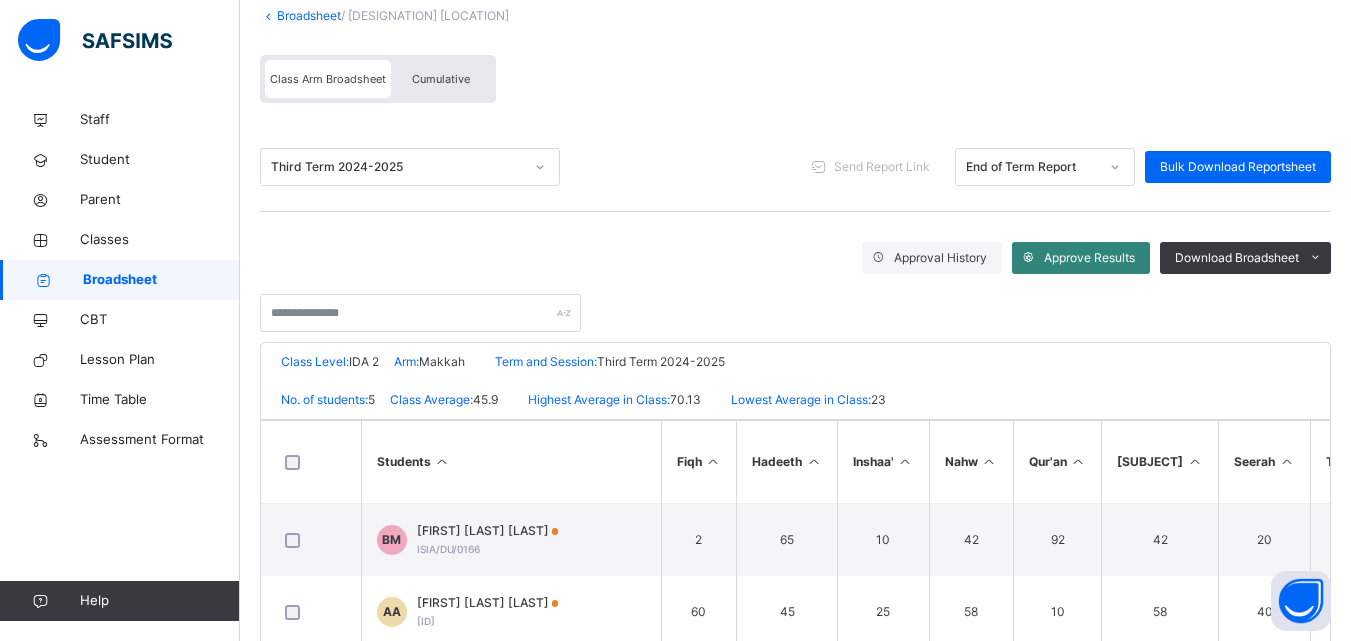 click on "Approve Results" at bounding box center [1089, 258] 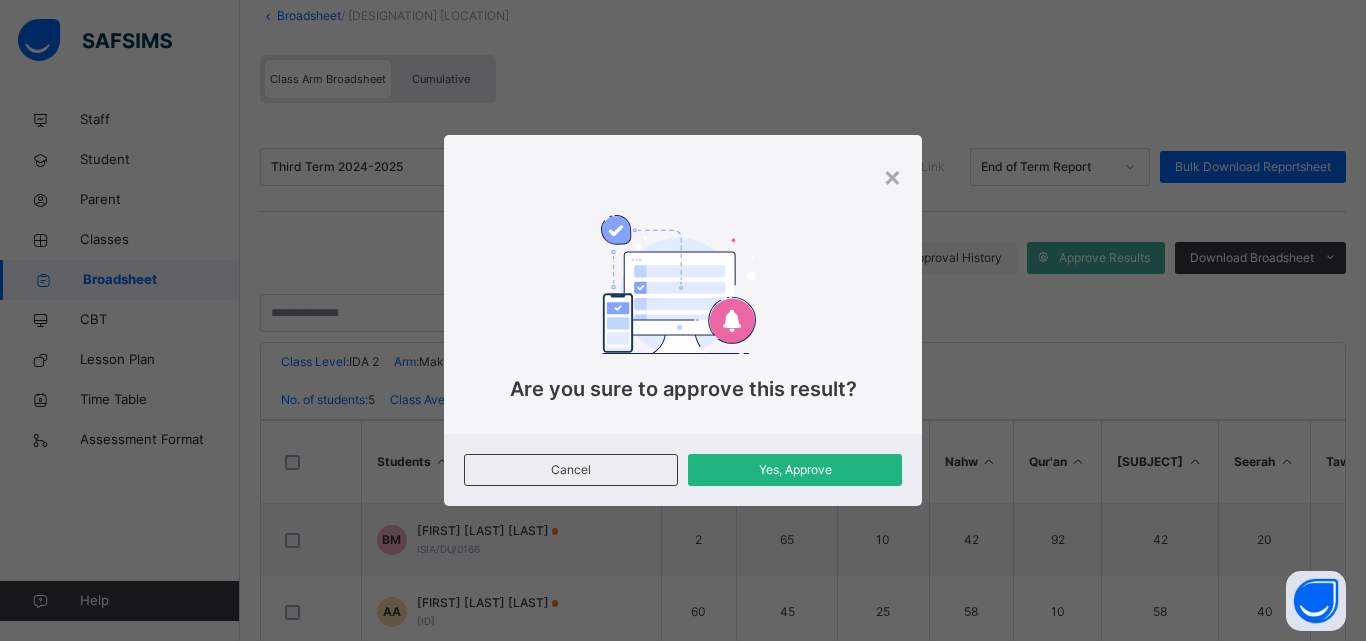 click on "Yes, Approve" at bounding box center [795, 470] 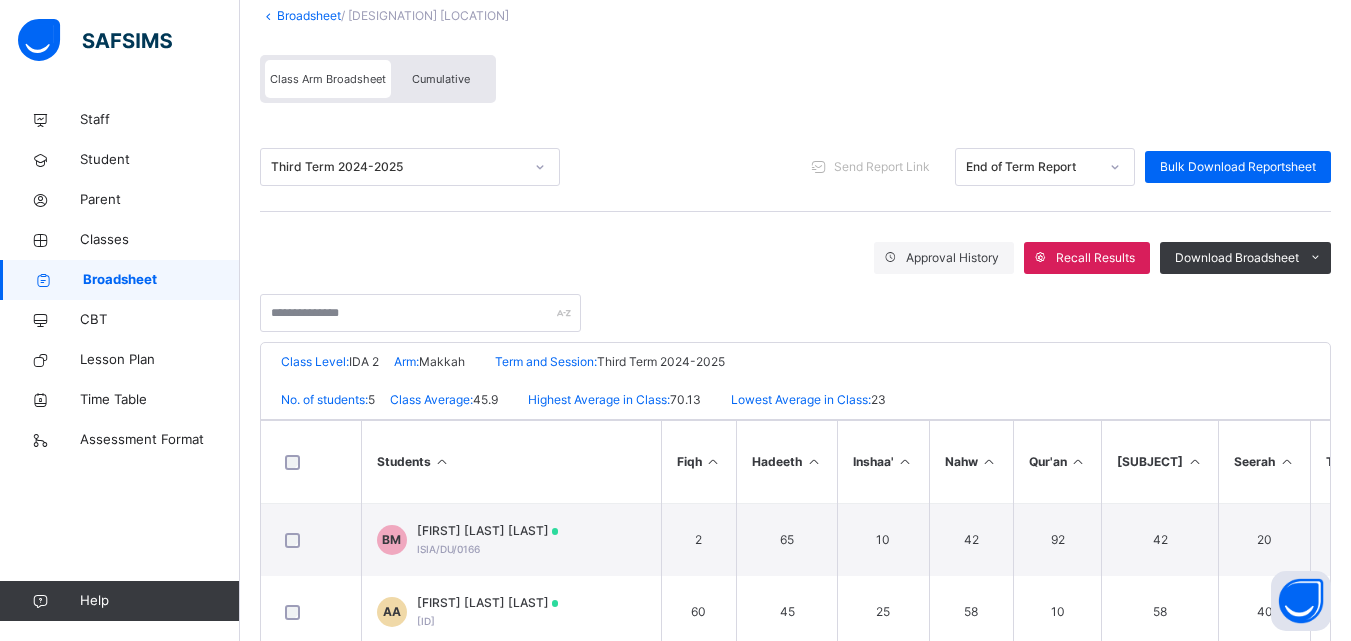 click on "Broadsheet" at bounding box center (161, 280) 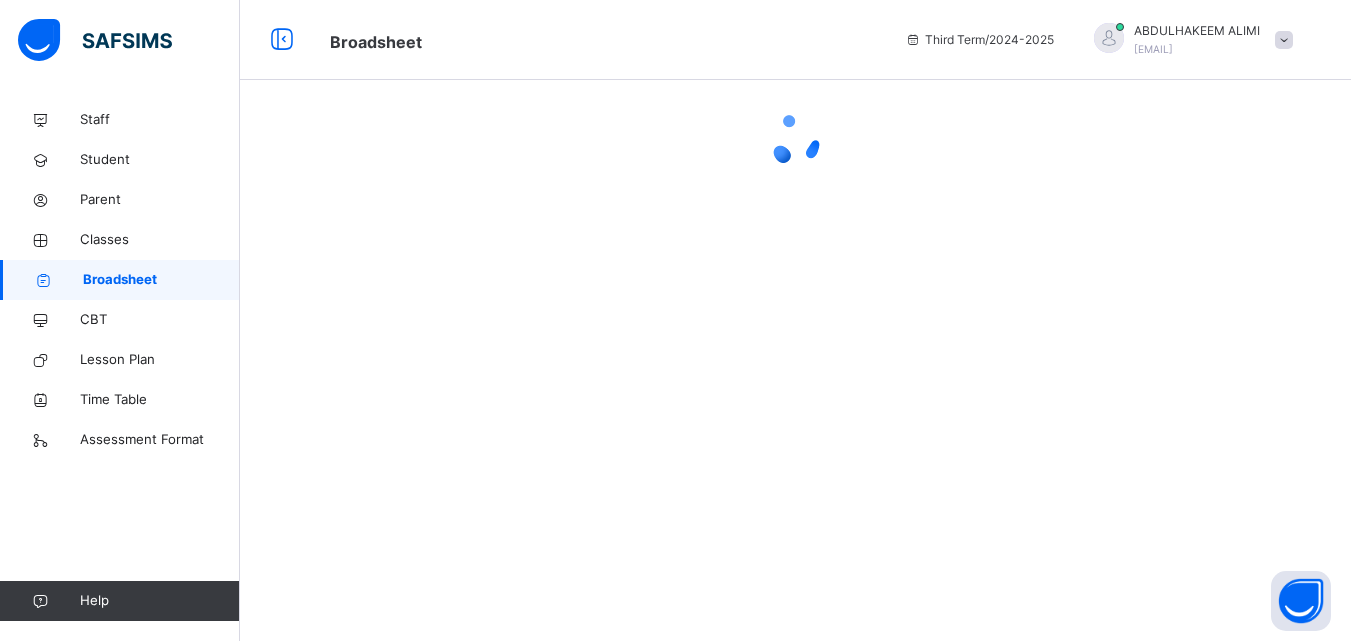 scroll, scrollTop: 0, scrollLeft: 0, axis: both 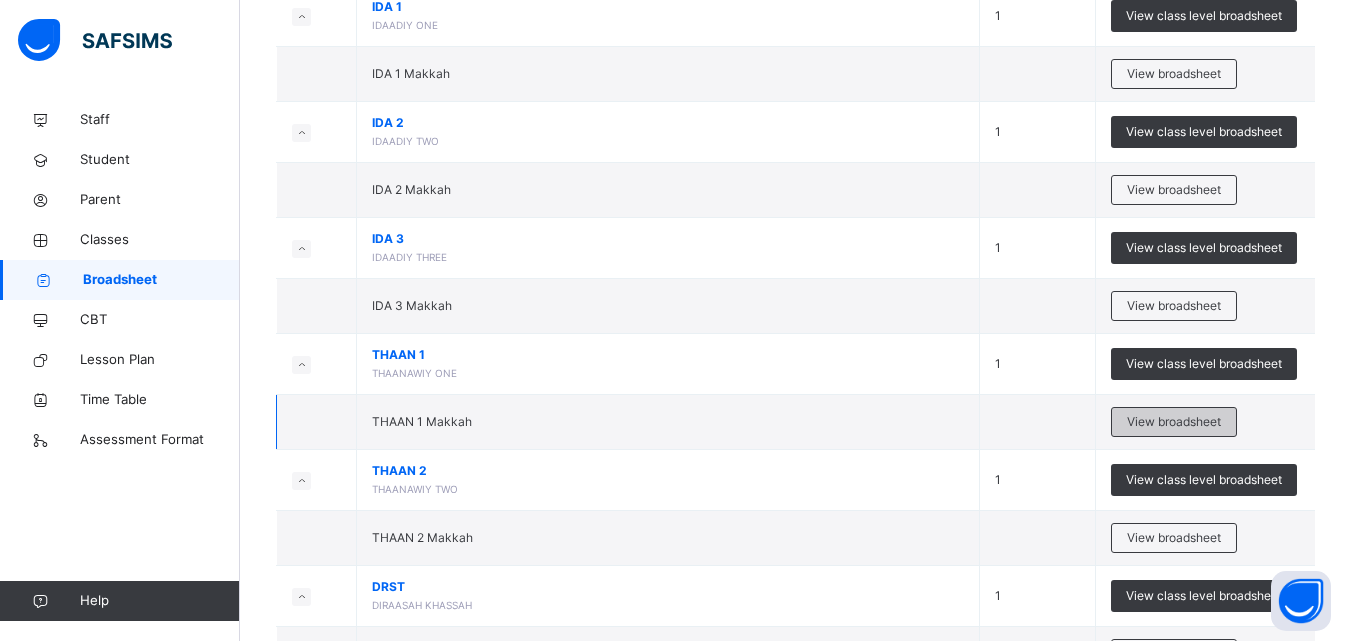 click on "View broadsheet" at bounding box center [1174, 422] 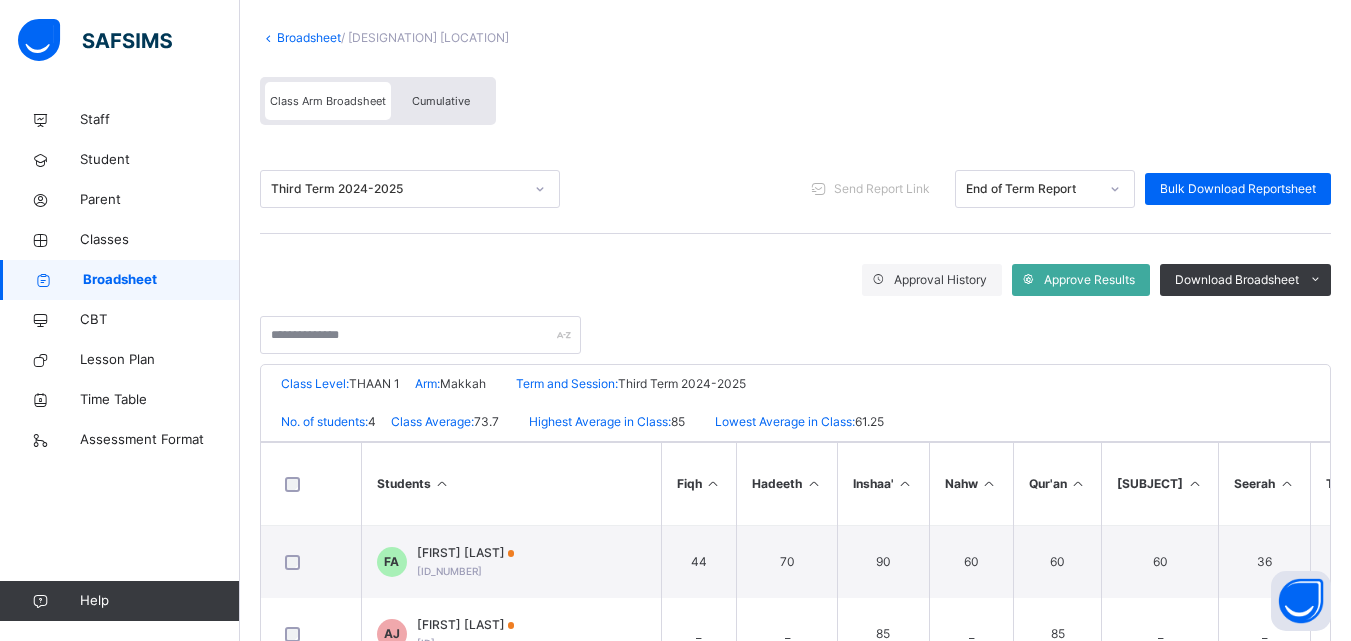 scroll, scrollTop: 125, scrollLeft: 0, axis: vertical 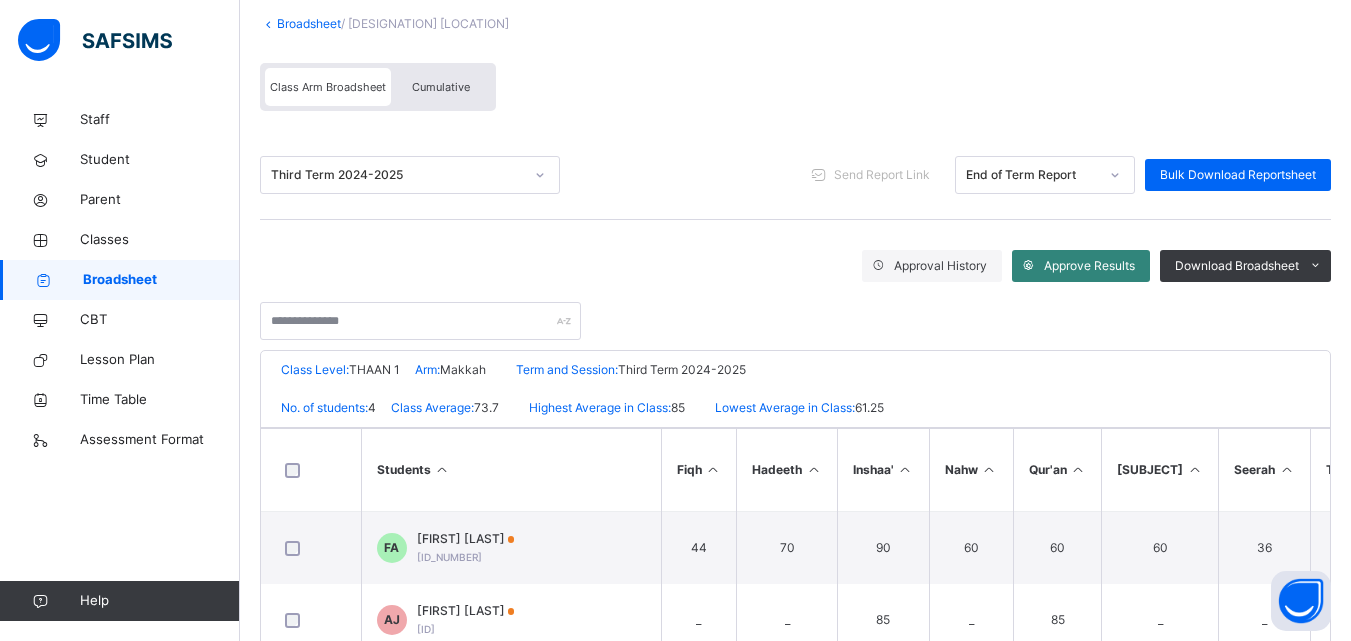 click on "Approve Results" at bounding box center (1089, 266) 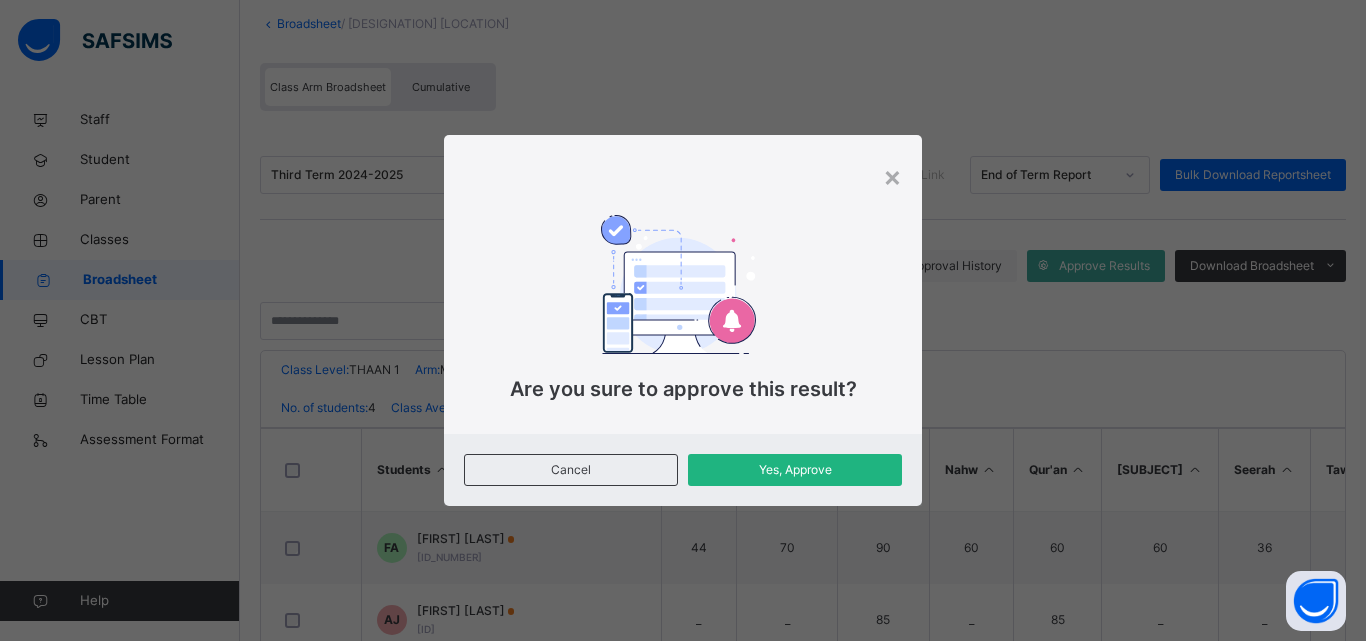 click on "Yes, Approve" at bounding box center (795, 470) 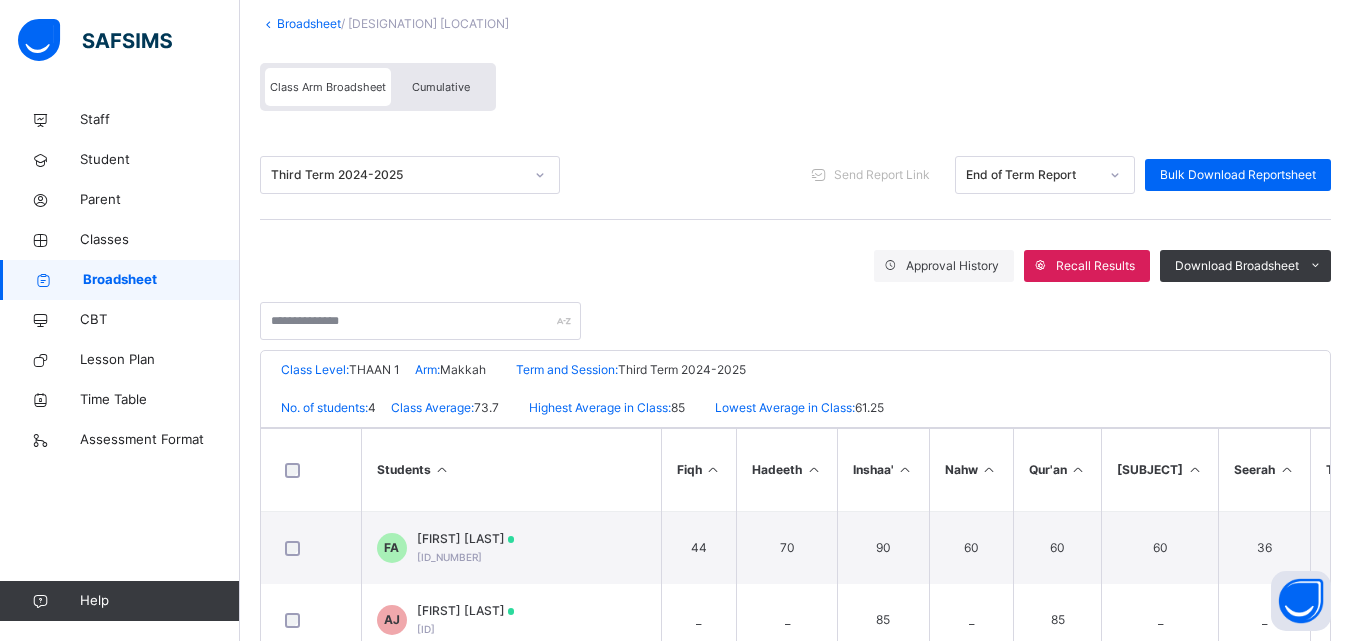 click on "Broadsheet" at bounding box center [161, 280] 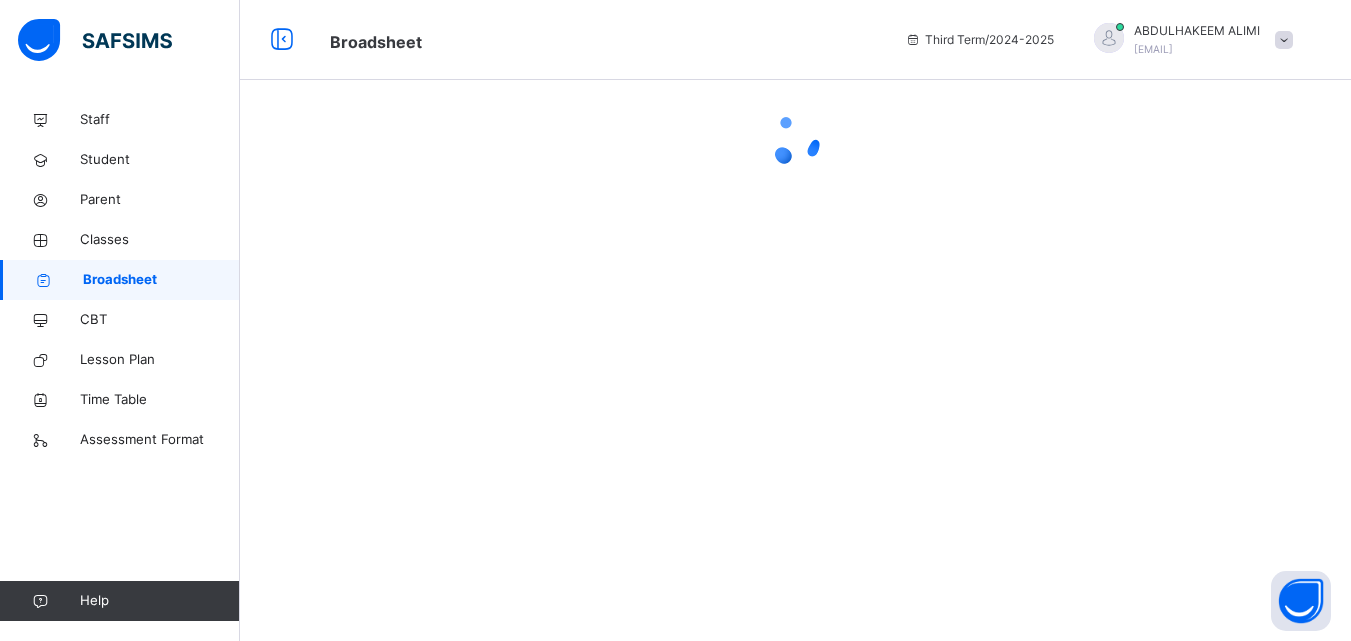 scroll, scrollTop: 0, scrollLeft: 0, axis: both 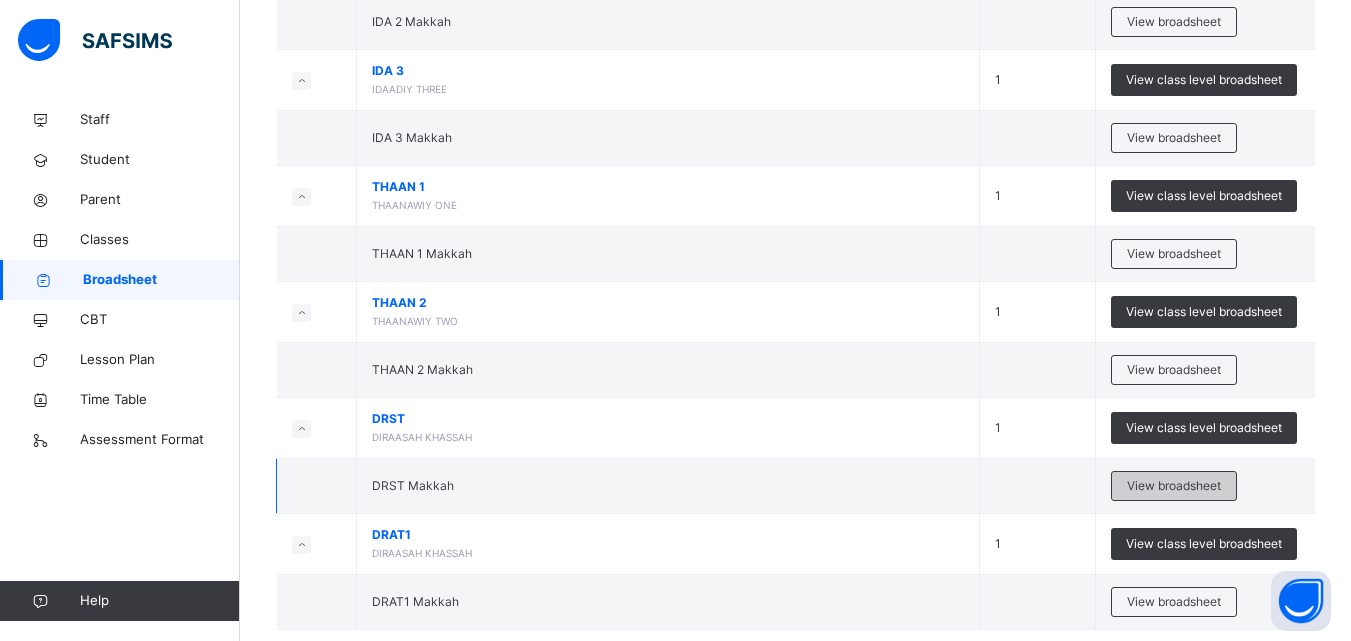 click on "View broadsheet" at bounding box center [1174, 486] 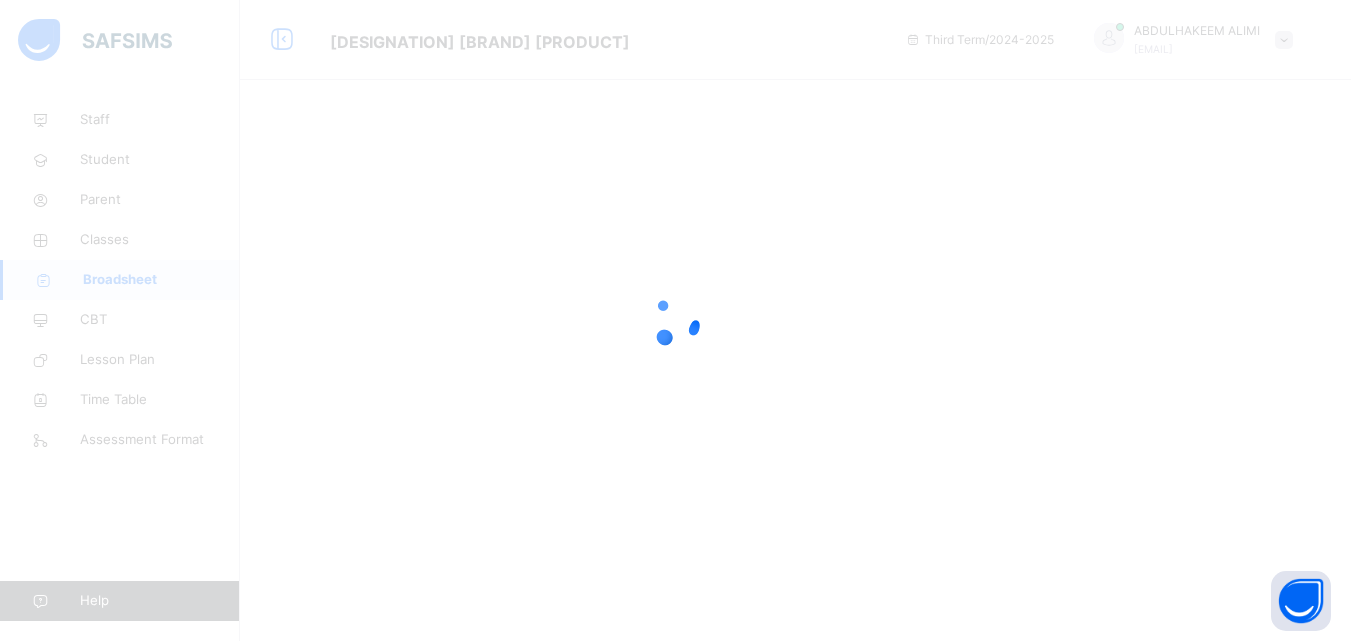 scroll, scrollTop: 0, scrollLeft: 0, axis: both 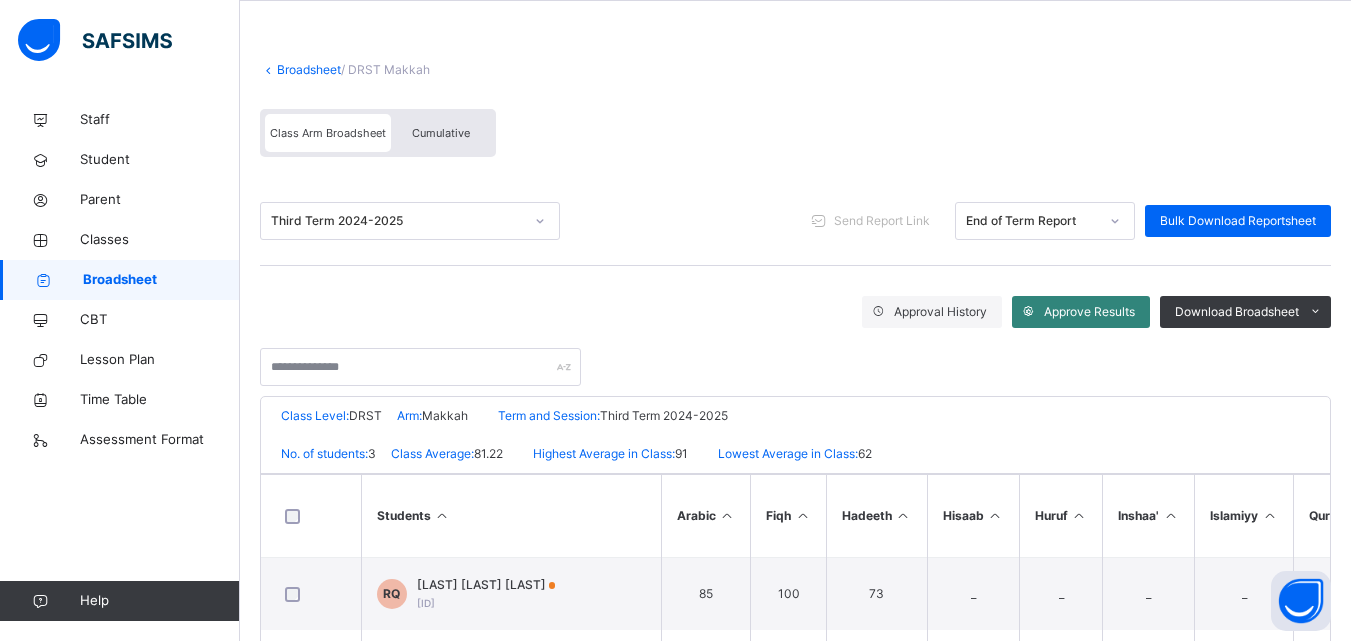 click on "Approve Results" at bounding box center [1089, 312] 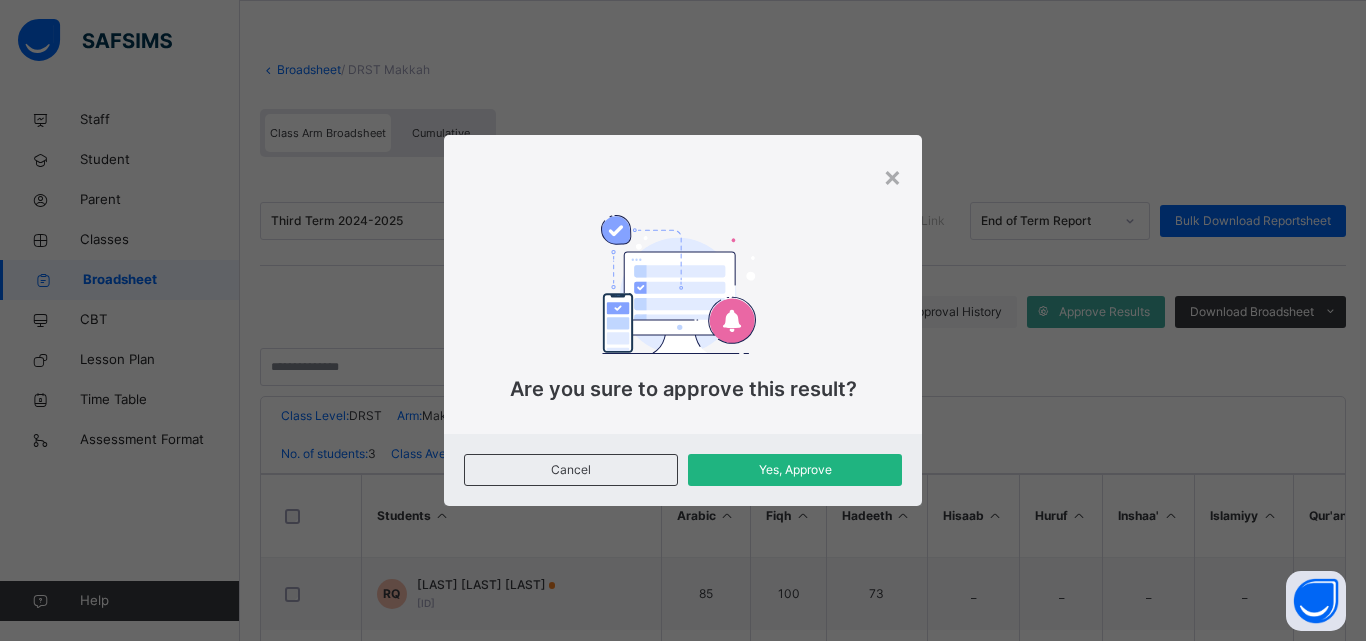 click on "Yes, Approve" at bounding box center (795, 470) 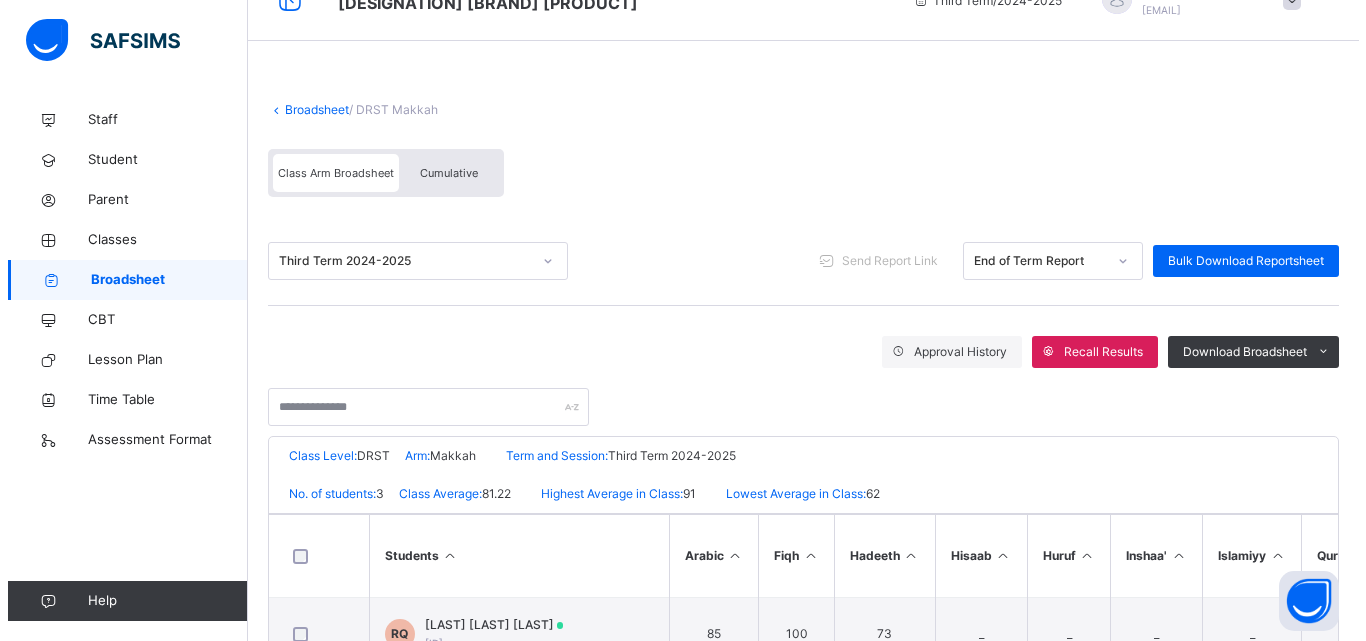 scroll, scrollTop: 0, scrollLeft: 0, axis: both 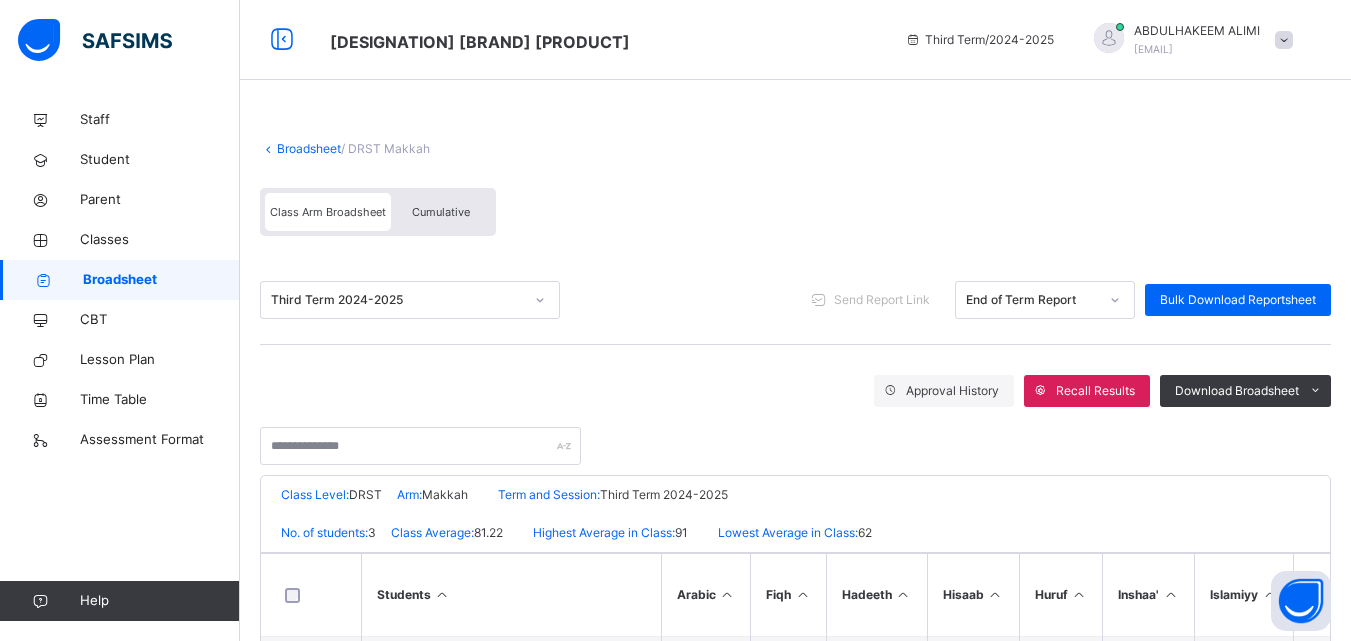click at bounding box center (1284, 40) 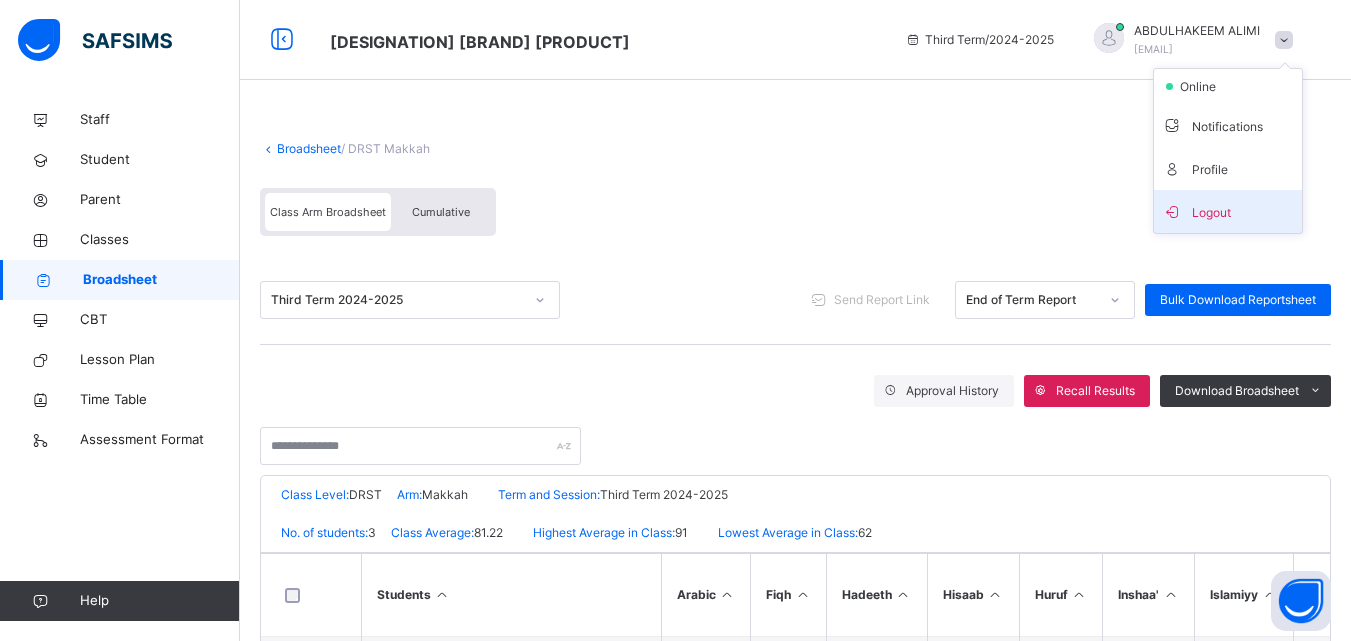 click on "Logout" at bounding box center [1228, 211] 